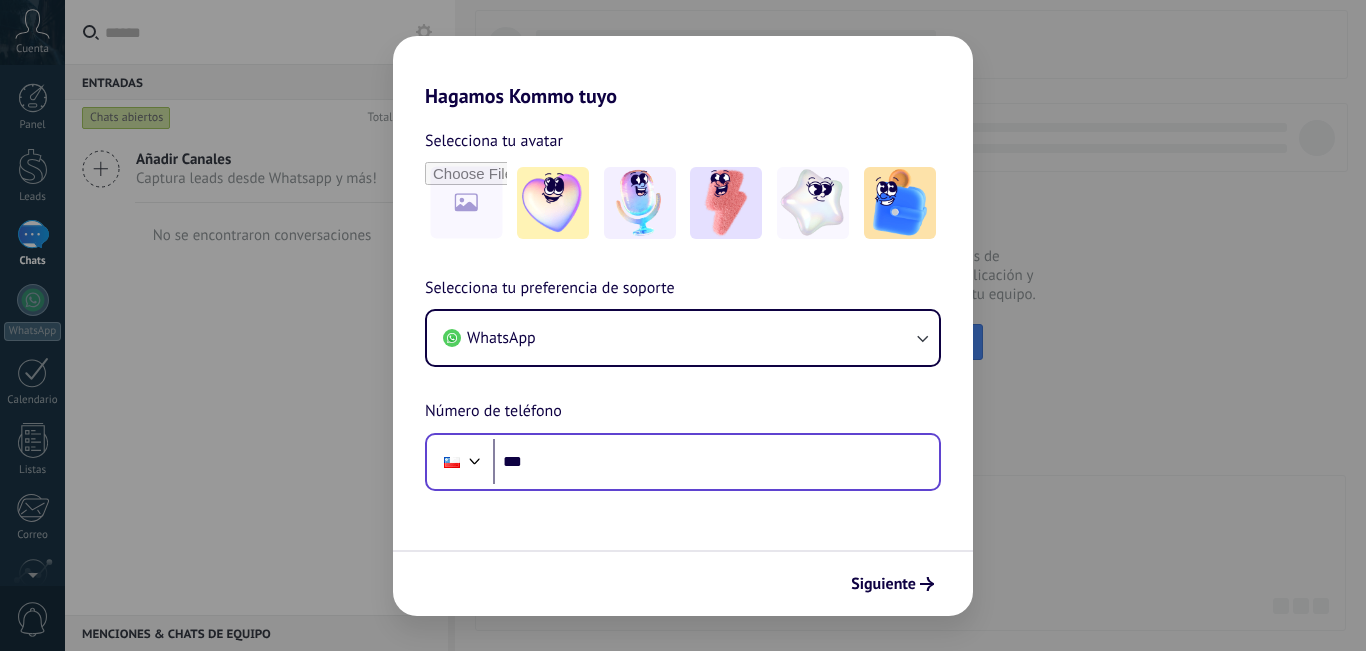 scroll, scrollTop: 0, scrollLeft: 0, axis: both 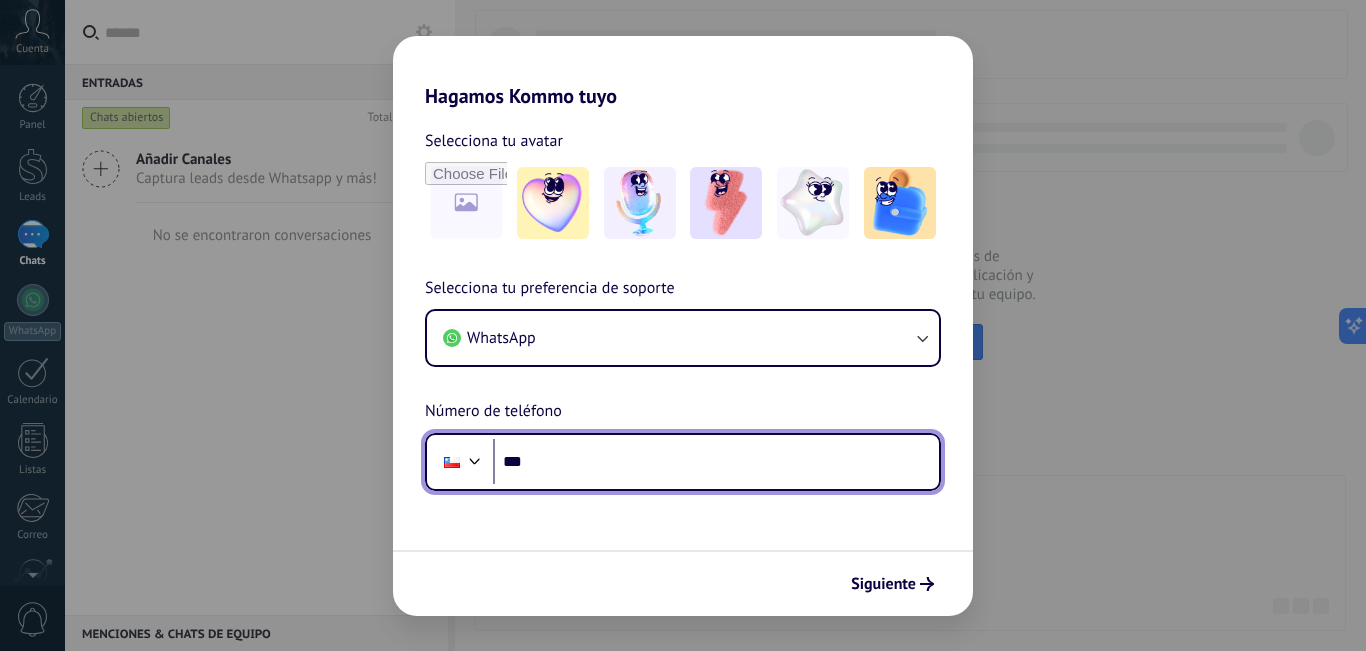 click on "***" at bounding box center (716, 462) 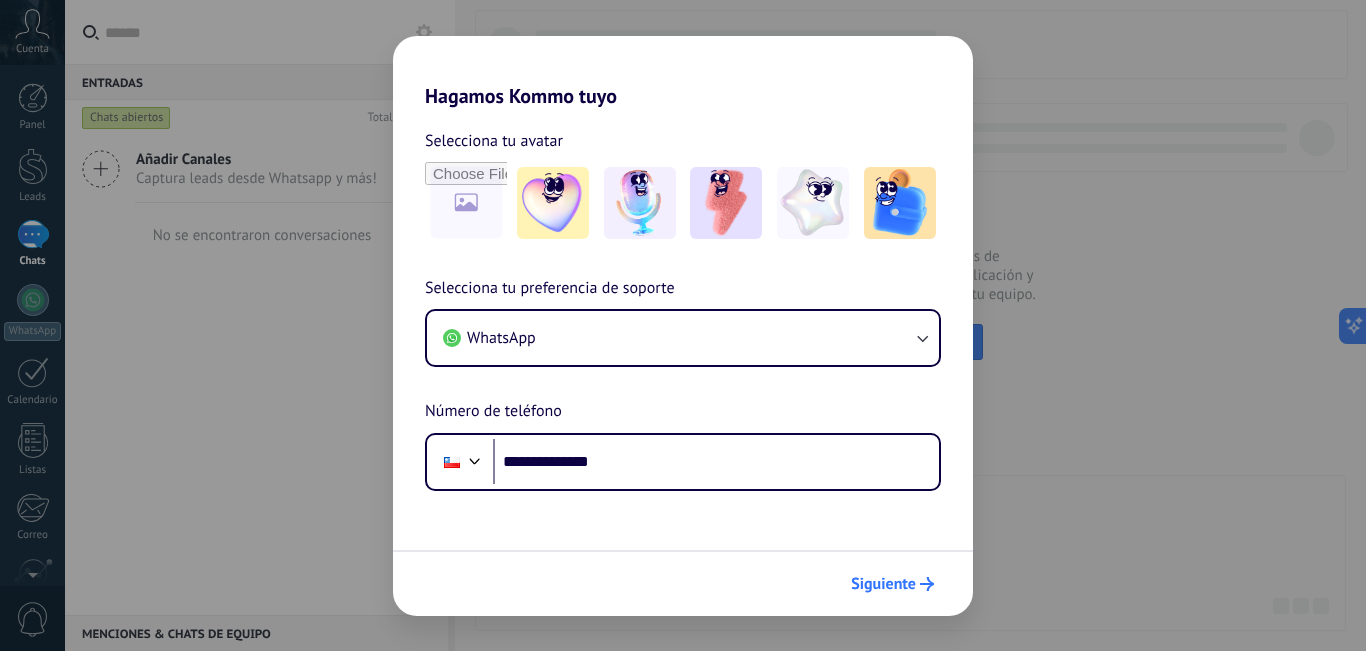 click on "Siguiente" at bounding box center (883, 584) 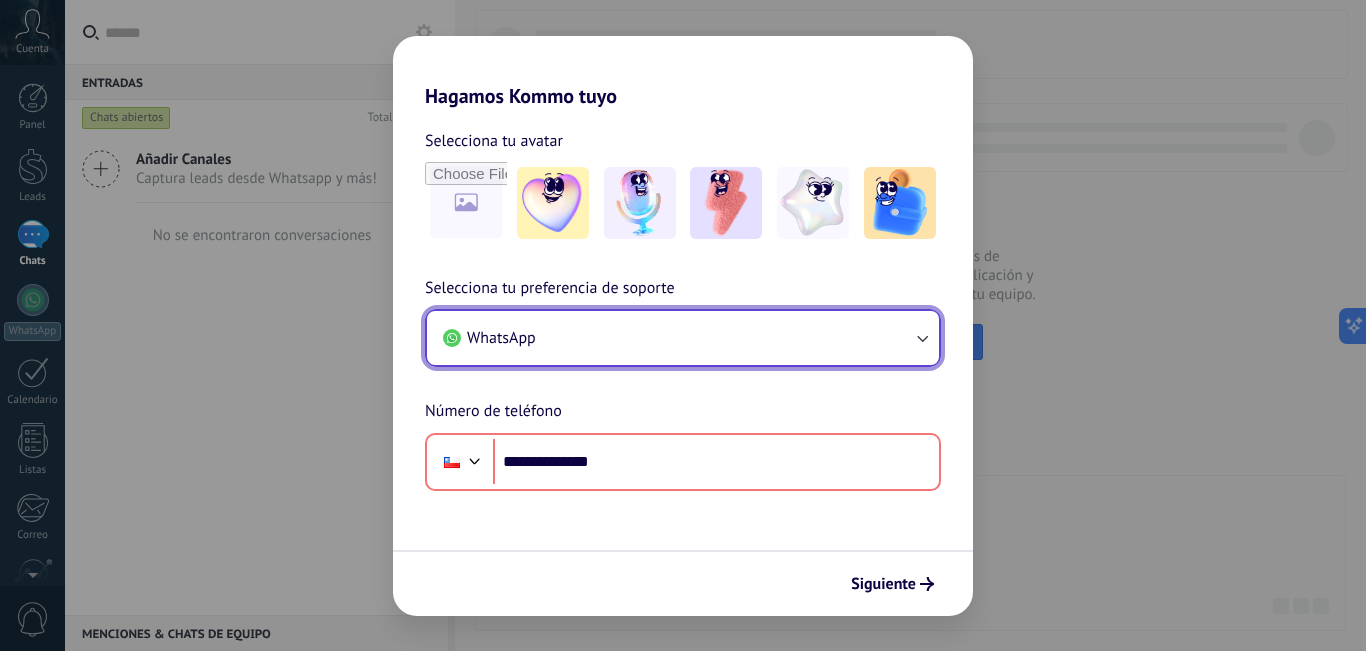 click 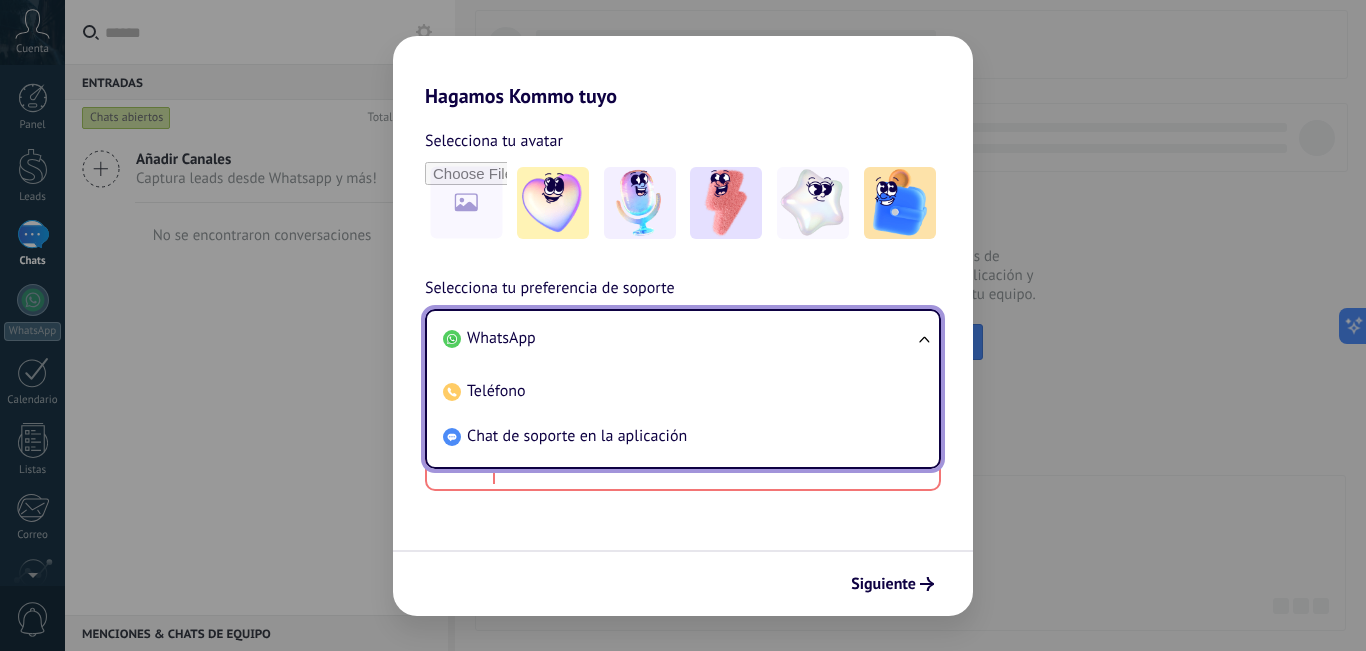click on "WhatsApp" at bounding box center (501, 338) 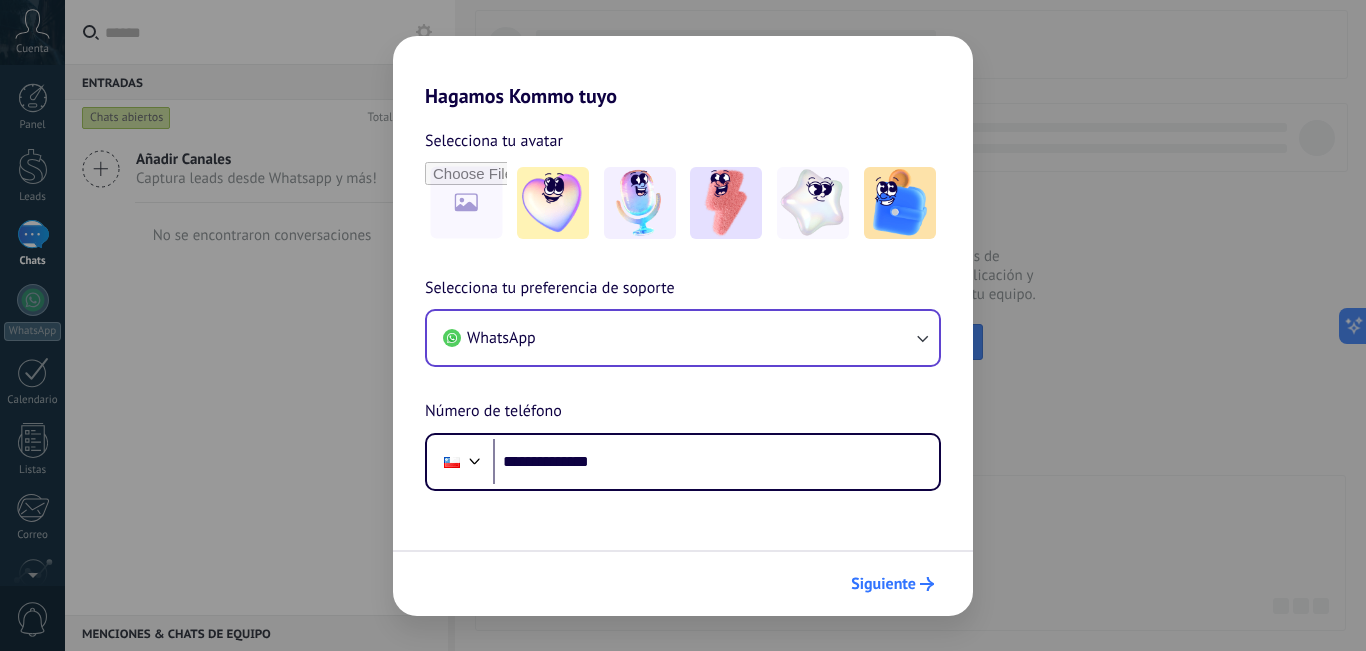 click on "Siguiente" at bounding box center [883, 584] 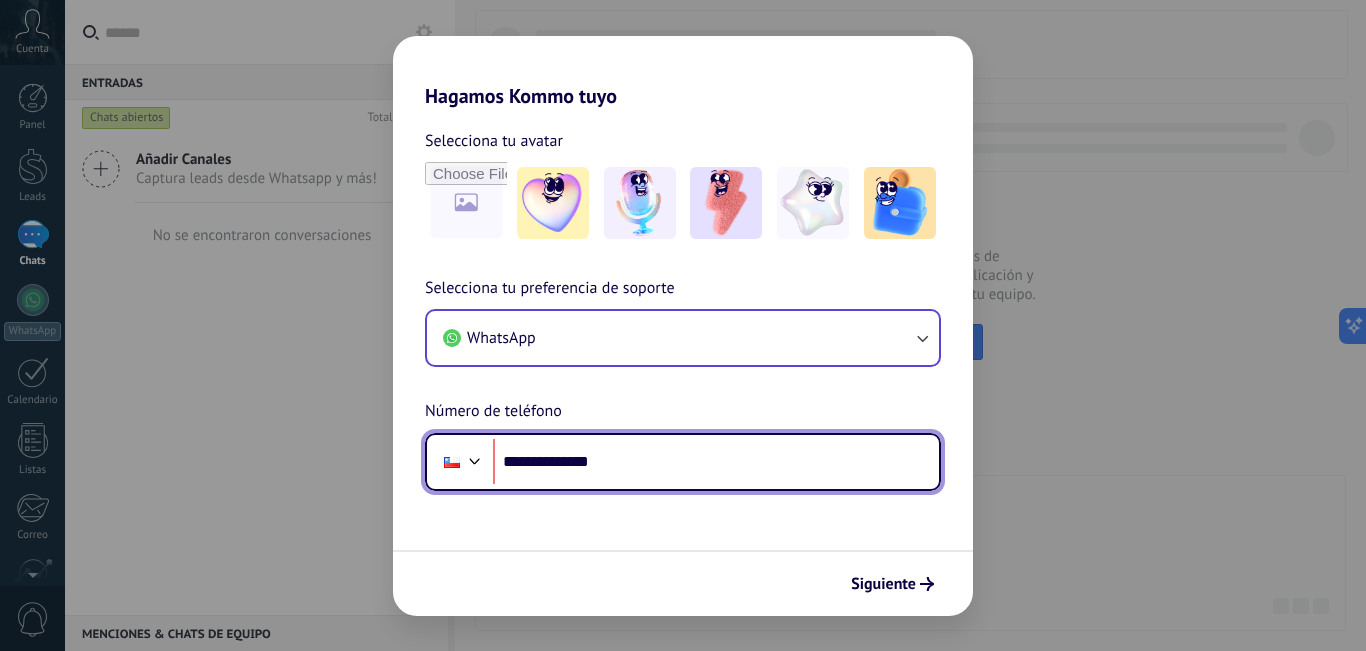 click on "**********" at bounding box center [716, 462] 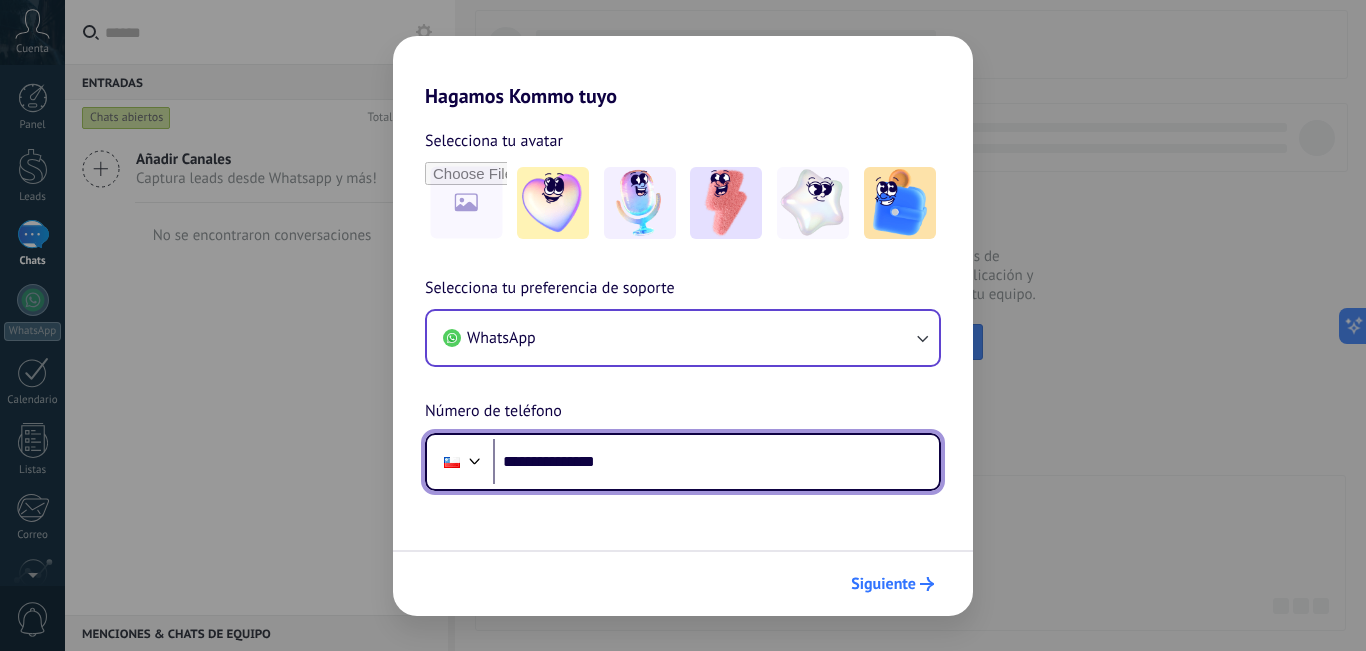 type on "**********" 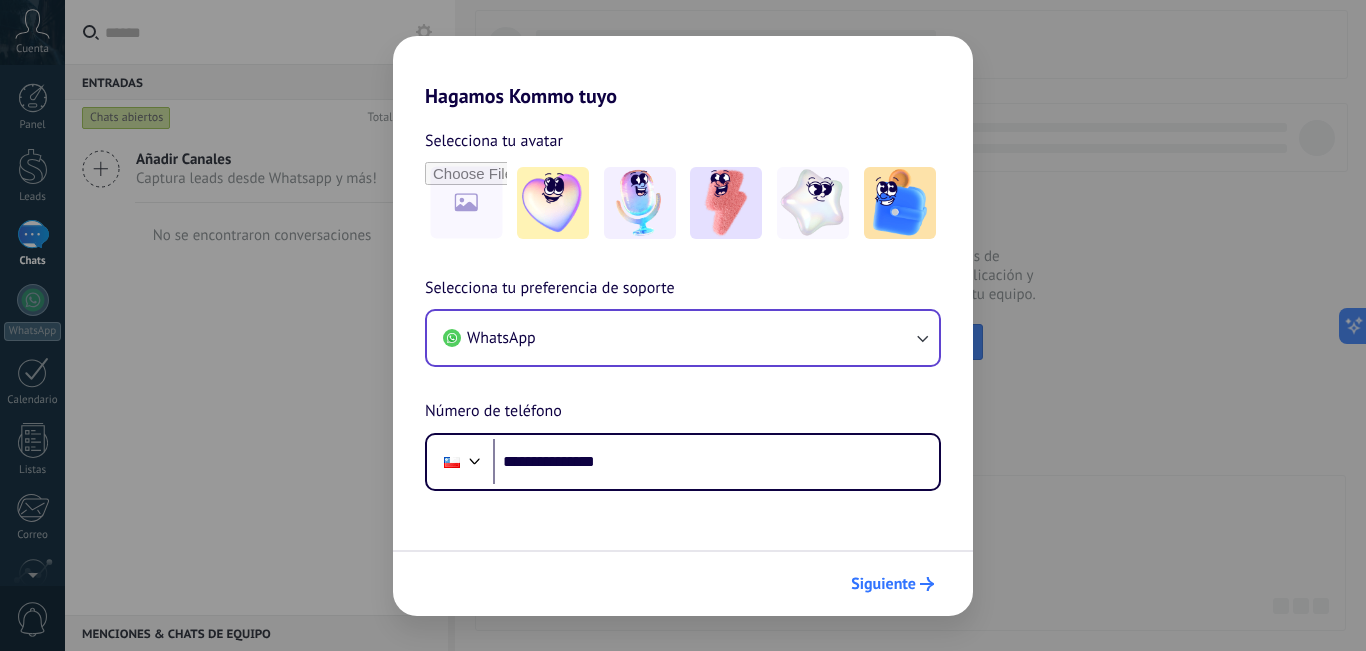 click on "Siguiente" at bounding box center [883, 584] 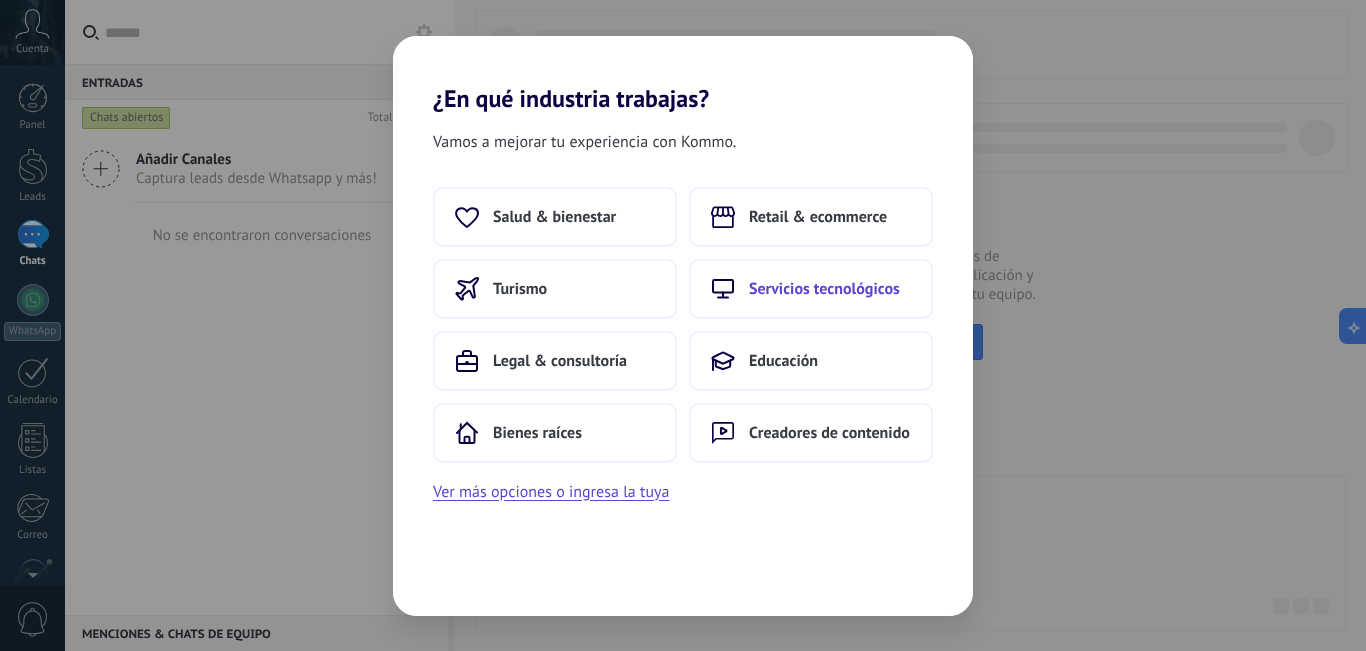 click on "Servicios tecnológicos" at bounding box center [824, 289] 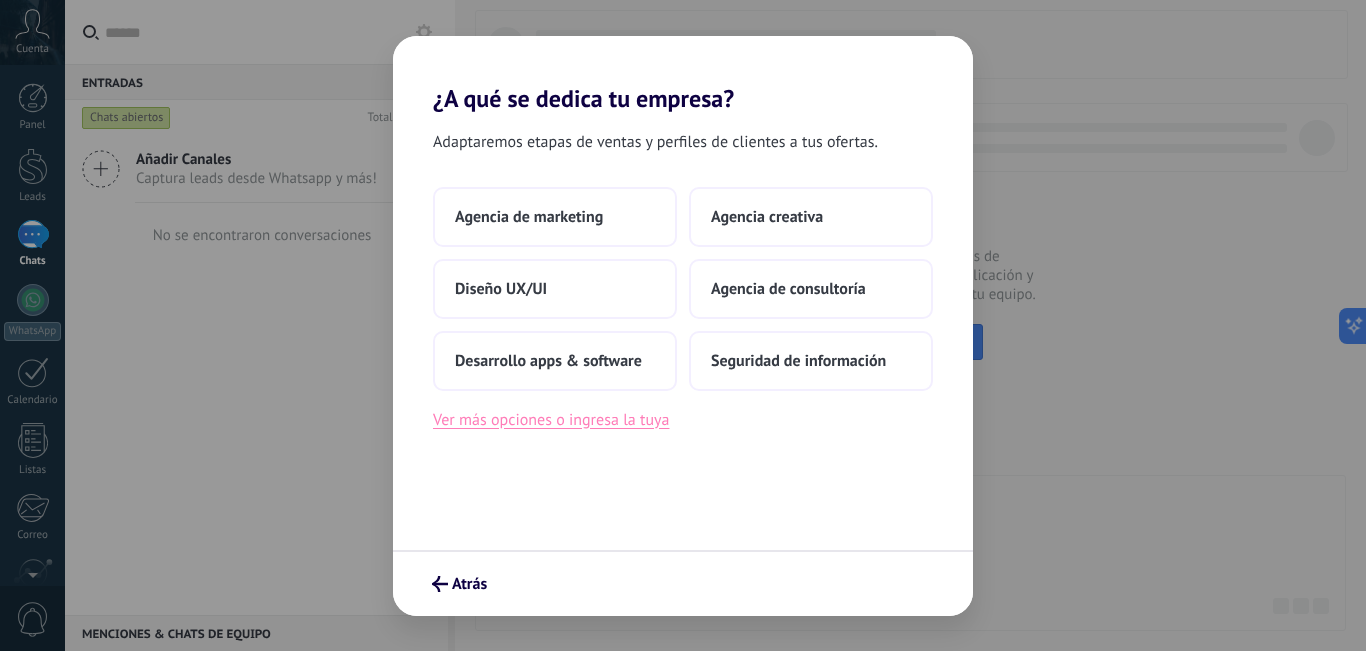 click on "Ver más opciones o ingresa la tuya" at bounding box center [551, 420] 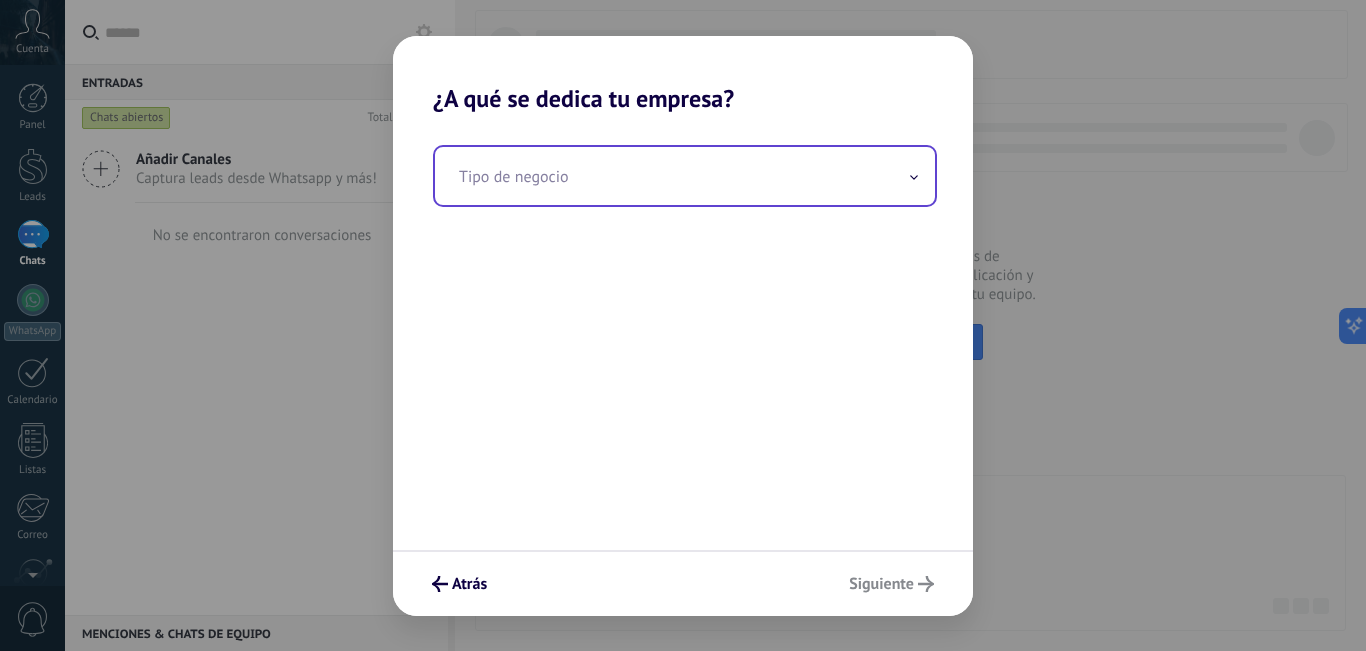 click at bounding box center [685, 176] 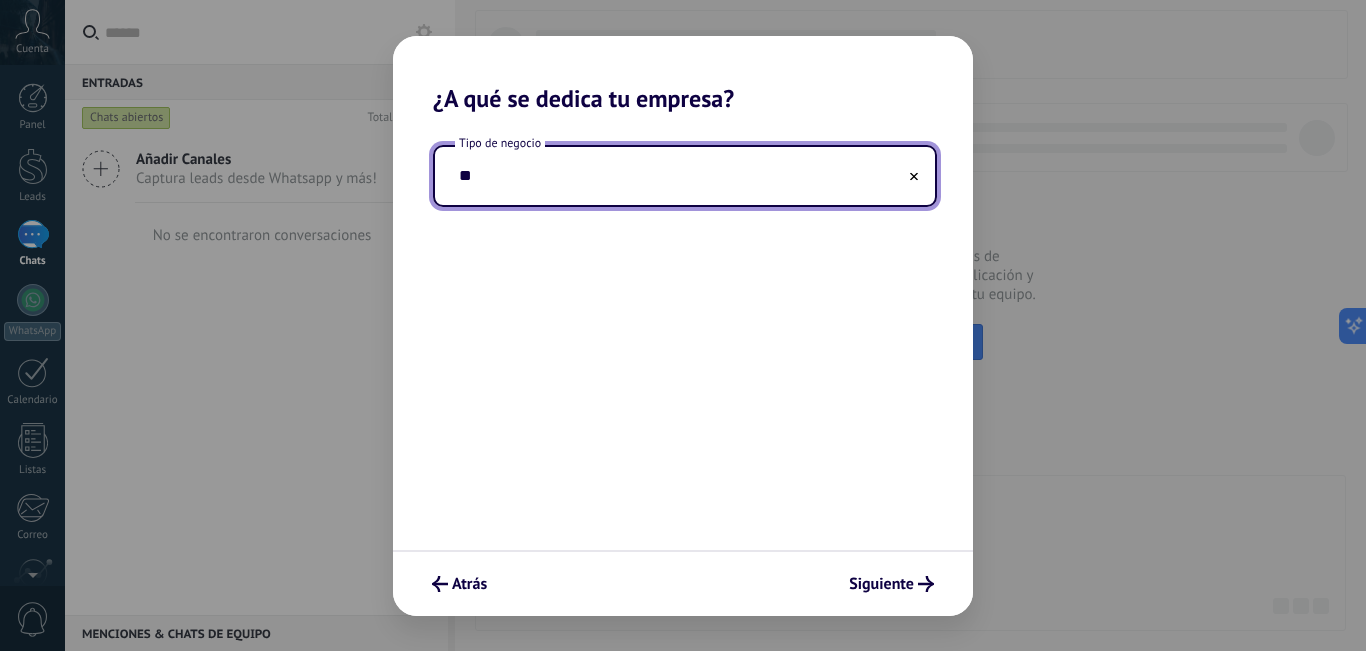 type on "*" 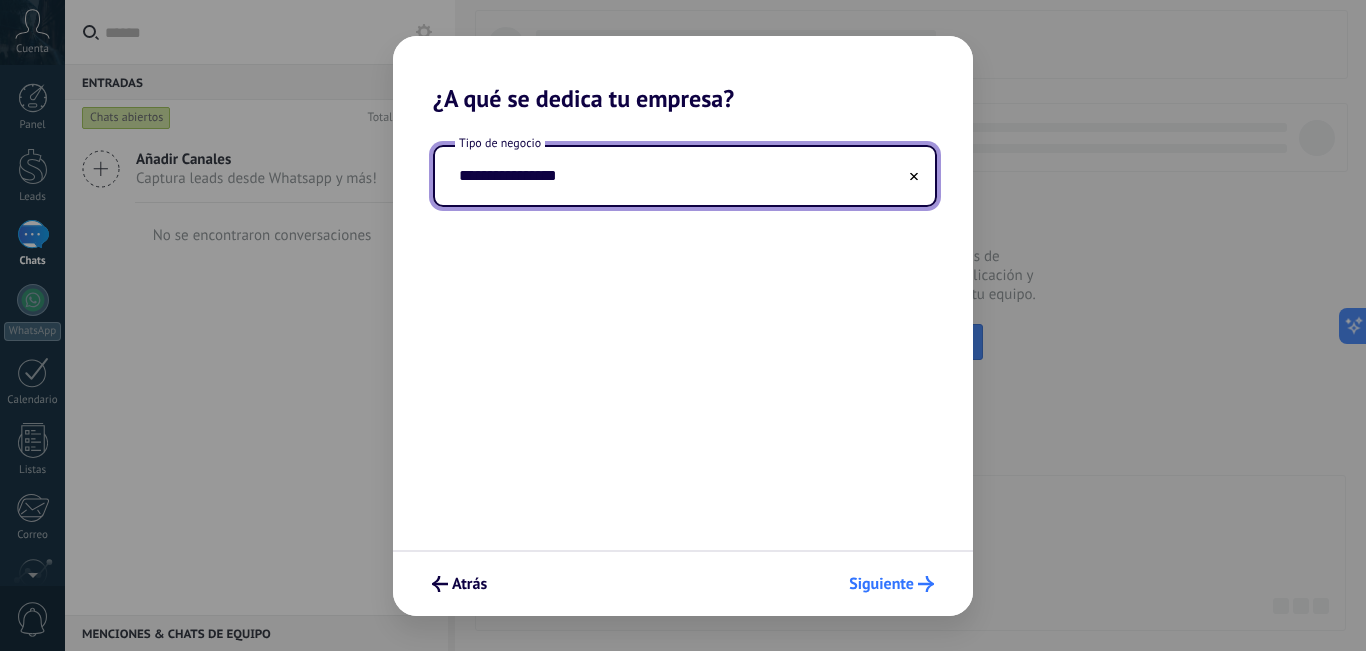 type on "**********" 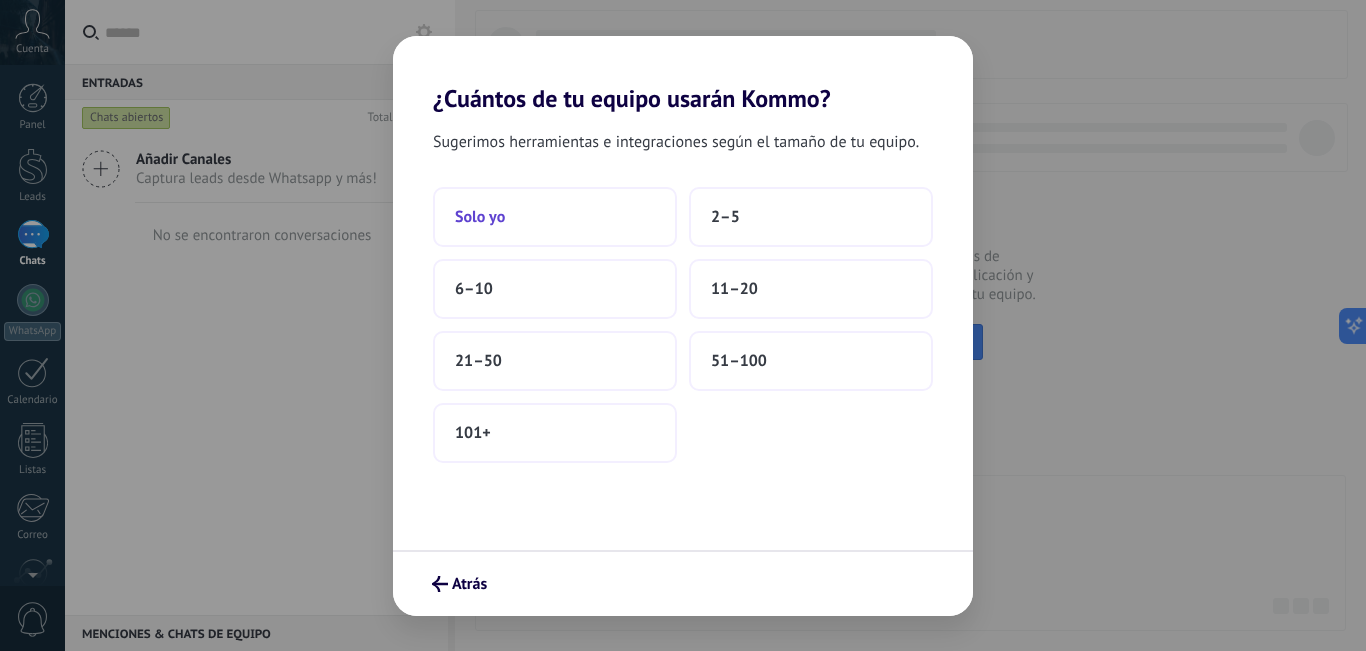 click on "Solo yo" at bounding box center (555, 217) 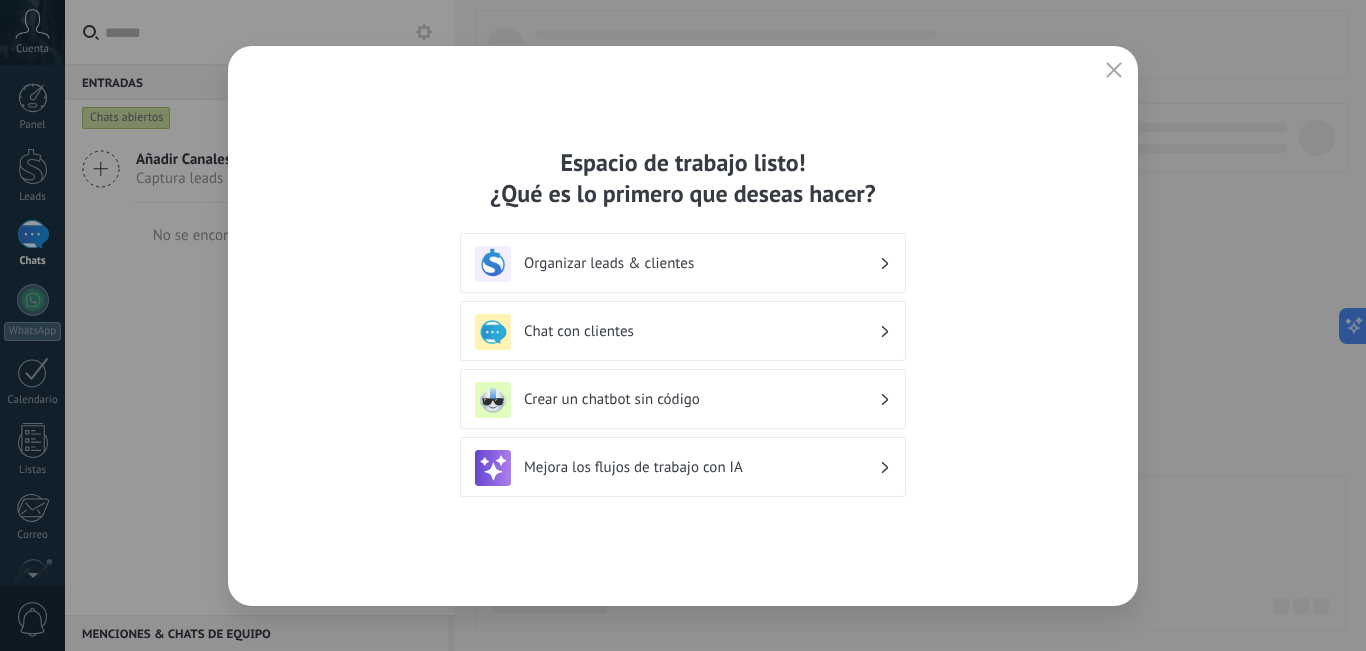 click on "Organizar leads & clientes" at bounding box center [701, 263] 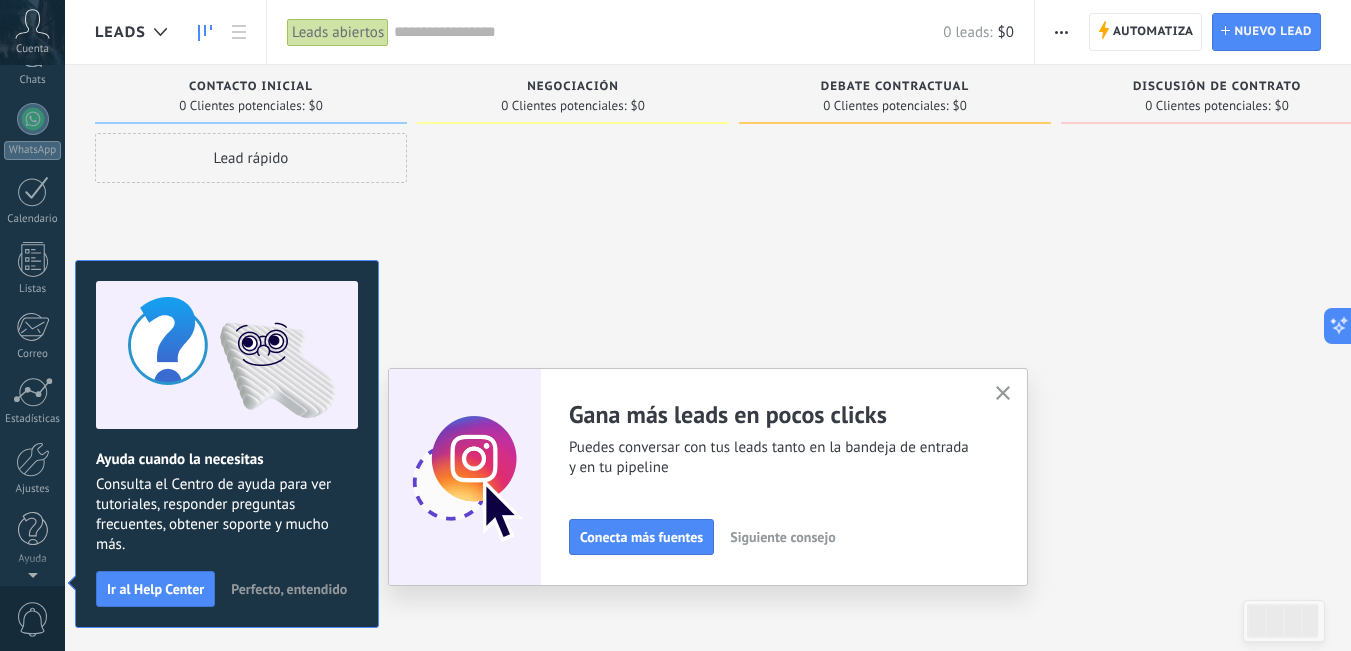 scroll, scrollTop: 0, scrollLeft: 0, axis: both 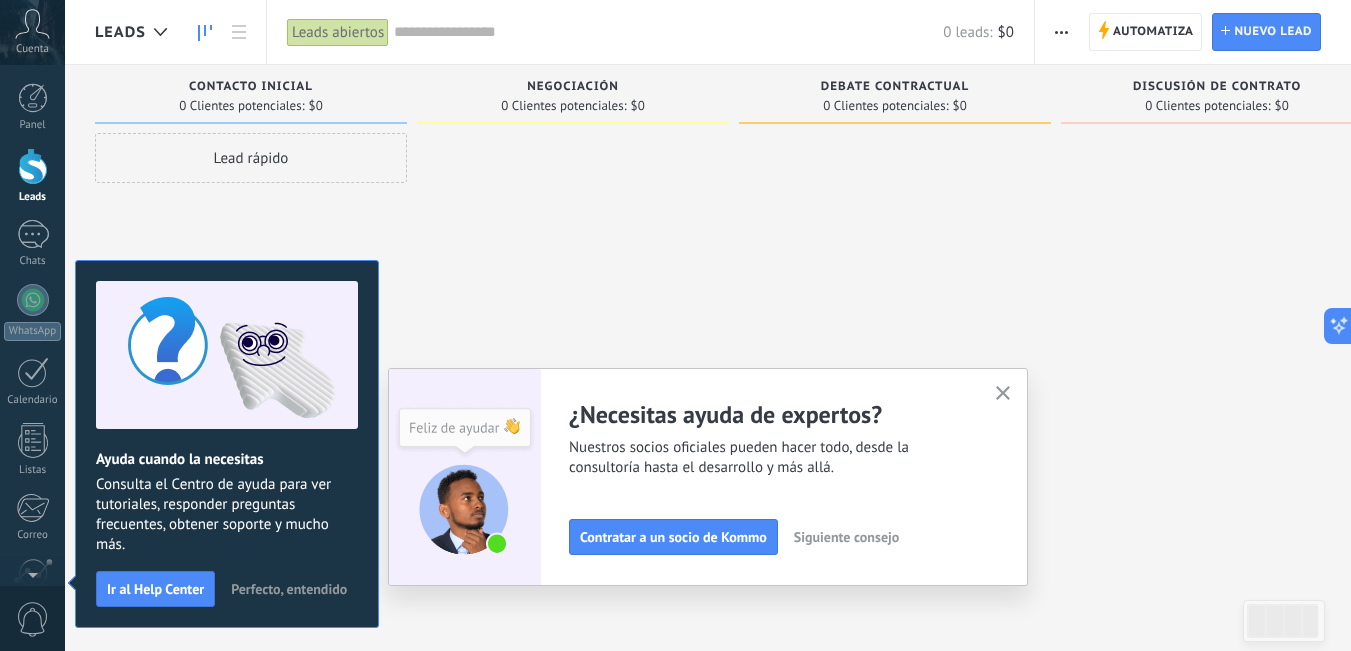 click 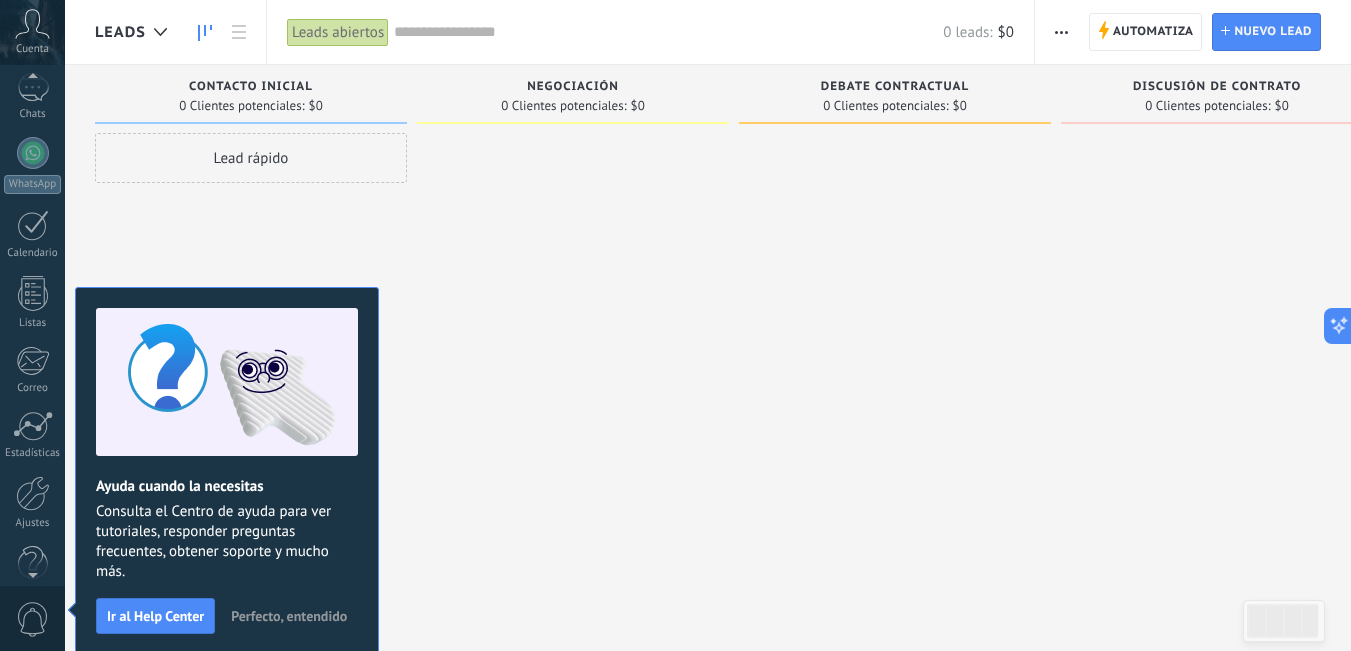 scroll, scrollTop: 181, scrollLeft: 0, axis: vertical 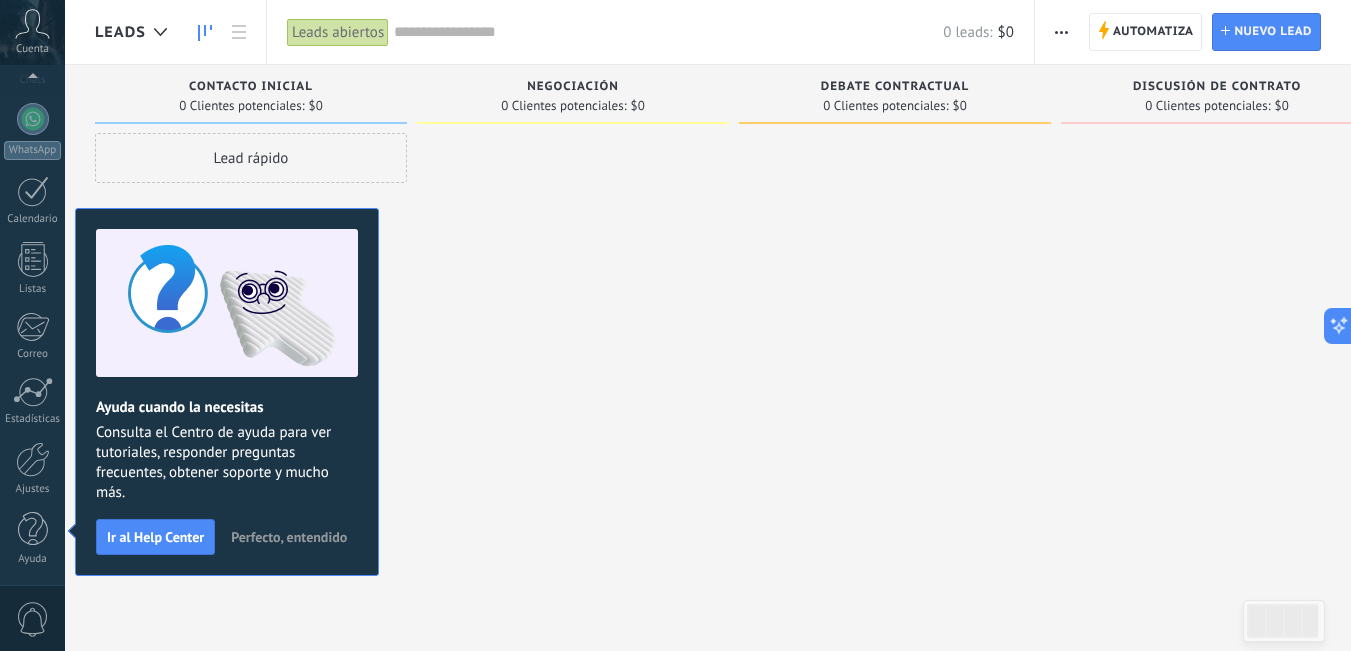 click on "Perfecto, entendido" at bounding box center [289, 537] 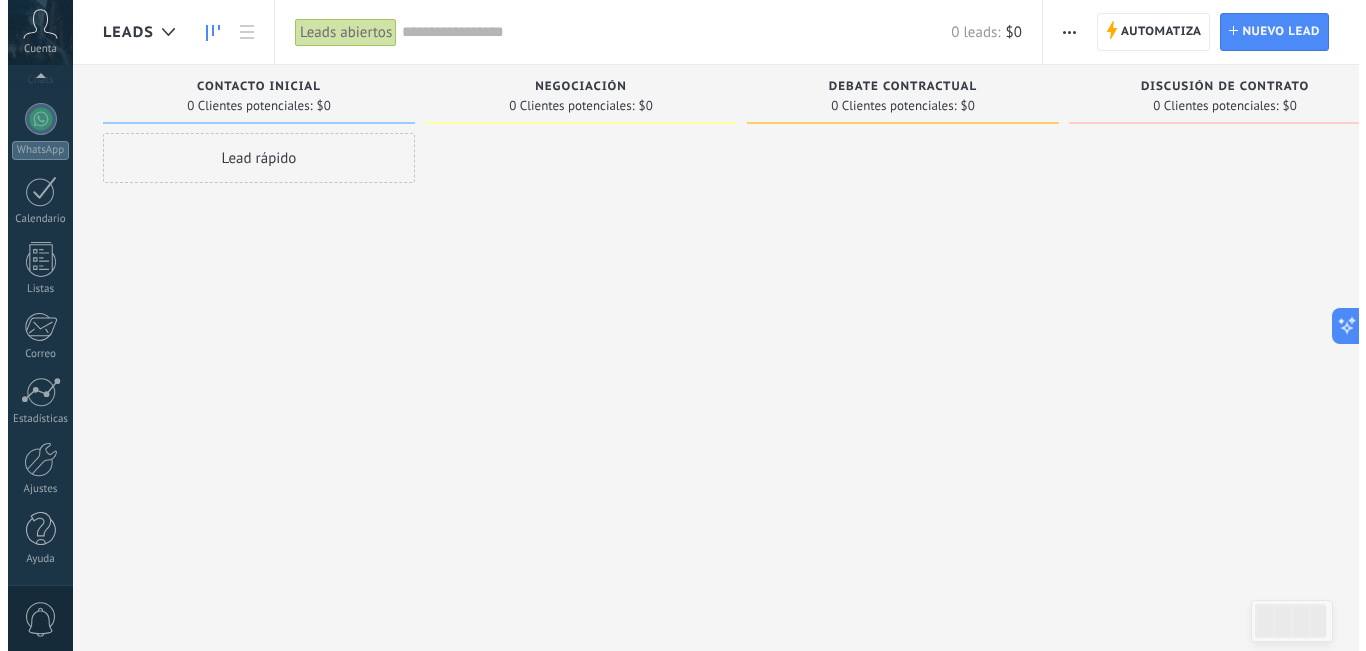 scroll, scrollTop: 0, scrollLeft: 0, axis: both 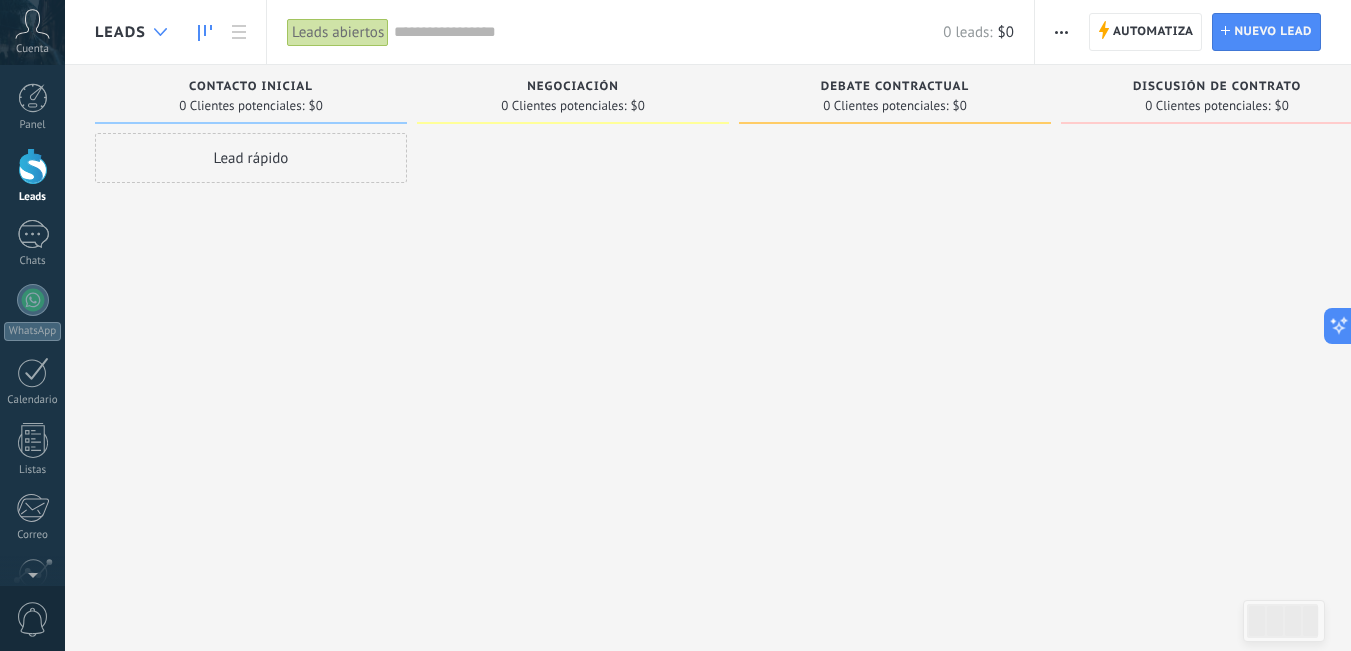 click 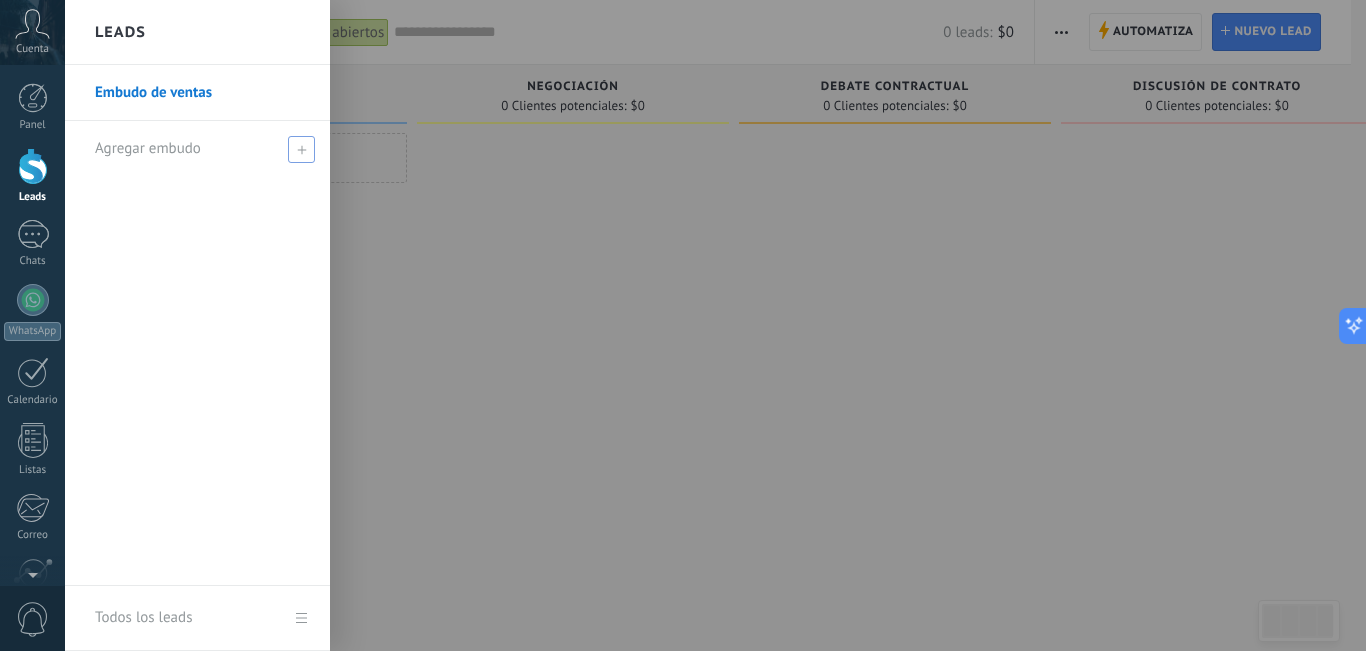 click at bounding box center (301, 149) 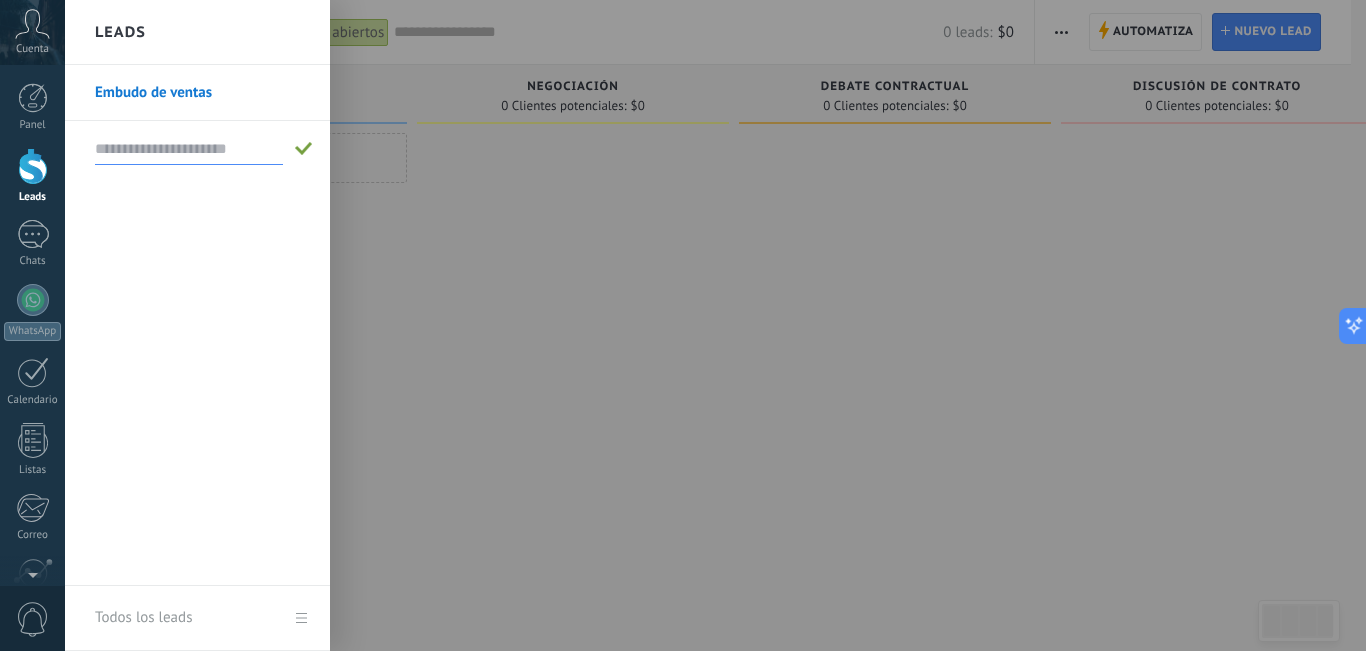 click at bounding box center (189, 149) 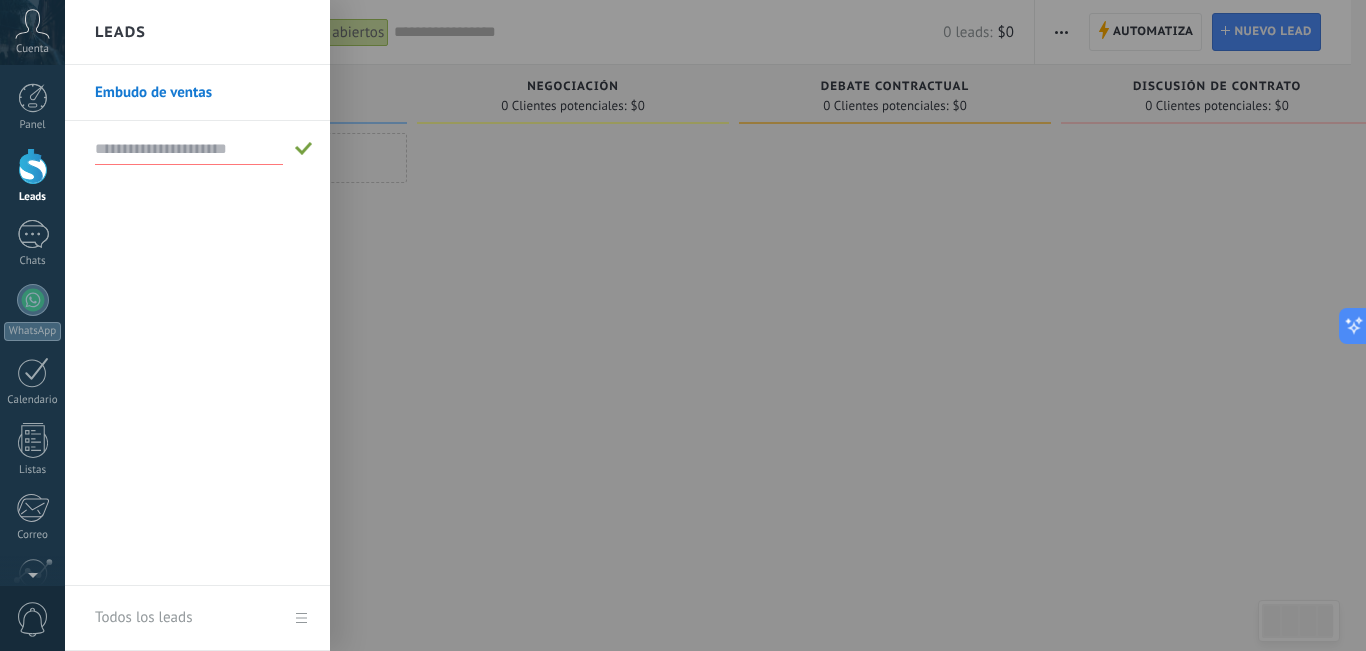 click on "Embudo de ventas" at bounding box center (197, 325) 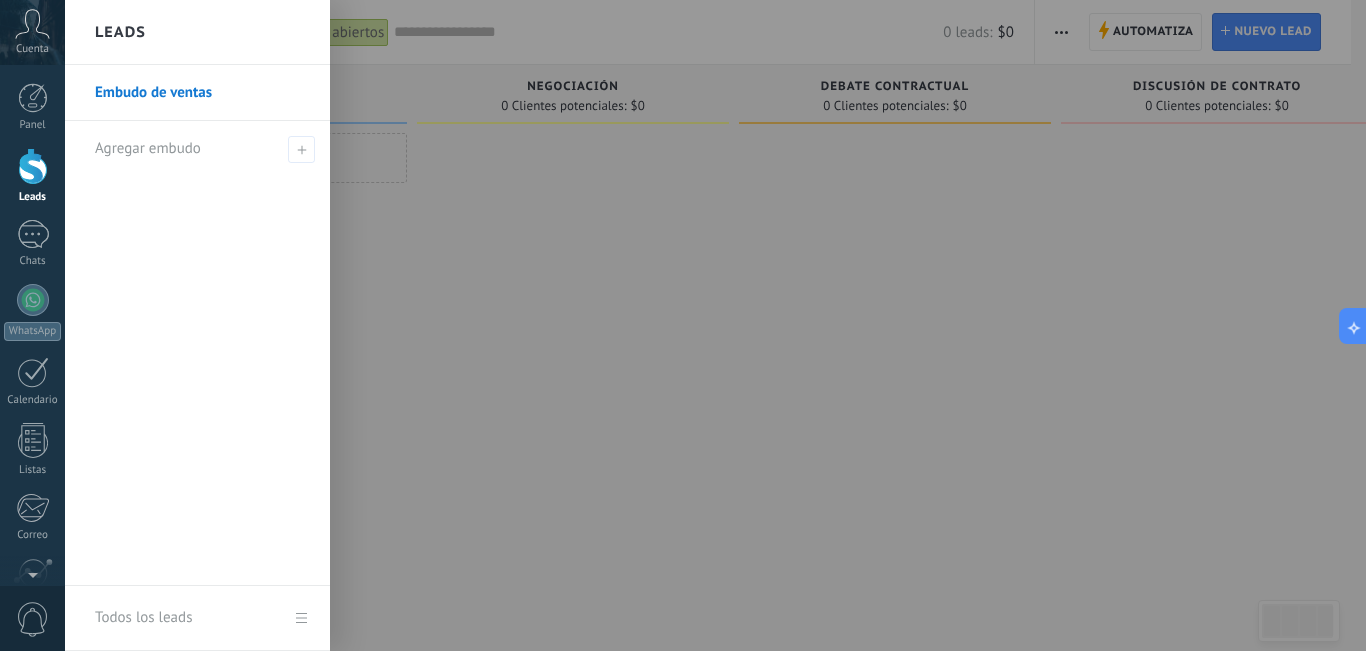 click at bounding box center [748, 325] 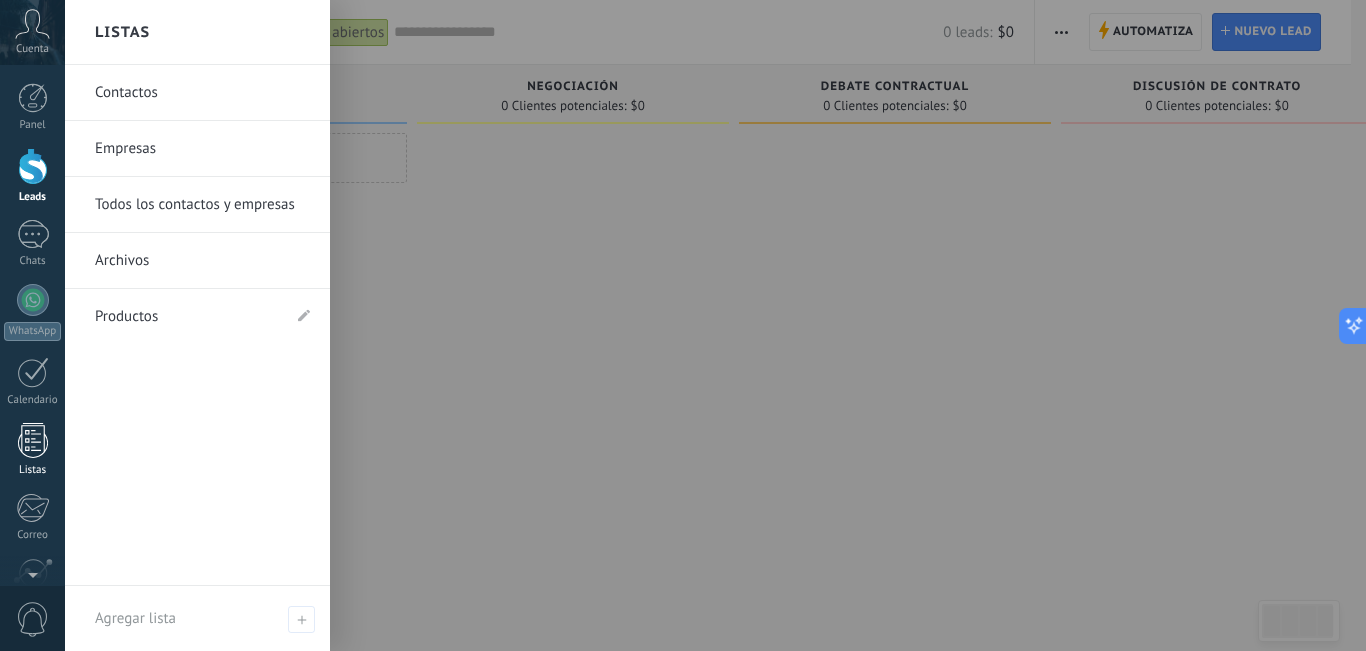 click at bounding box center [33, 440] 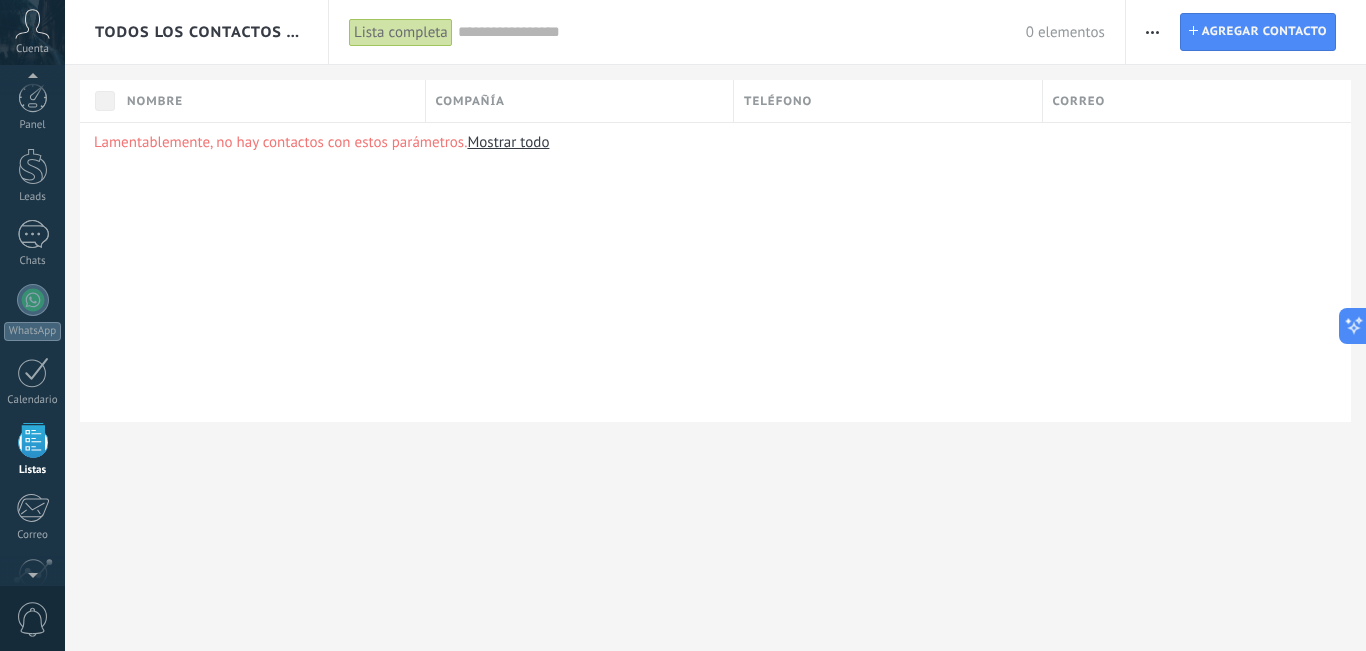 scroll, scrollTop: 124, scrollLeft: 0, axis: vertical 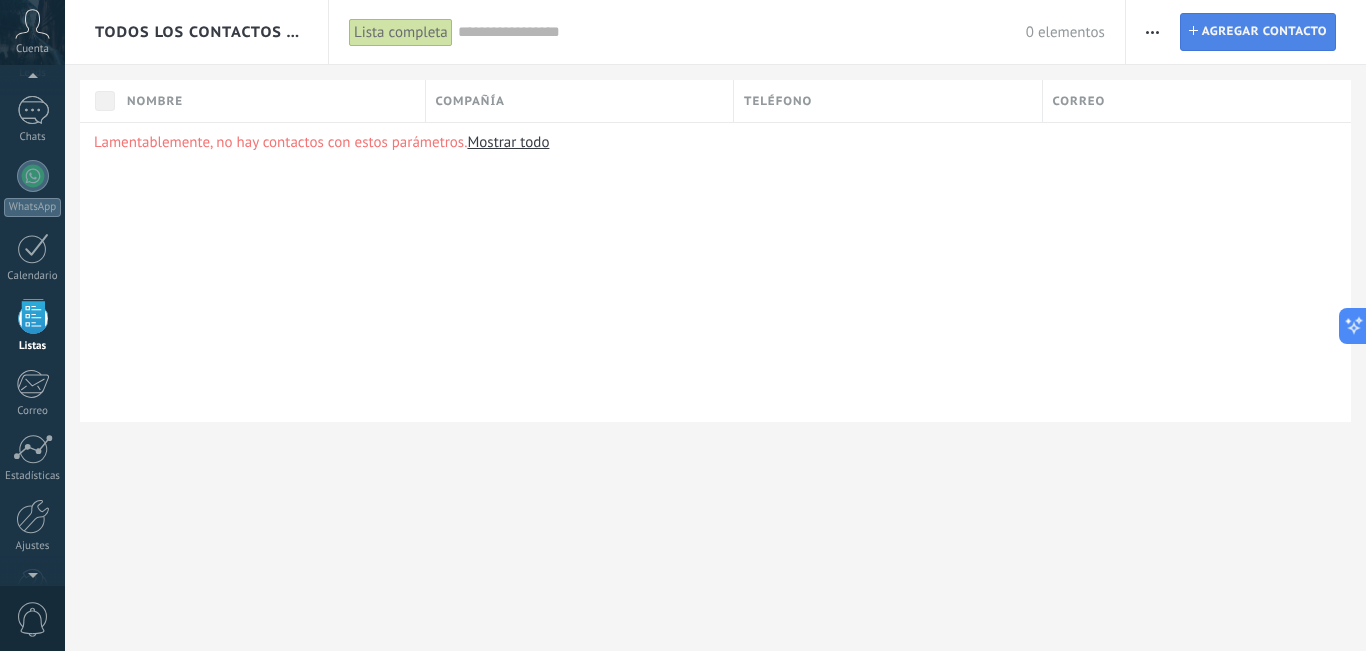 click on "Agregar contacto" at bounding box center [1264, 32] 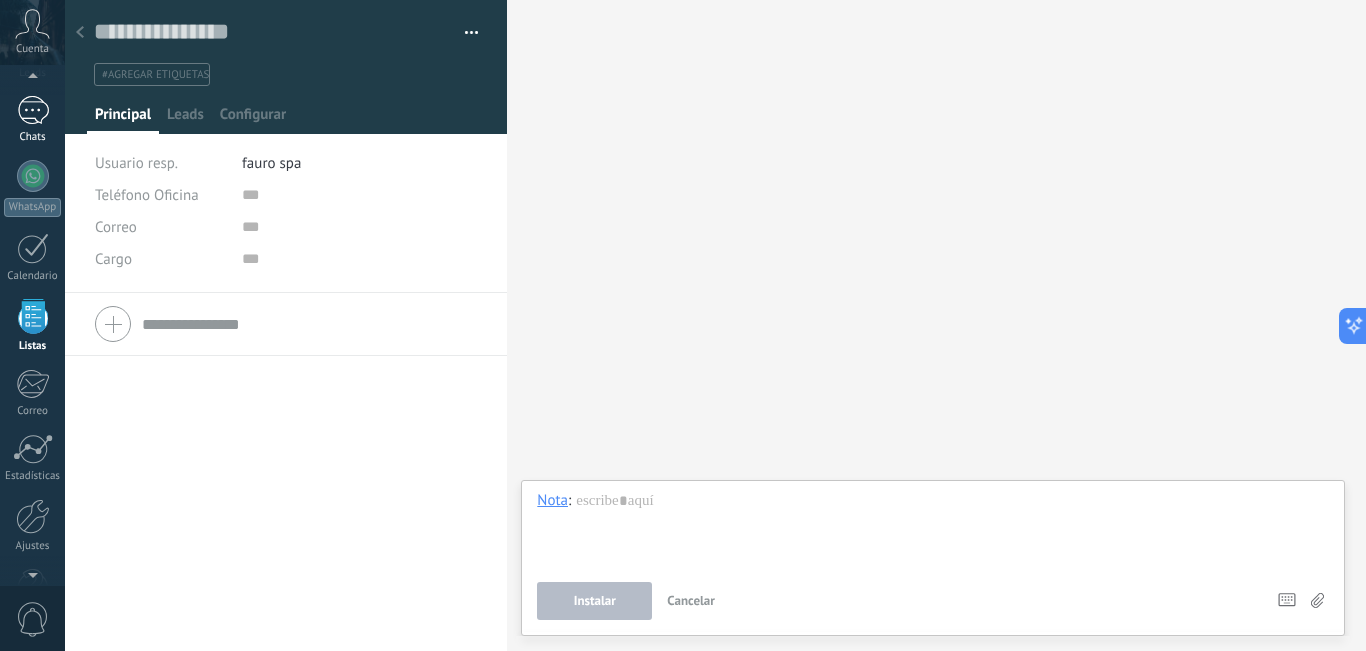click at bounding box center [33, 110] 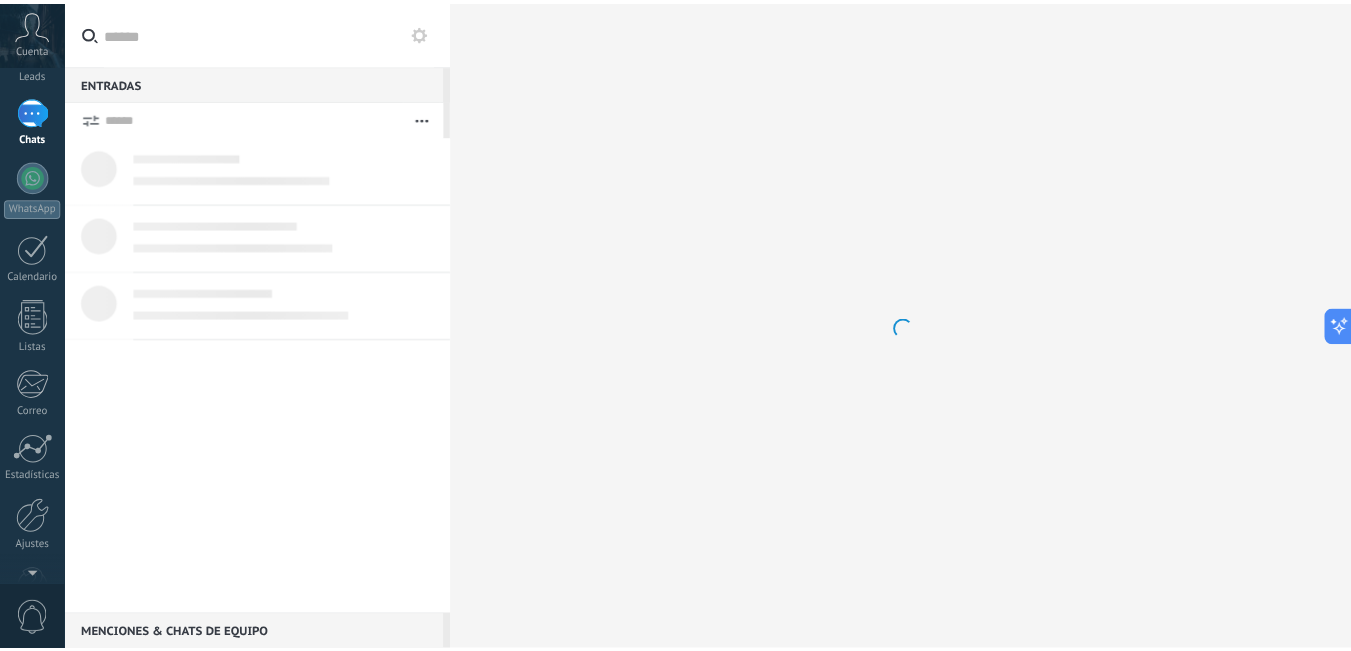 scroll, scrollTop: 0, scrollLeft: 0, axis: both 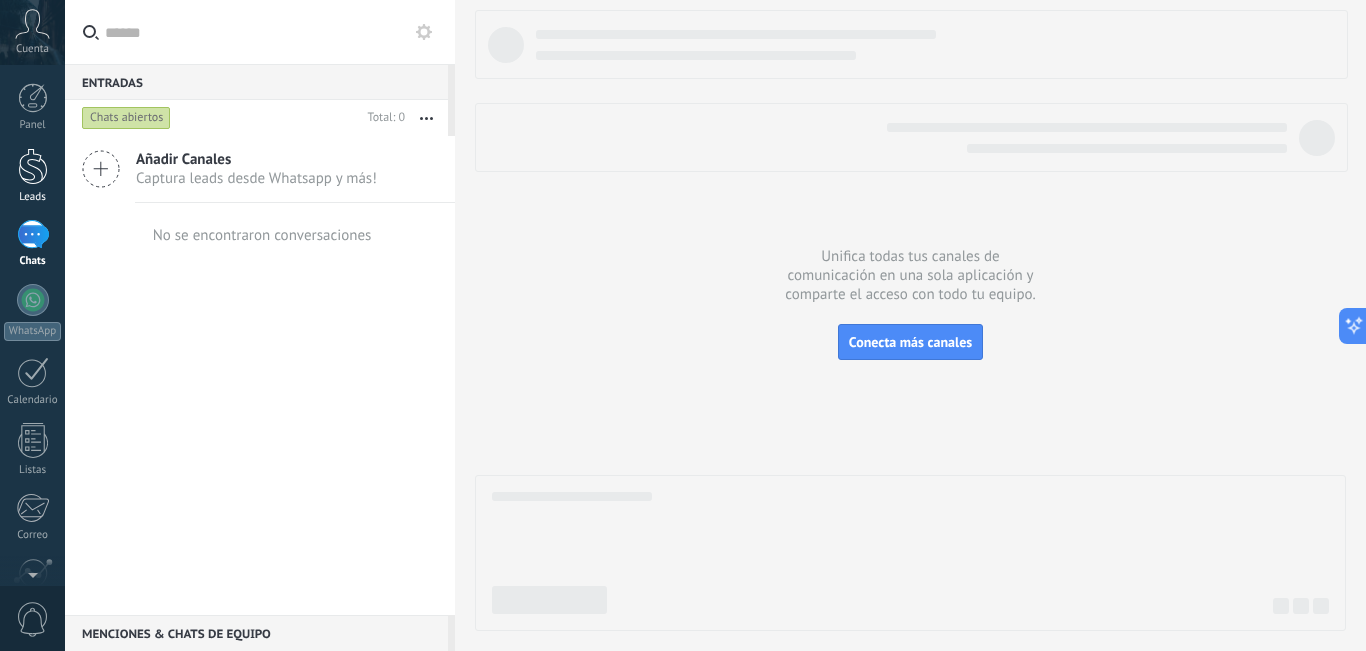 click on "Leads" at bounding box center (32, 176) 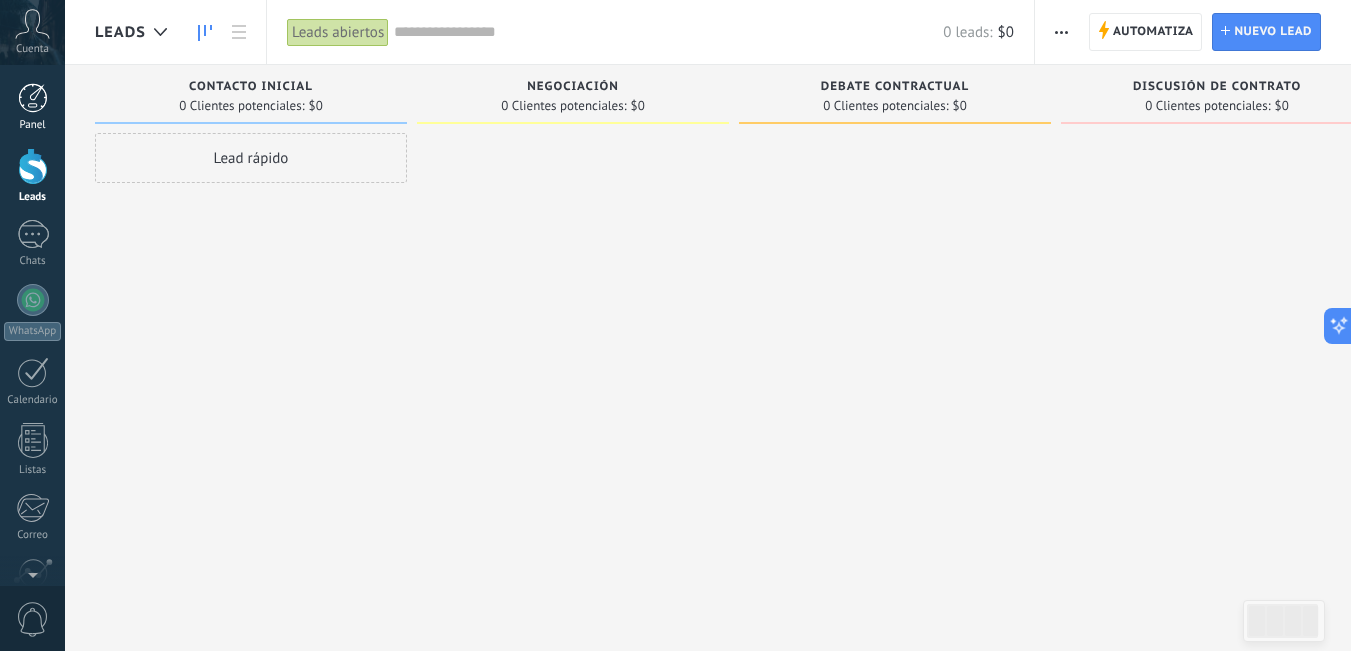 click on "Panel" at bounding box center (33, 125) 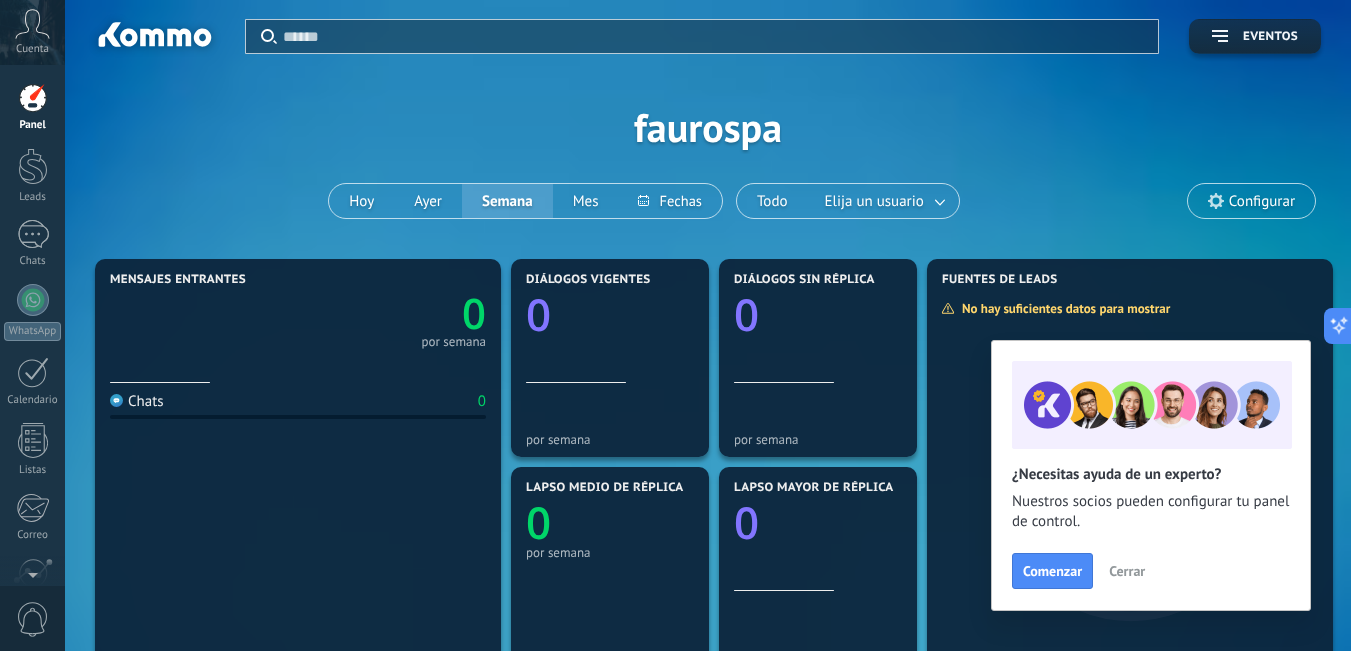 scroll, scrollTop: 181, scrollLeft: 0, axis: vertical 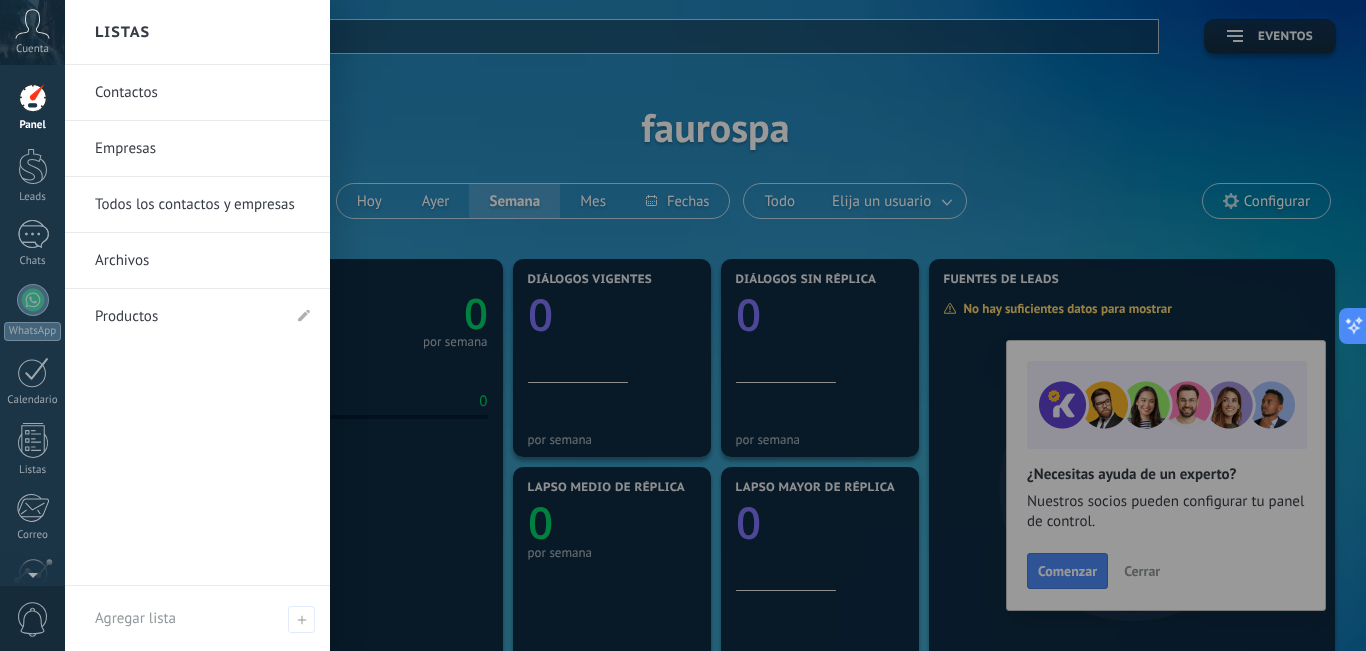 click on "Contactos" at bounding box center (202, 93) 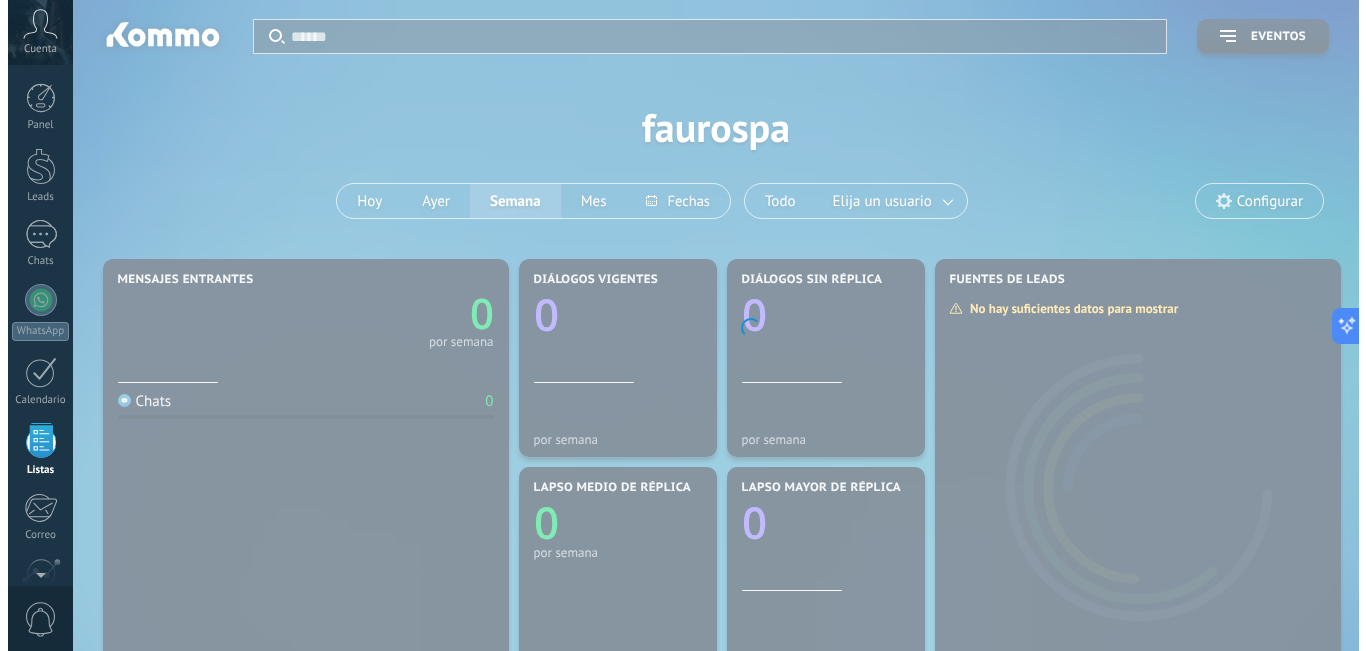 scroll, scrollTop: 124, scrollLeft: 0, axis: vertical 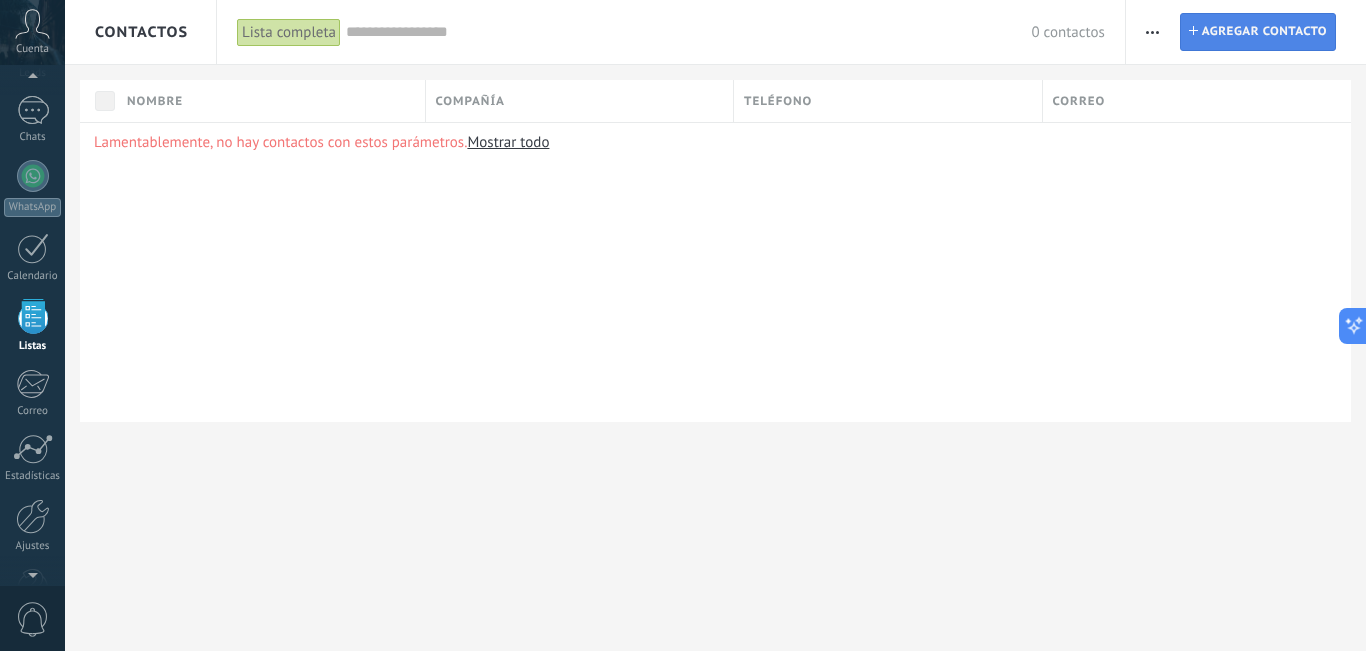 click on "Agregar contacto" at bounding box center [1264, 32] 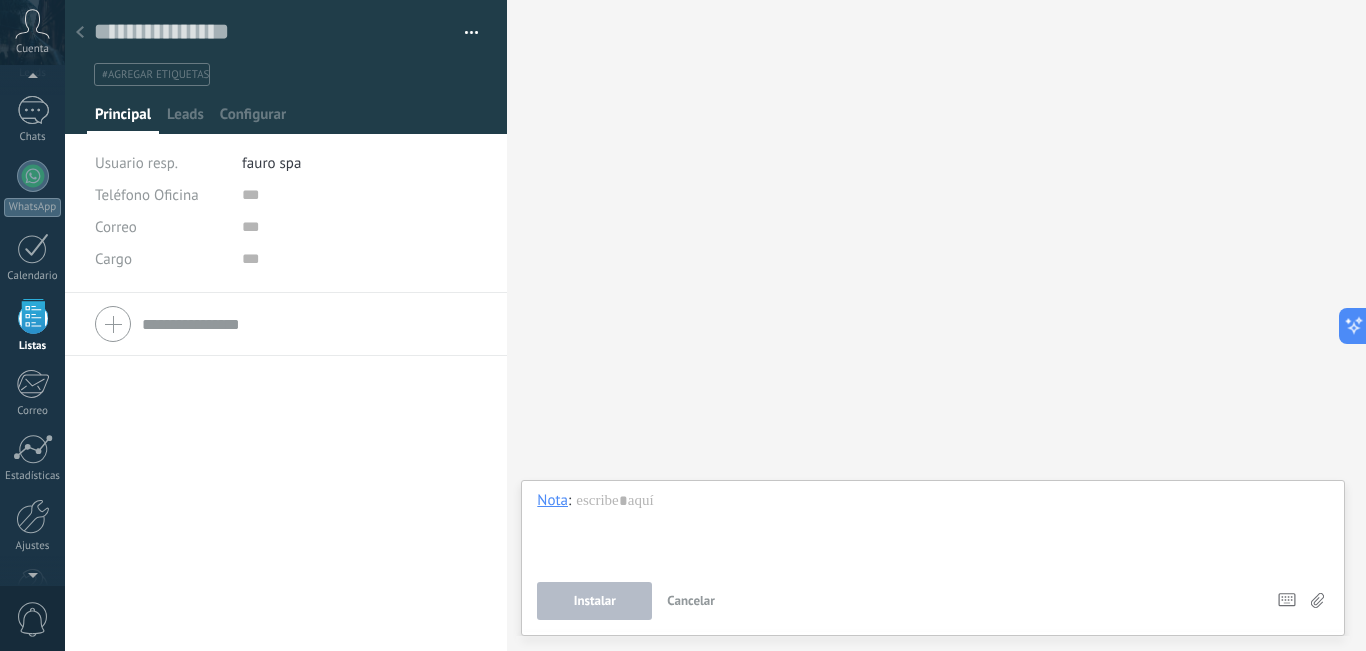 click on "Buscar Carga más Participantes:" at bounding box center (936, 325) 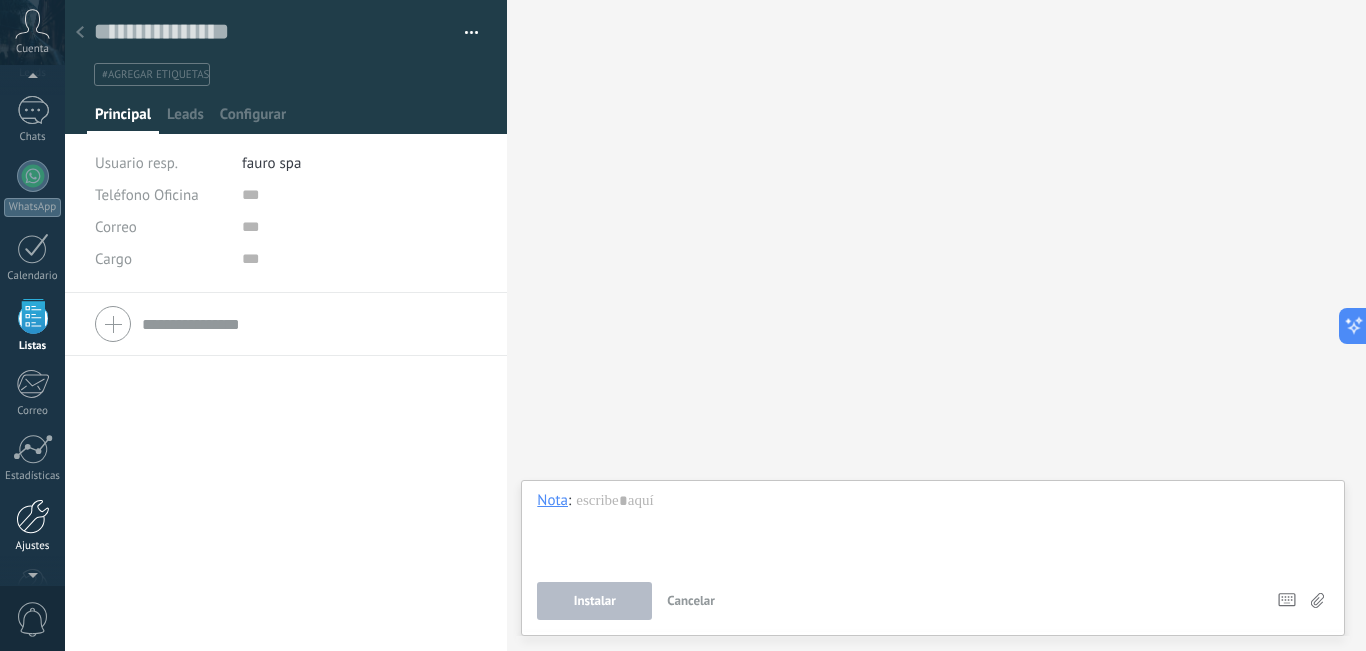 click at bounding box center (33, 516) 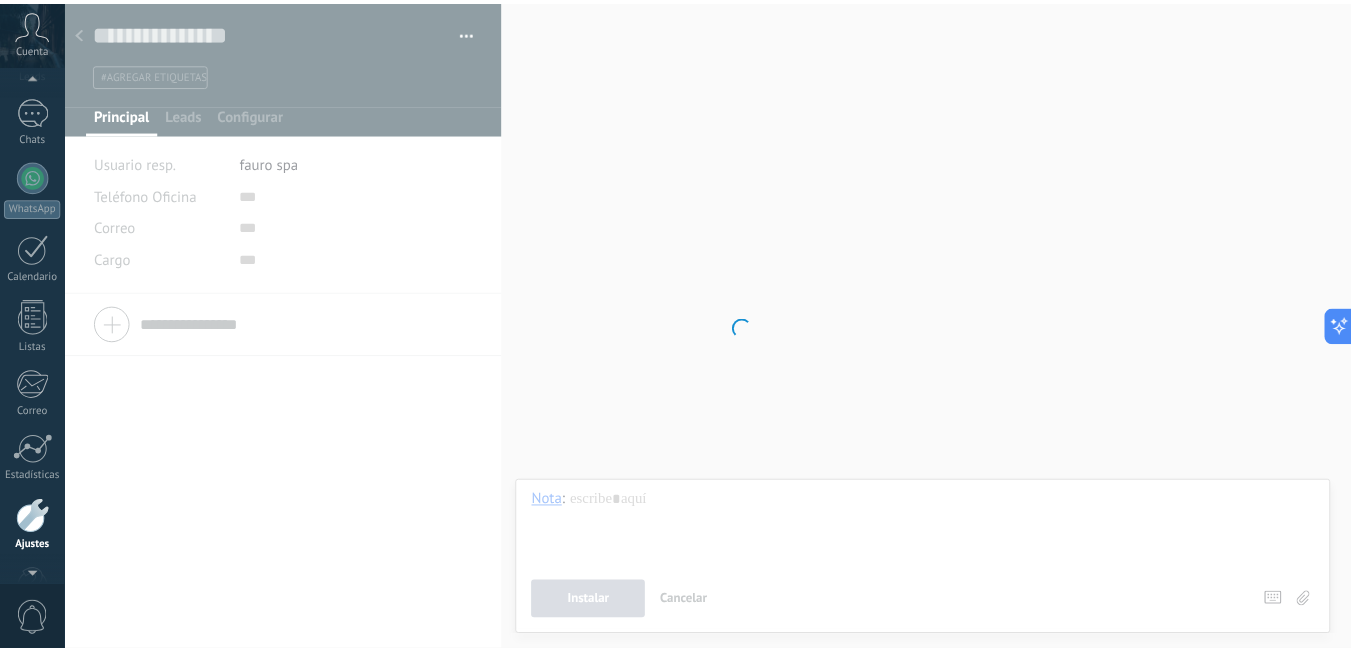 scroll, scrollTop: 181, scrollLeft: 0, axis: vertical 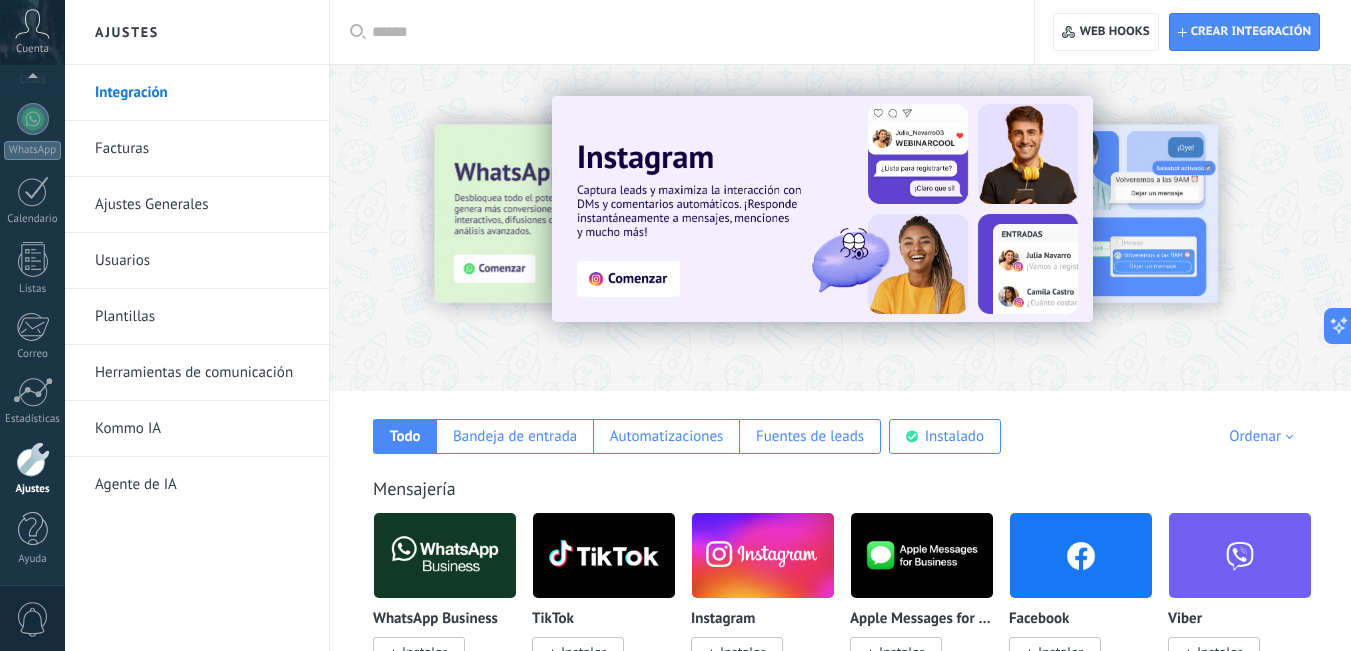 click on "Plantillas" at bounding box center (202, 317) 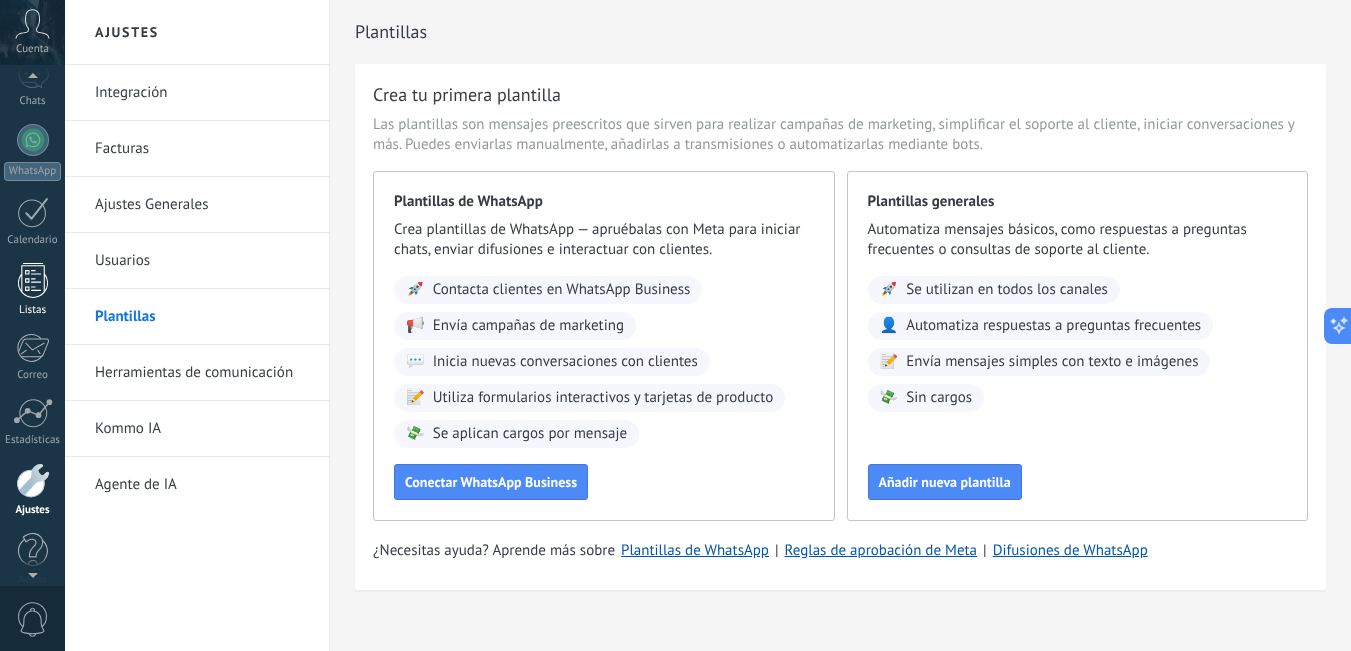 scroll, scrollTop: 154, scrollLeft: 0, axis: vertical 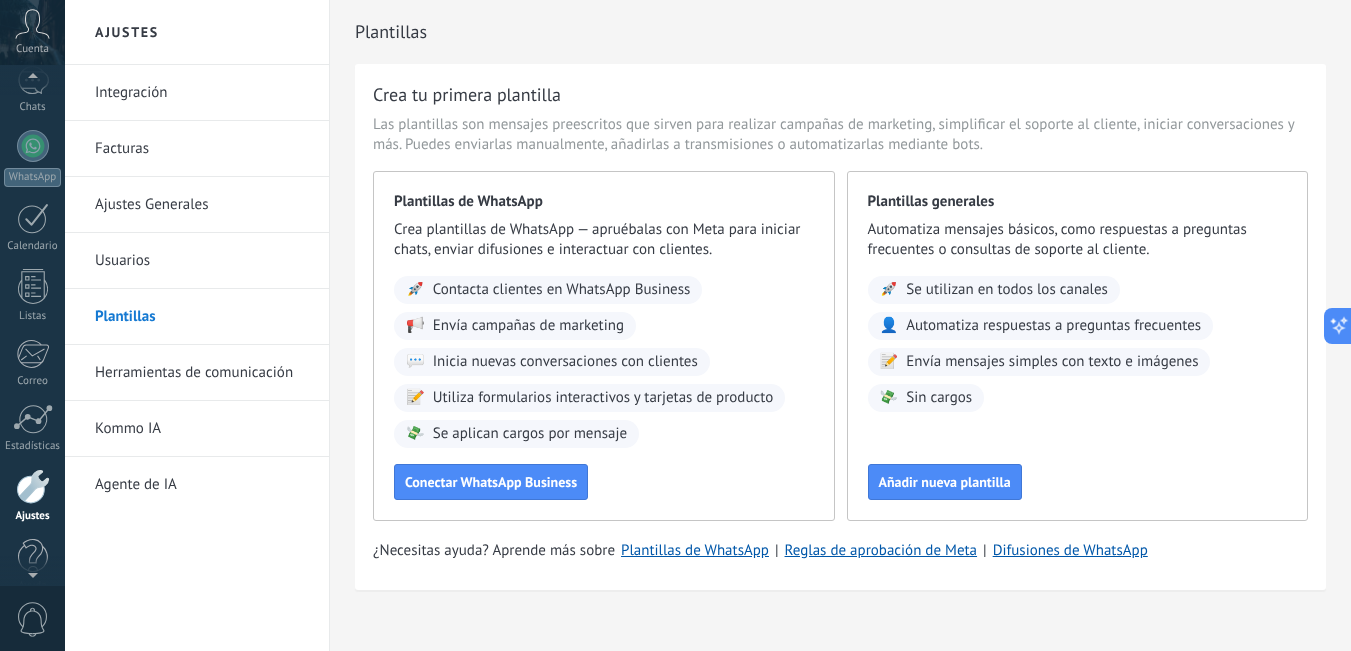 click at bounding box center (33, 486) 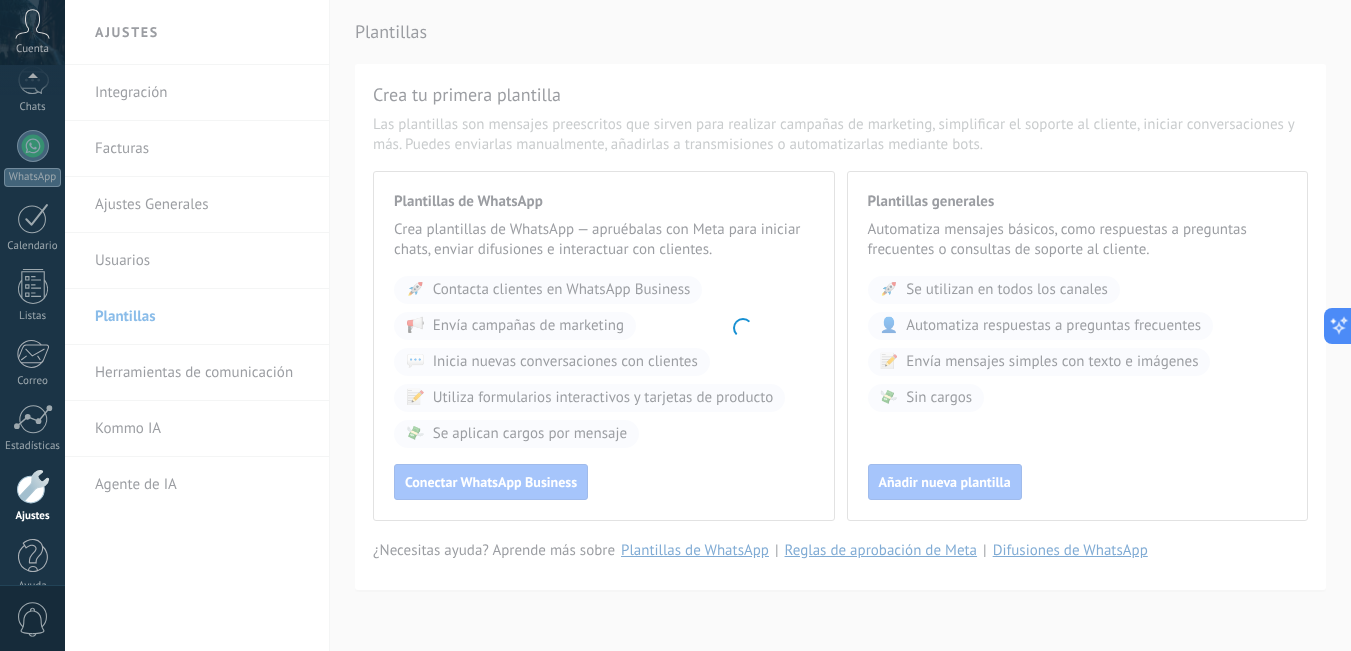 scroll, scrollTop: 181, scrollLeft: 0, axis: vertical 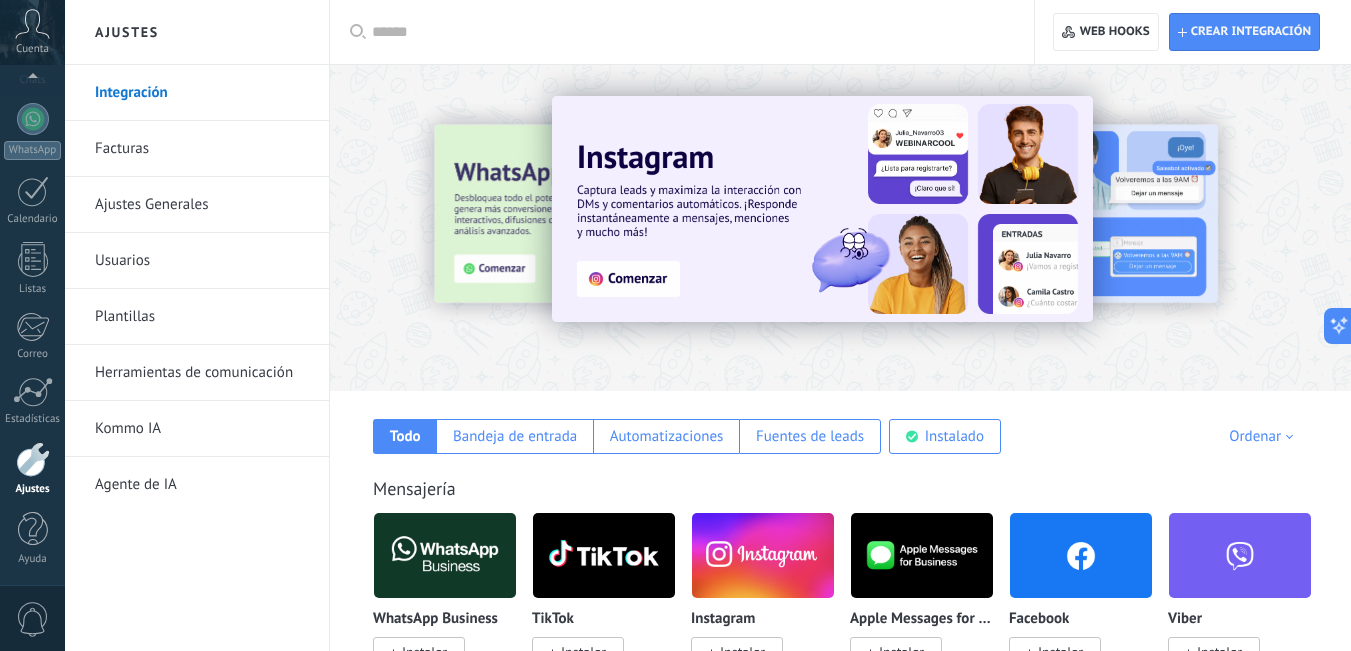 click on "Ajustes Generales" at bounding box center (202, 205) 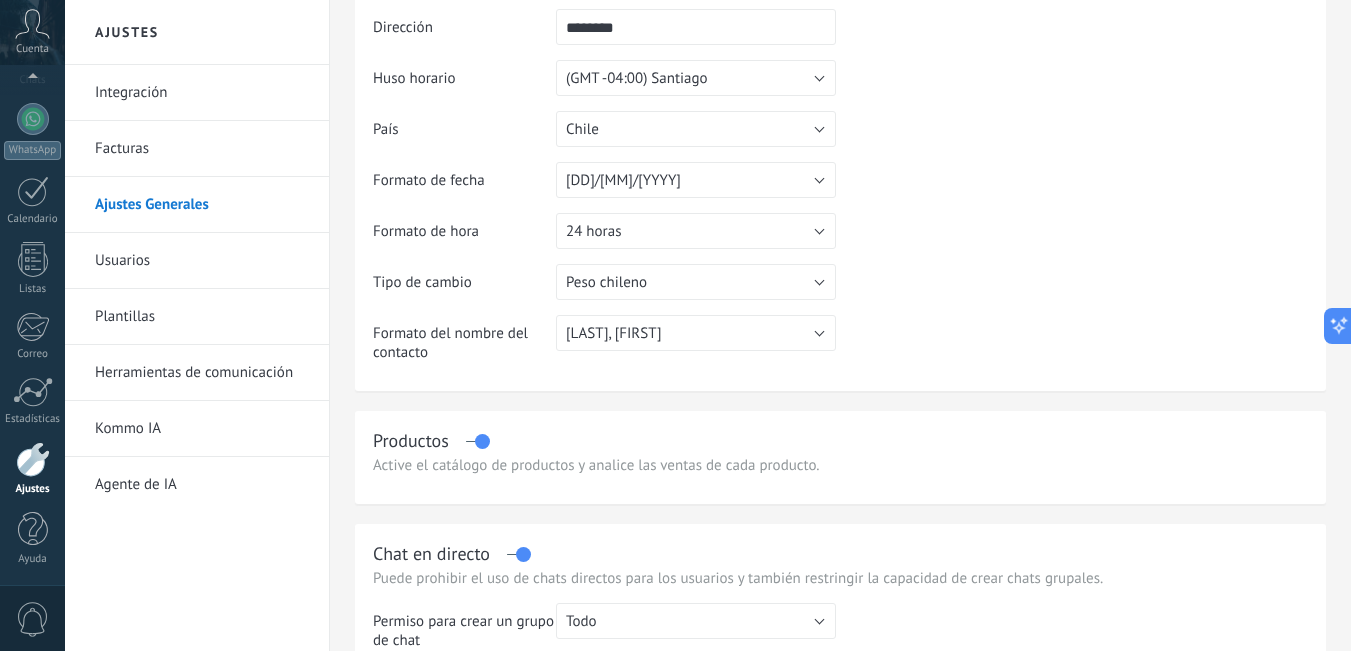scroll, scrollTop: 0, scrollLeft: 0, axis: both 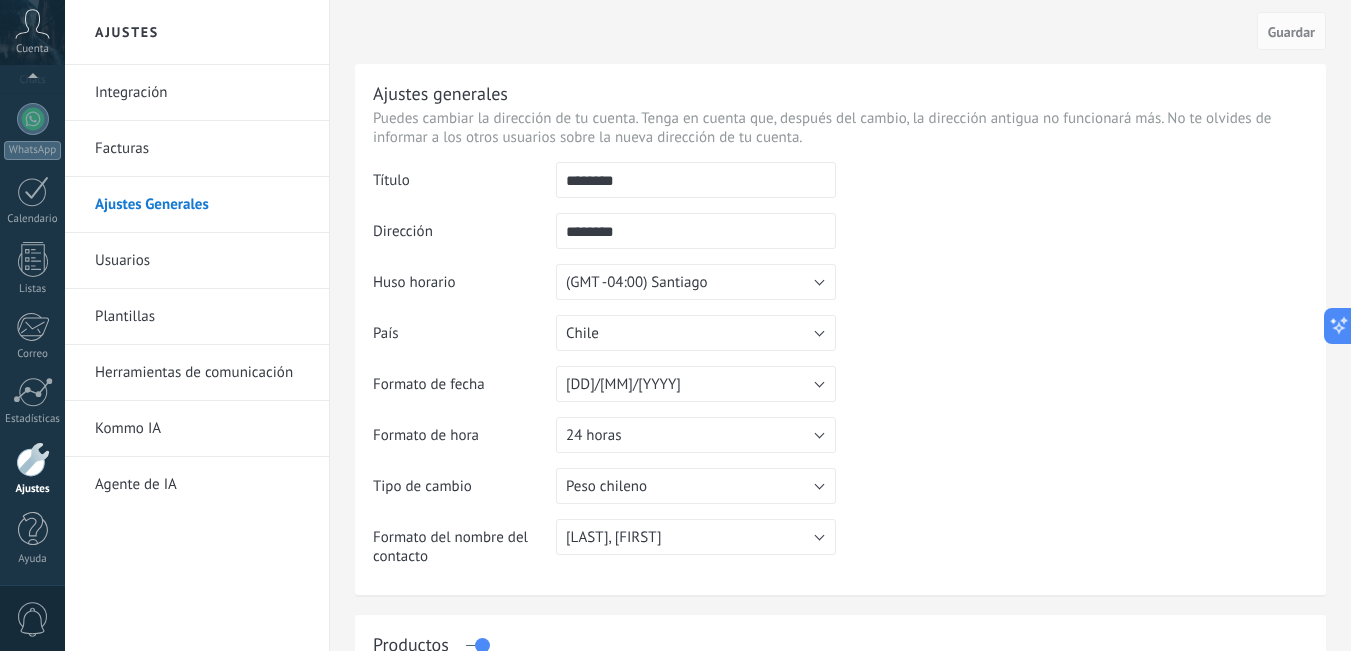 click on "Plantillas" at bounding box center [202, 317] 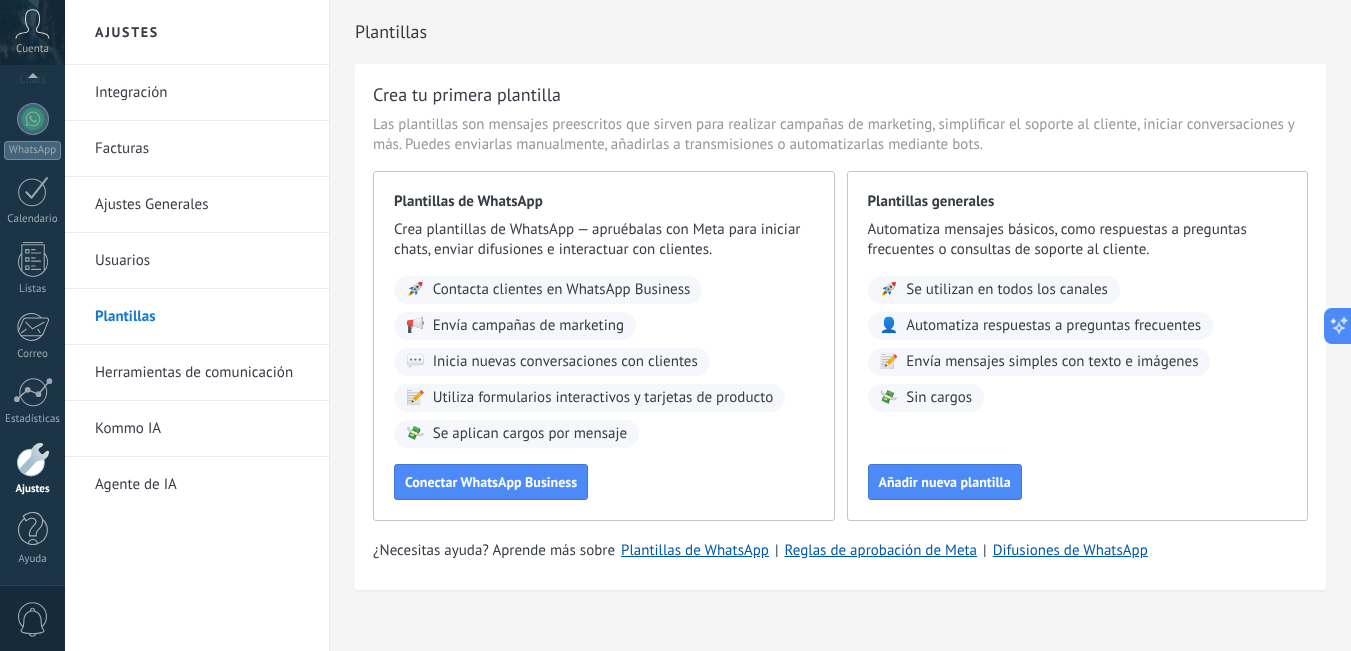 click on "Integración" at bounding box center [202, 93] 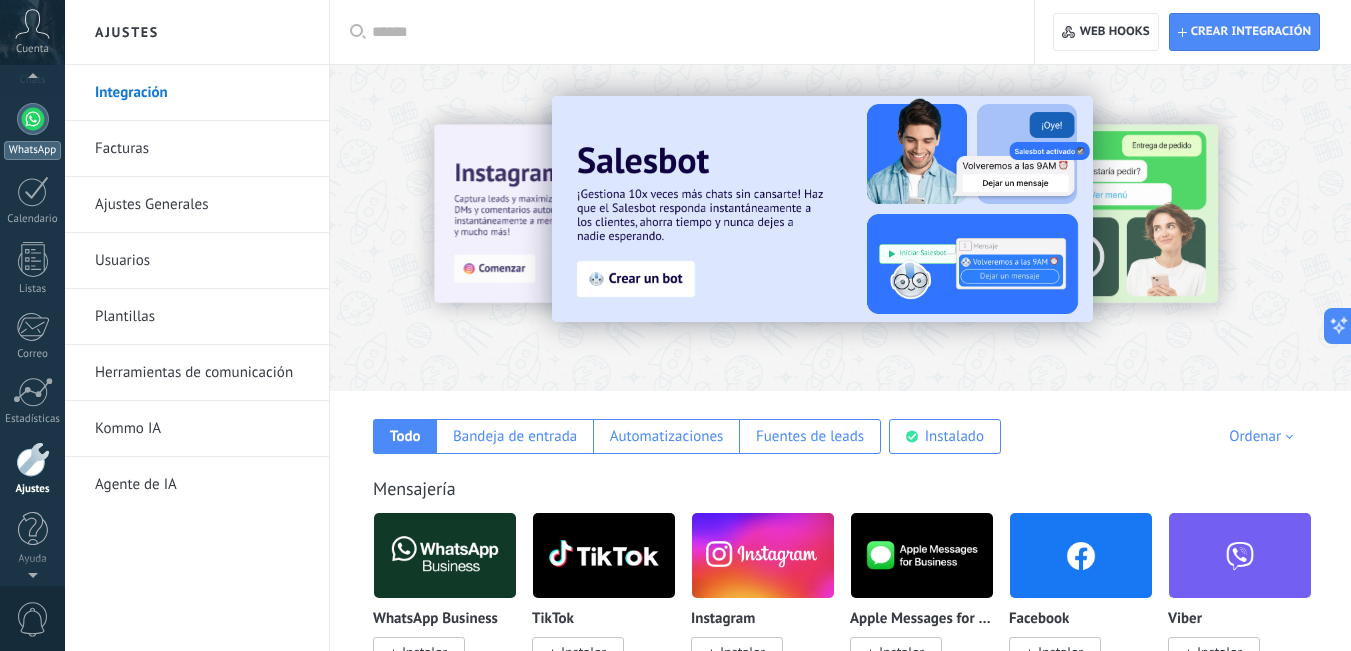 scroll, scrollTop: 178, scrollLeft: 0, axis: vertical 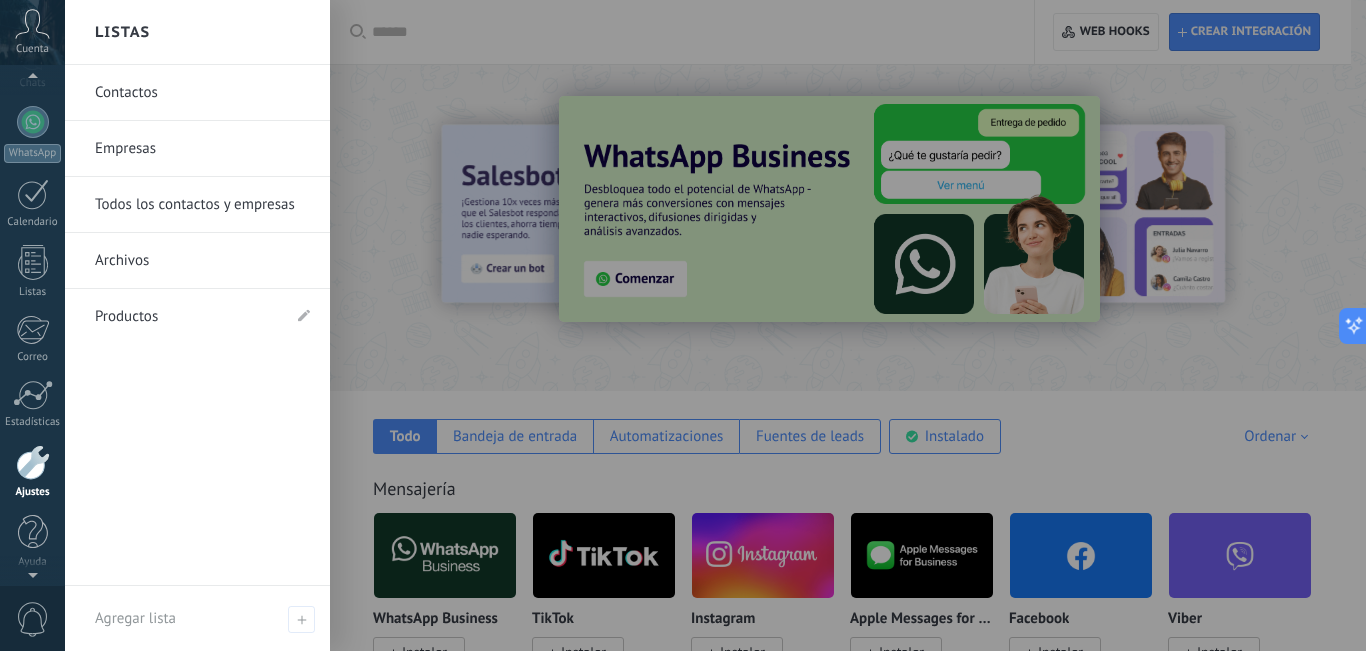 click on "Archivos" at bounding box center [202, 261] 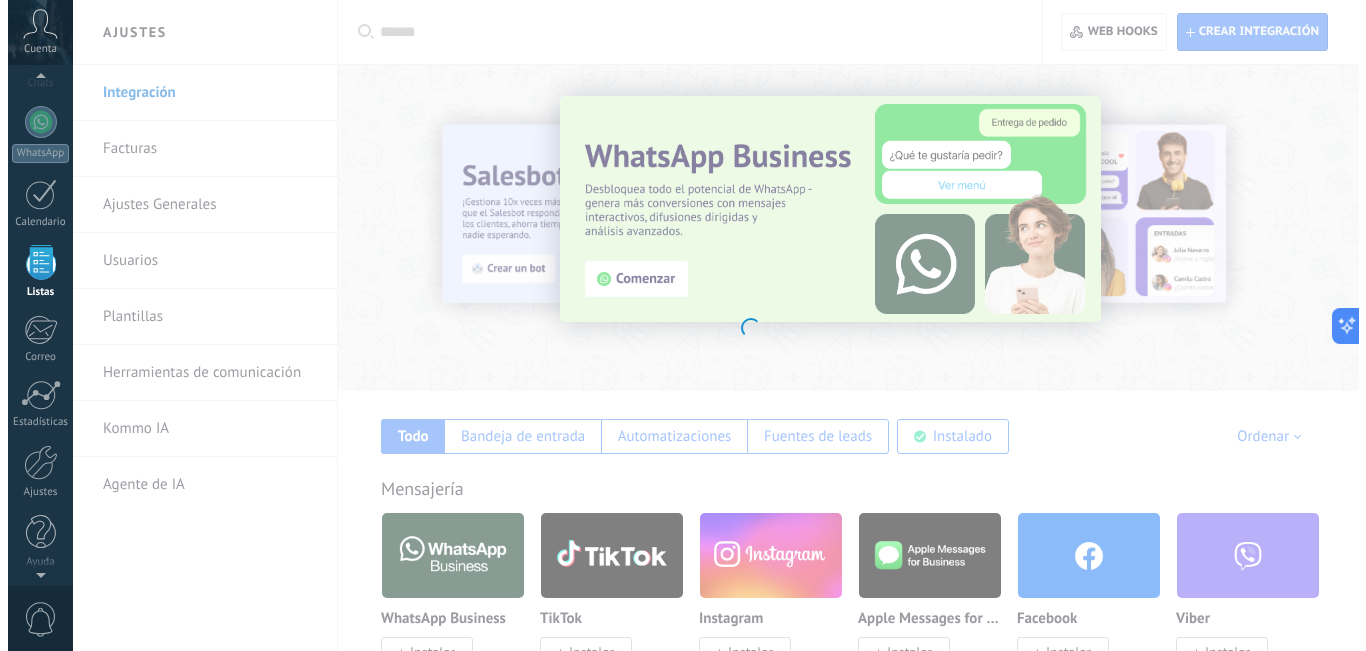 scroll, scrollTop: 124, scrollLeft: 0, axis: vertical 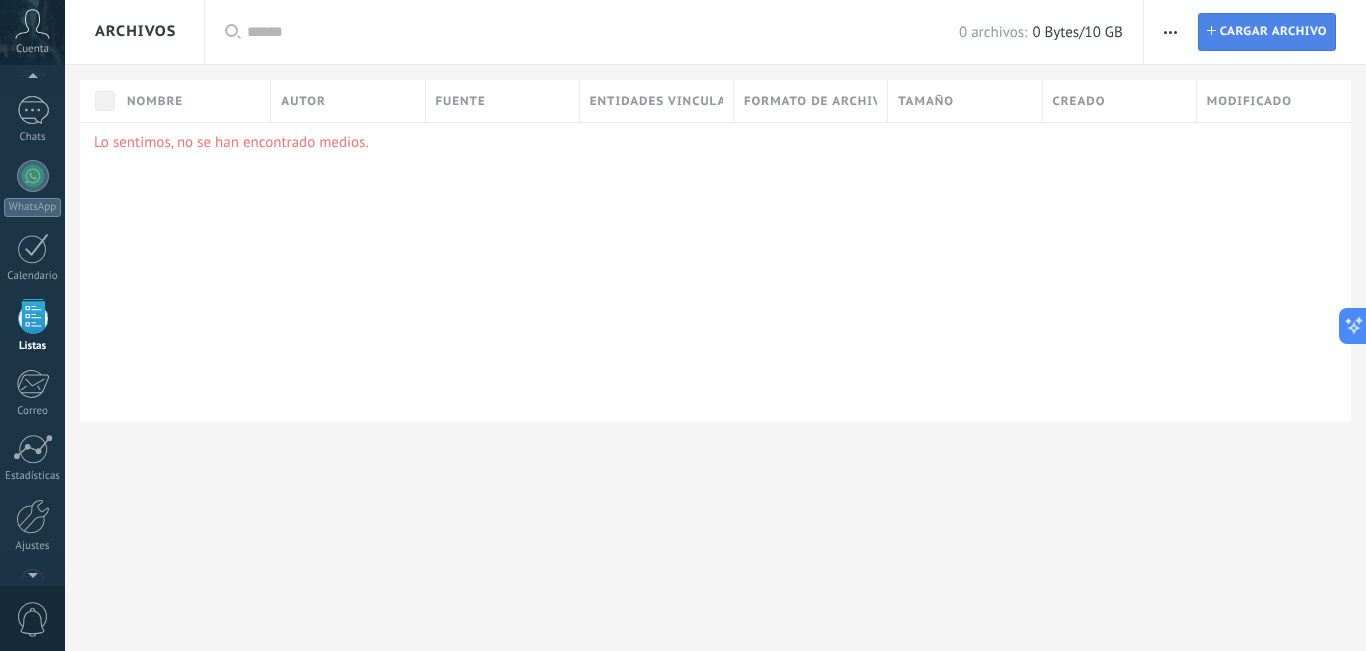 click on "Cargar archivo" at bounding box center [1273, 32] 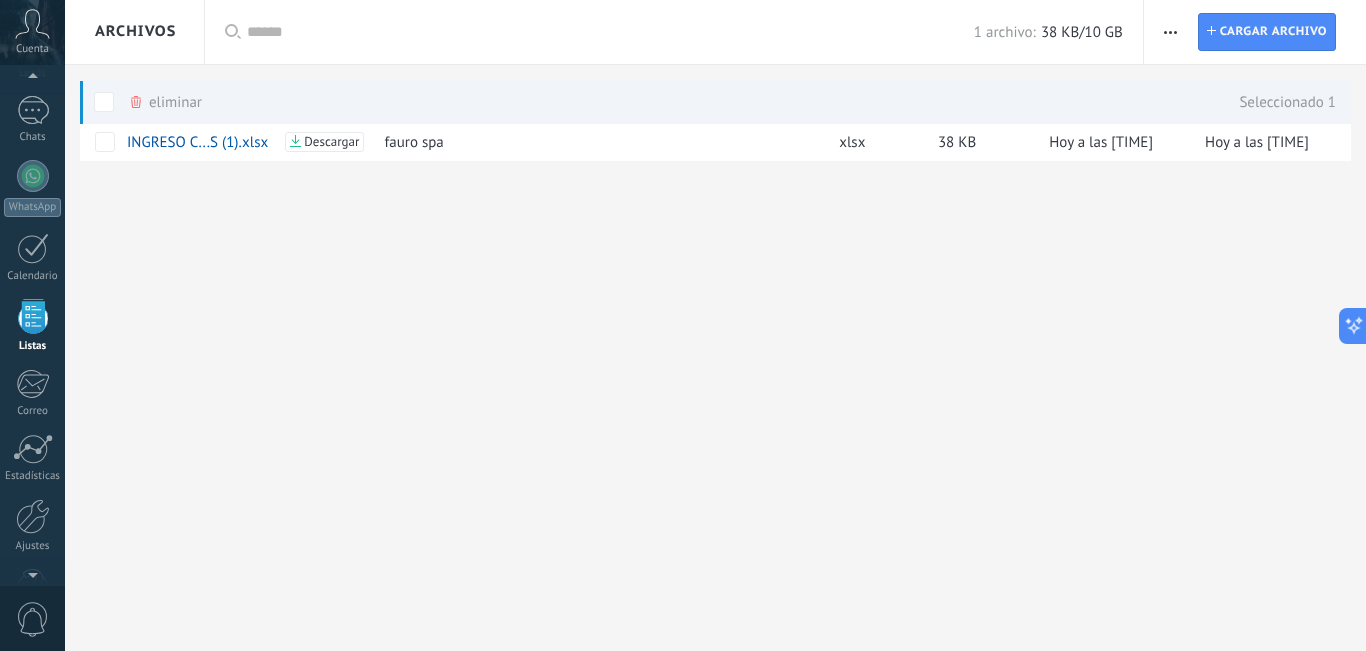 click on "eliminar màs" at bounding box center [165, 102] 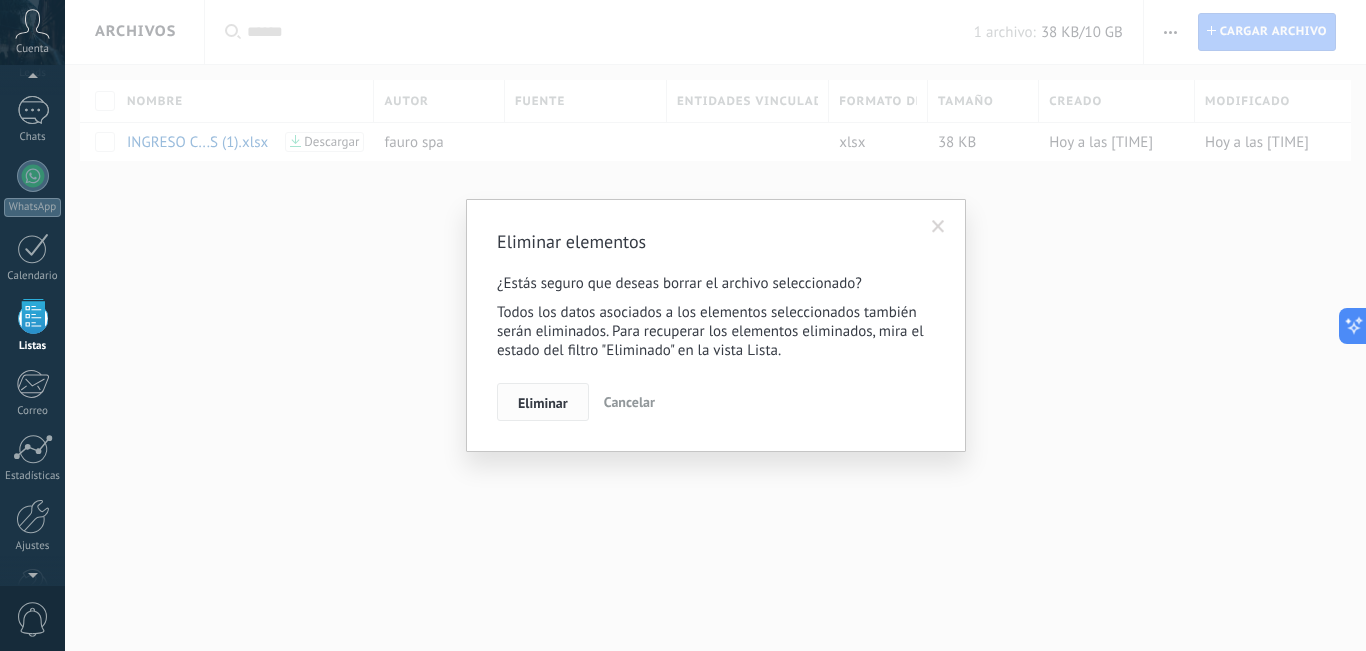 click on "Eliminar" at bounding box center [543, 403] 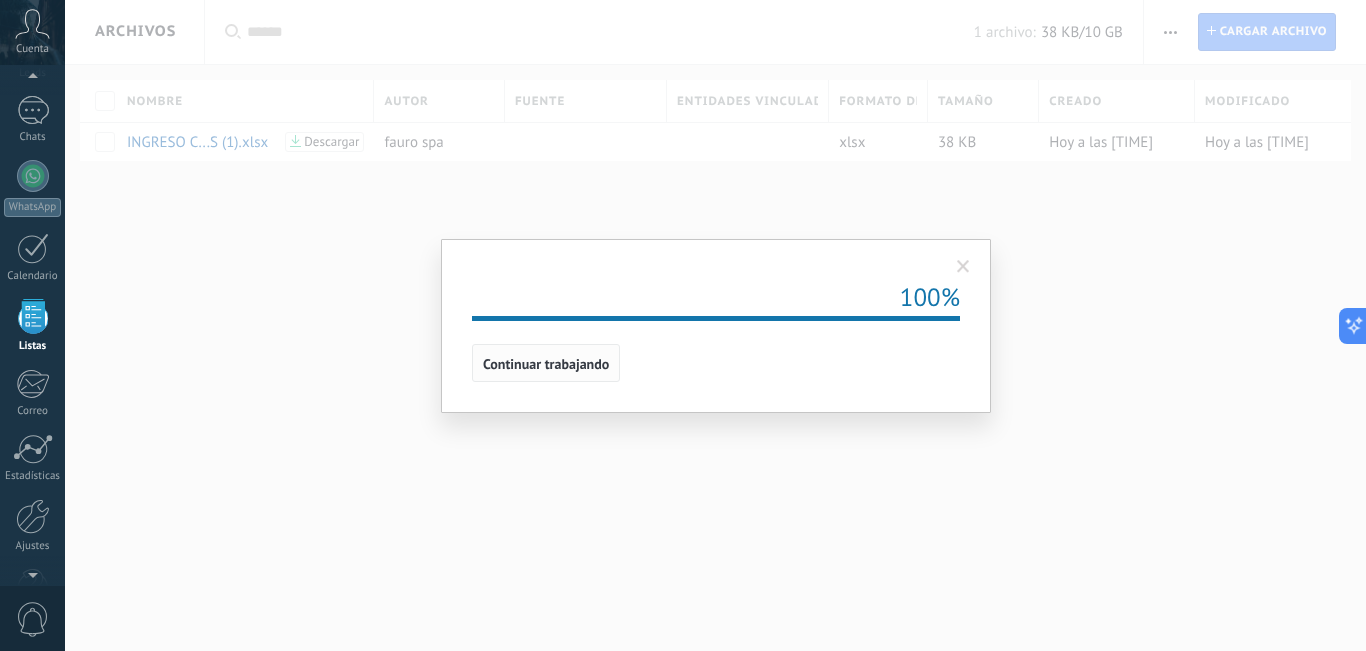 click on "Continuar trabajando" at bounding box center [546, 364] 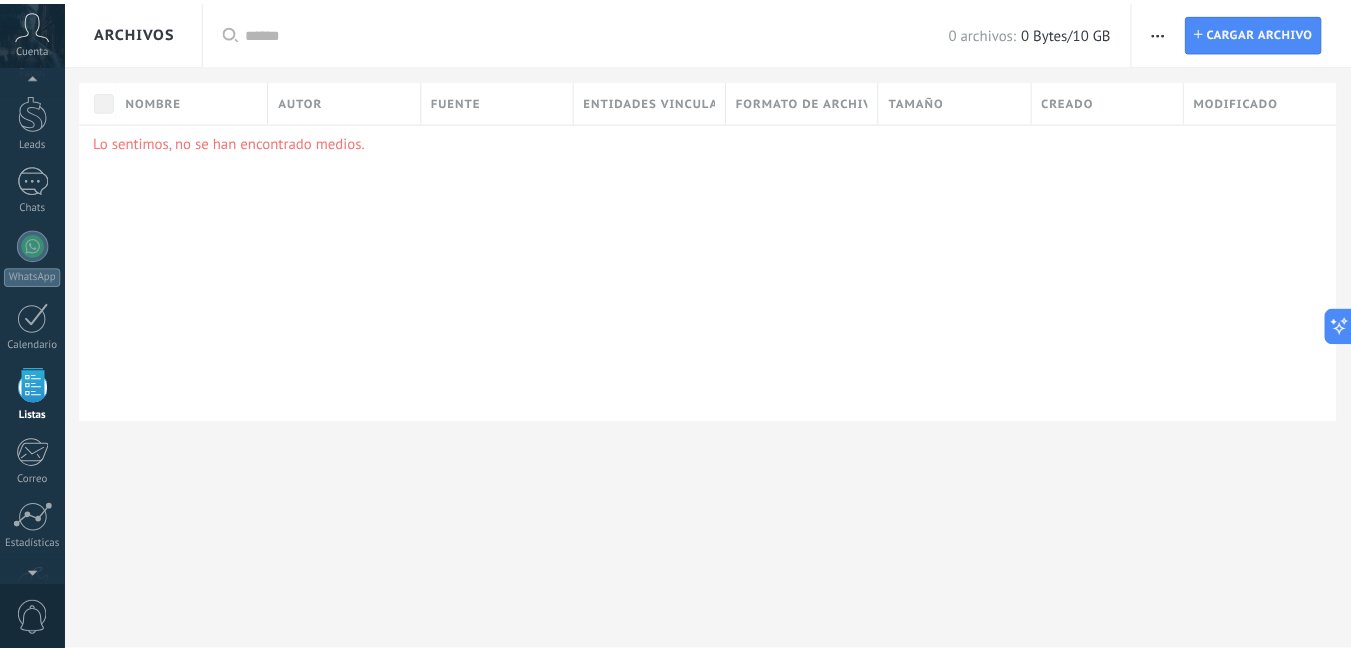 scroll, scrollTop: 0, scrollLeft: 0, axis: both 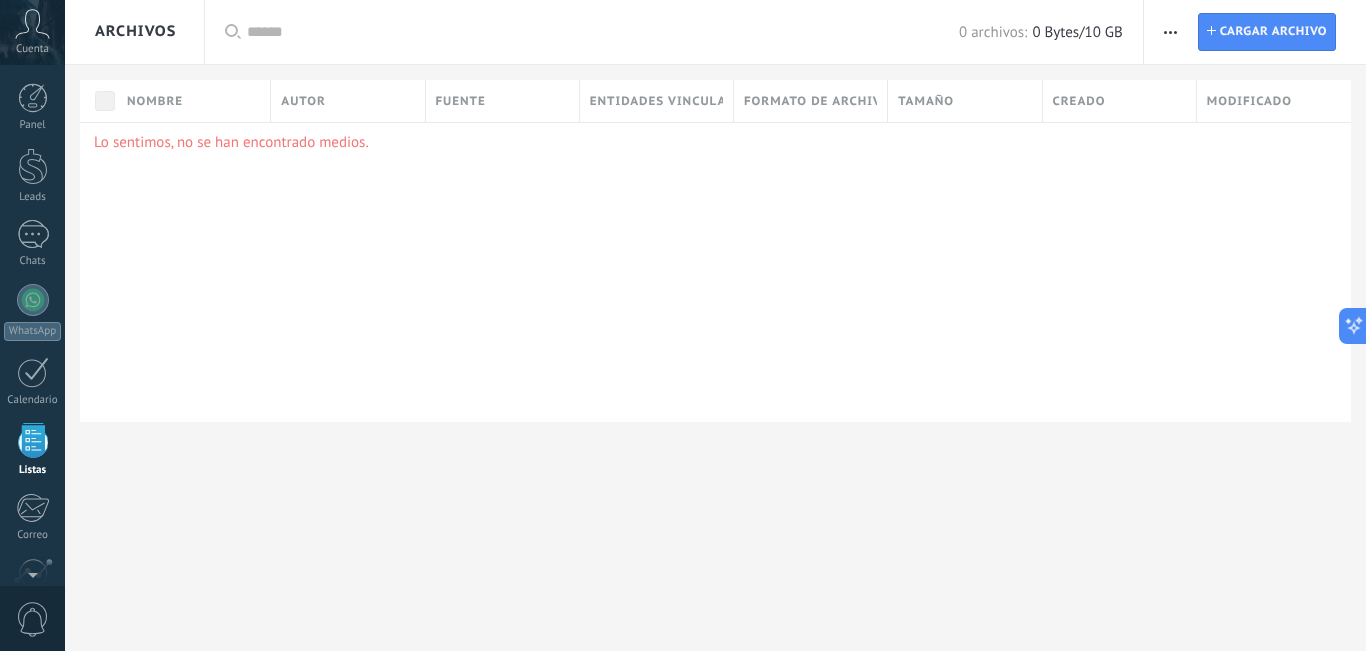 click on "Cuenta" at bounding box center (32, 49) 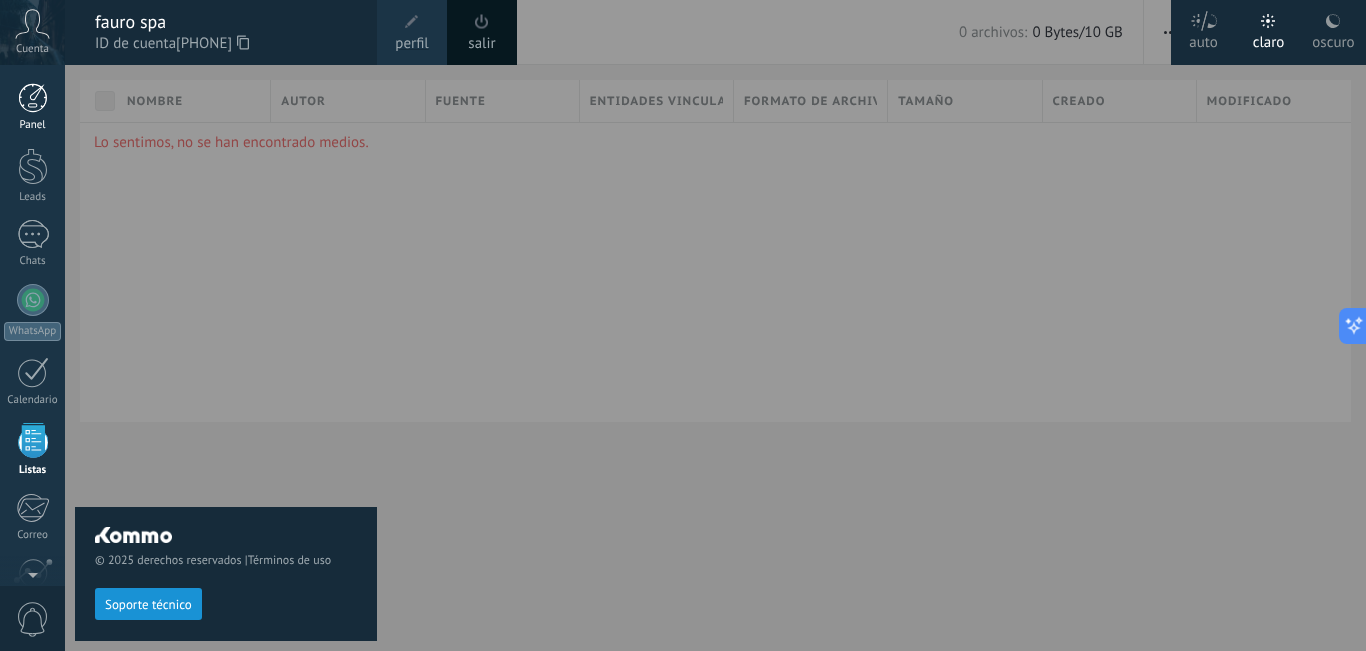 click on "Panel" at bounding box center [32, 107] 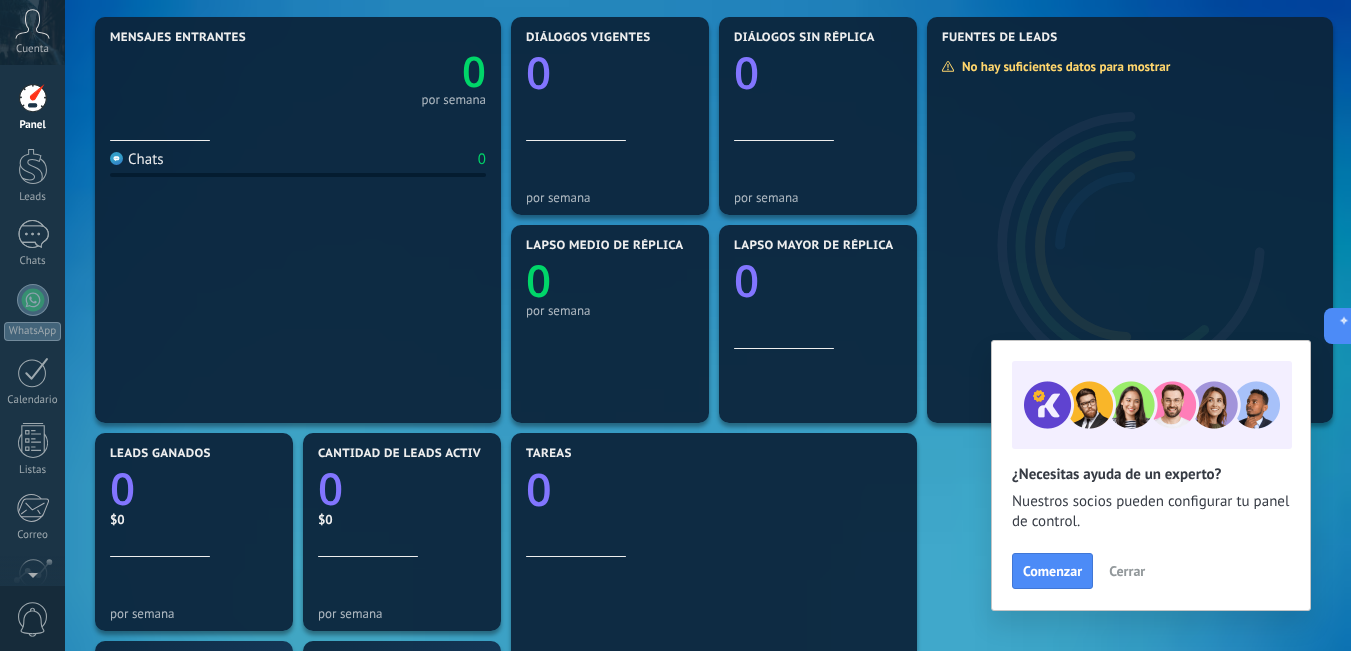 scroll, scrollTop: 253, scrollLeft: 0, axis: vertical 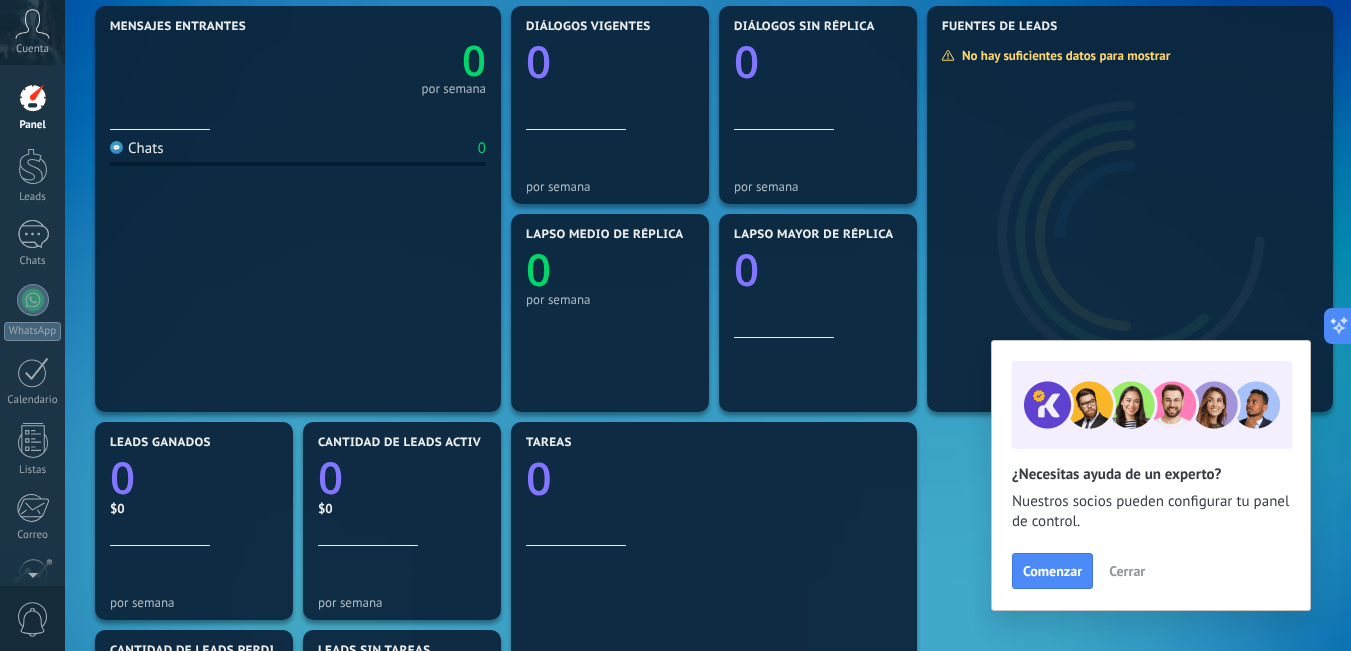click on "Cerrar" at bounding box center [1127, 571] 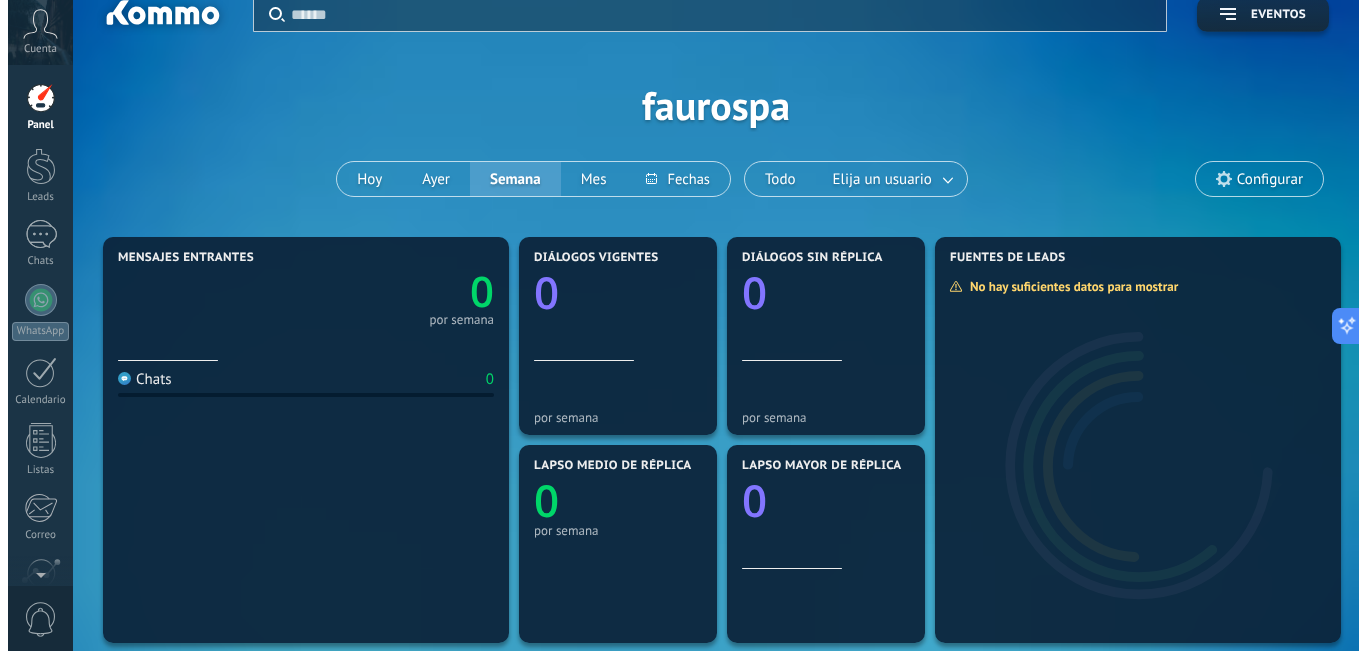 scroll, scrollTop: 0, scrollLeft: 0, axis: both 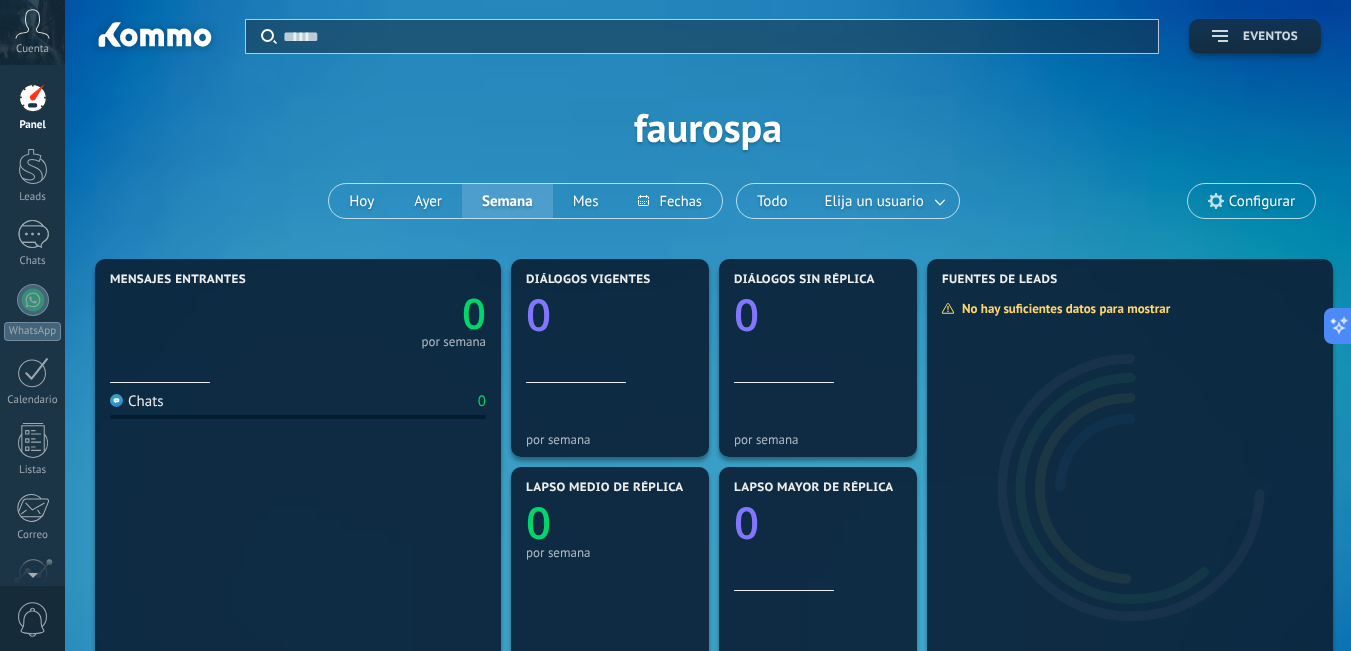 click on "Eventos" at bounding box center [1270, 37] 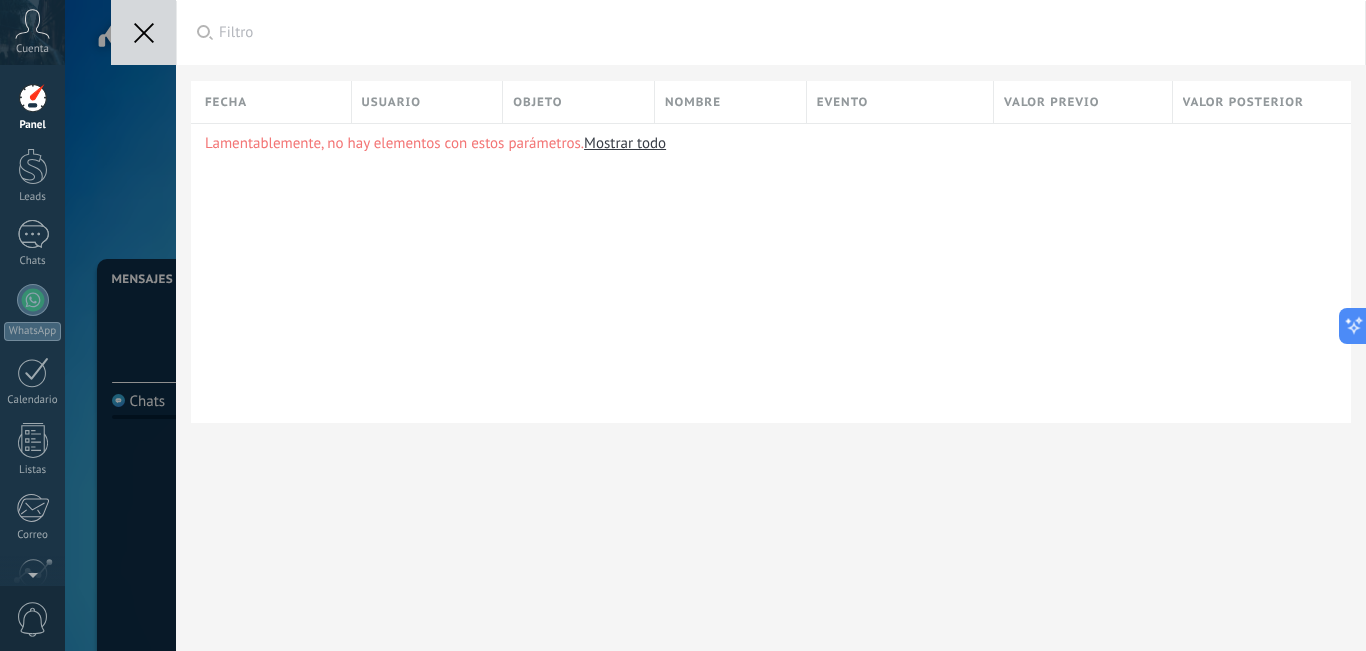 click on "Aplicar Filtro Todos los eventos Mis eventos Eventos de hoy Eventos de ayer Eventos del mes pasado Guardar Todo el tiempo Todo el tiempo Hoy Ayer Últimos  ** 30  dias Esta semana La última semana Este mes El mes pasado Este trimestre Este año Seleccionar todo Todo objetos Tipos de eventos Seleccionar todo Limpiar OK Cancelar Aplicar Restablecer Fecha Usuario Objeto Nombre Evento Valor previo Valor posterior Lamentablemente, no hay elementos con estos parámetros.  Mostrar todo" at bounding box center [715, 325] 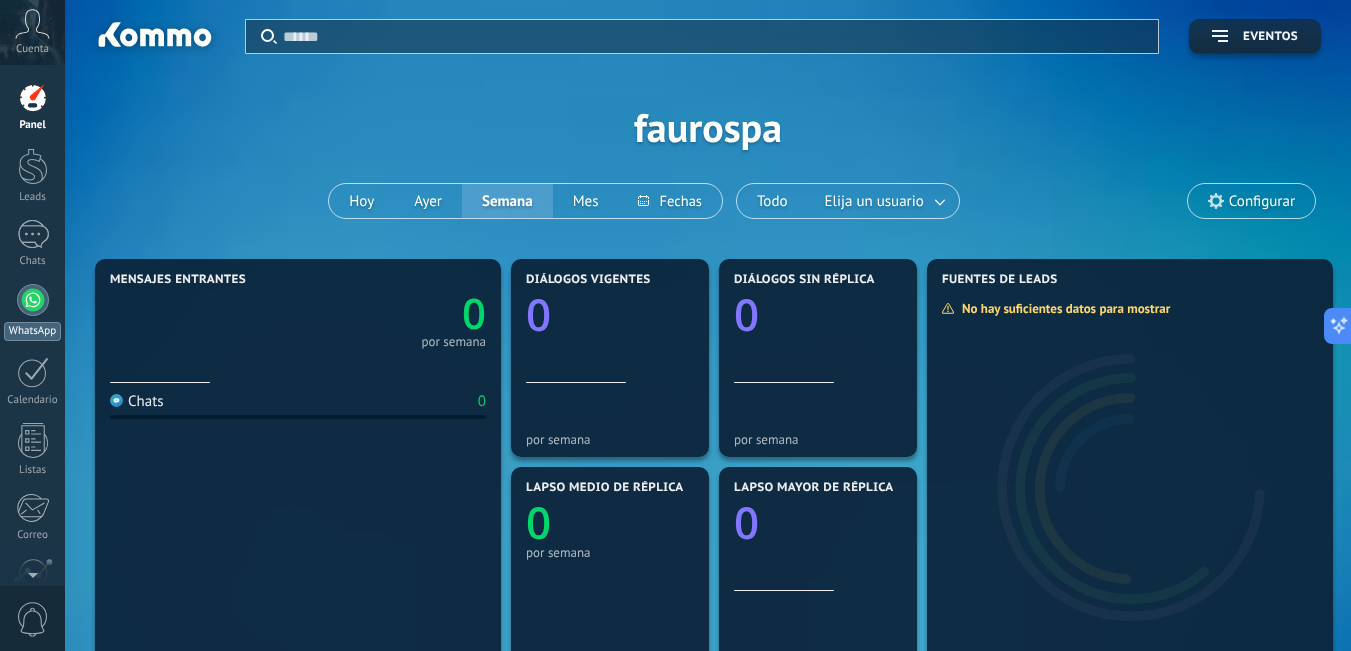 click at bounding box center [33, 300] 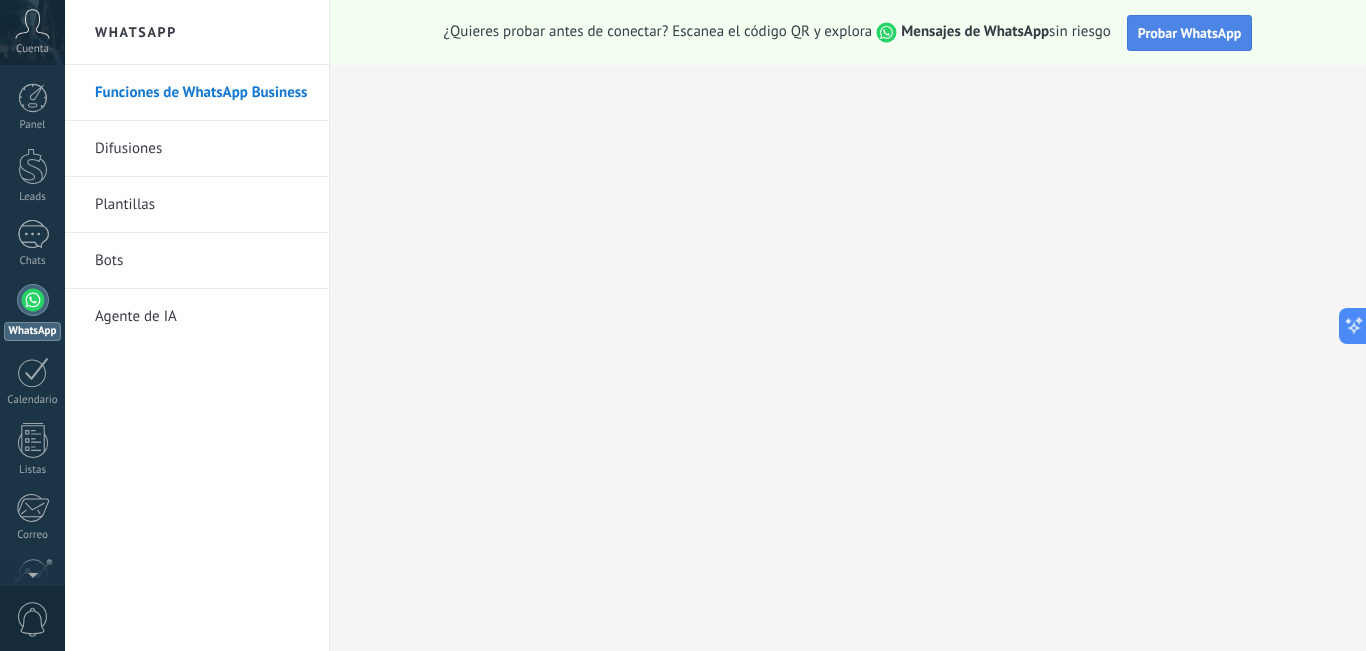 click on "Probar WhatsApp" at bounding box center (1190, 33) 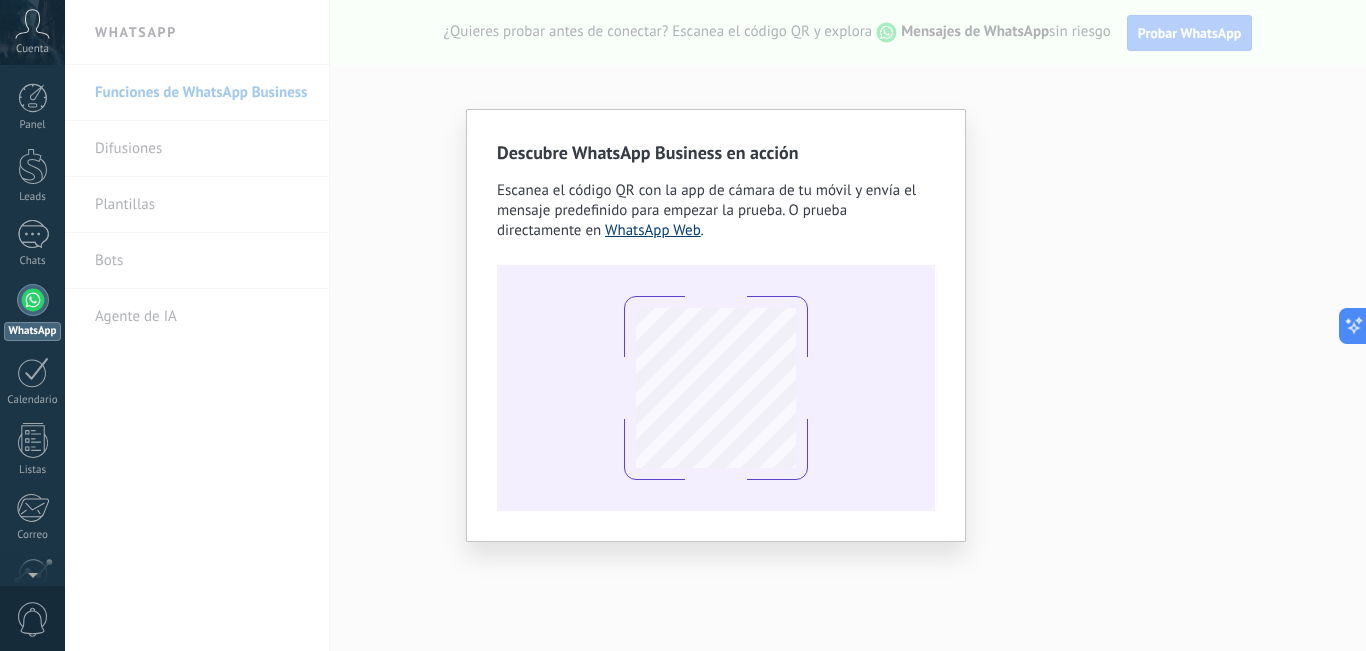 click on "WhatsApp Web" at bounding box center (653, 230) 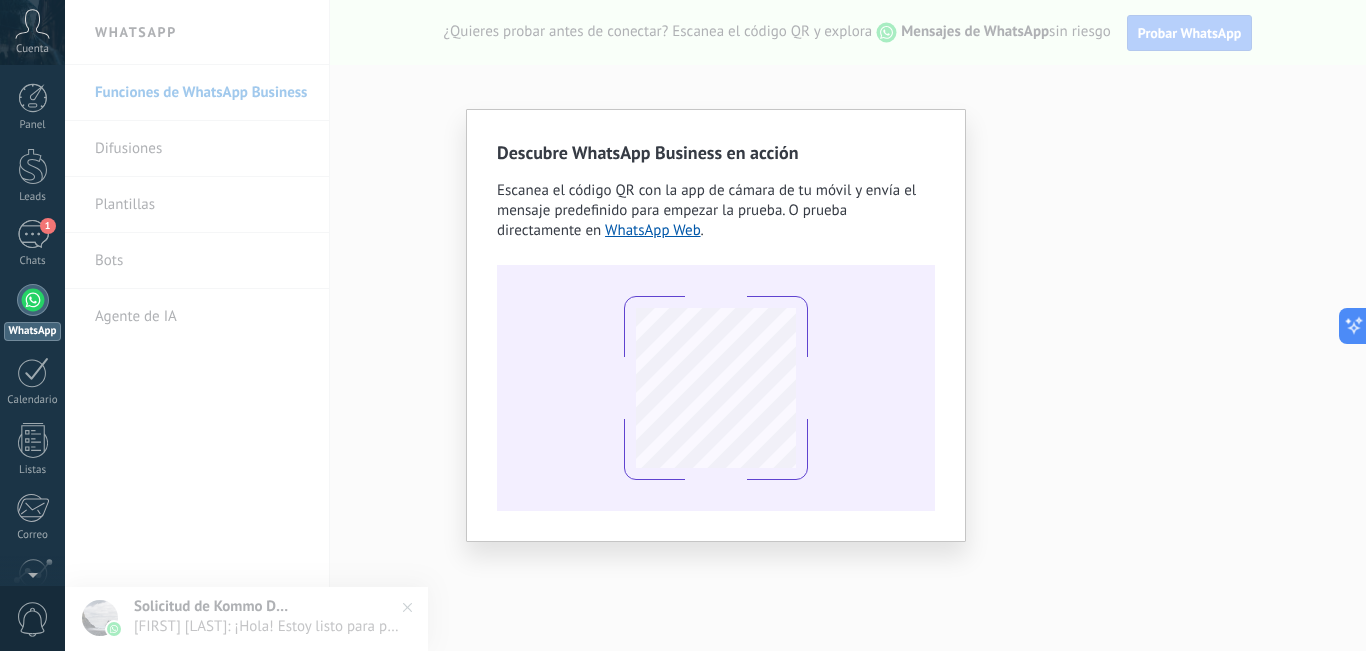 click on "Descubre WhatsApp Business en acción Escanea el código QR con la app de cámara de tu móvil y envía el mensaje predefinido para empezar la prueba. O prueba directamente en   WhatsApp Web ." at bounding box center (715, 325) 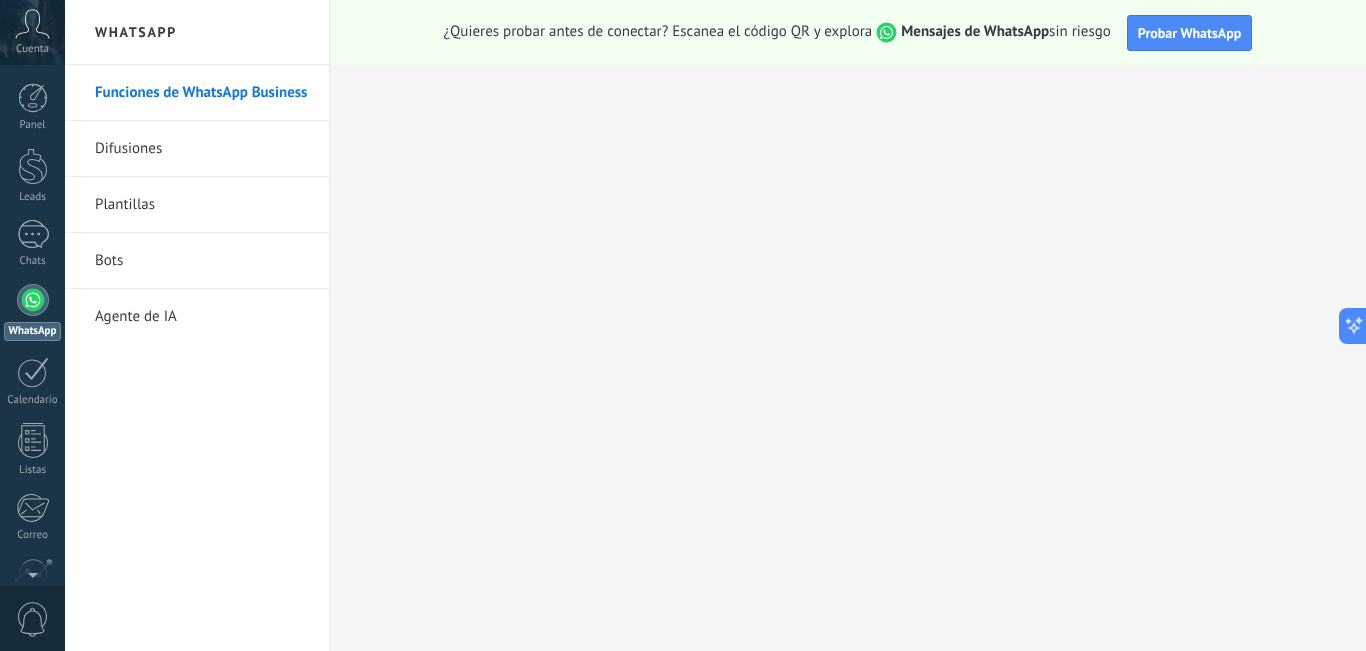 click on "Bots" at bounding box center (202, 261) 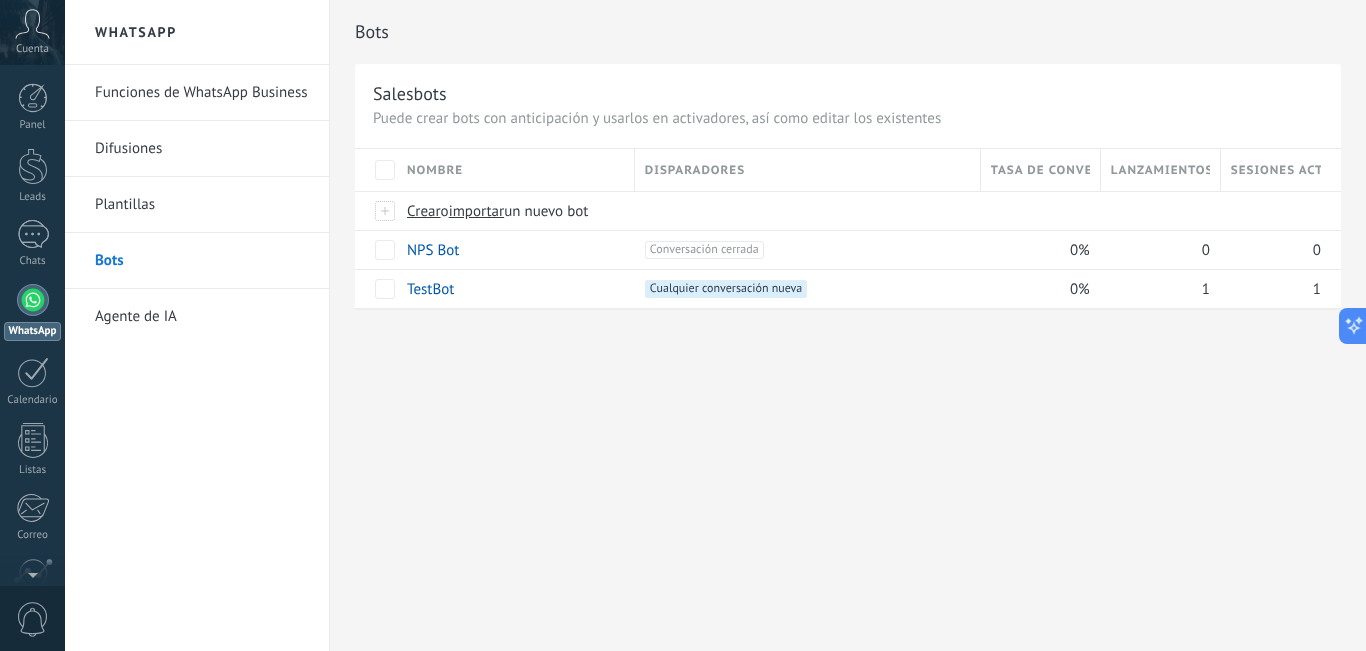 click on "WhatsApp" at bounding box center [32, 312] 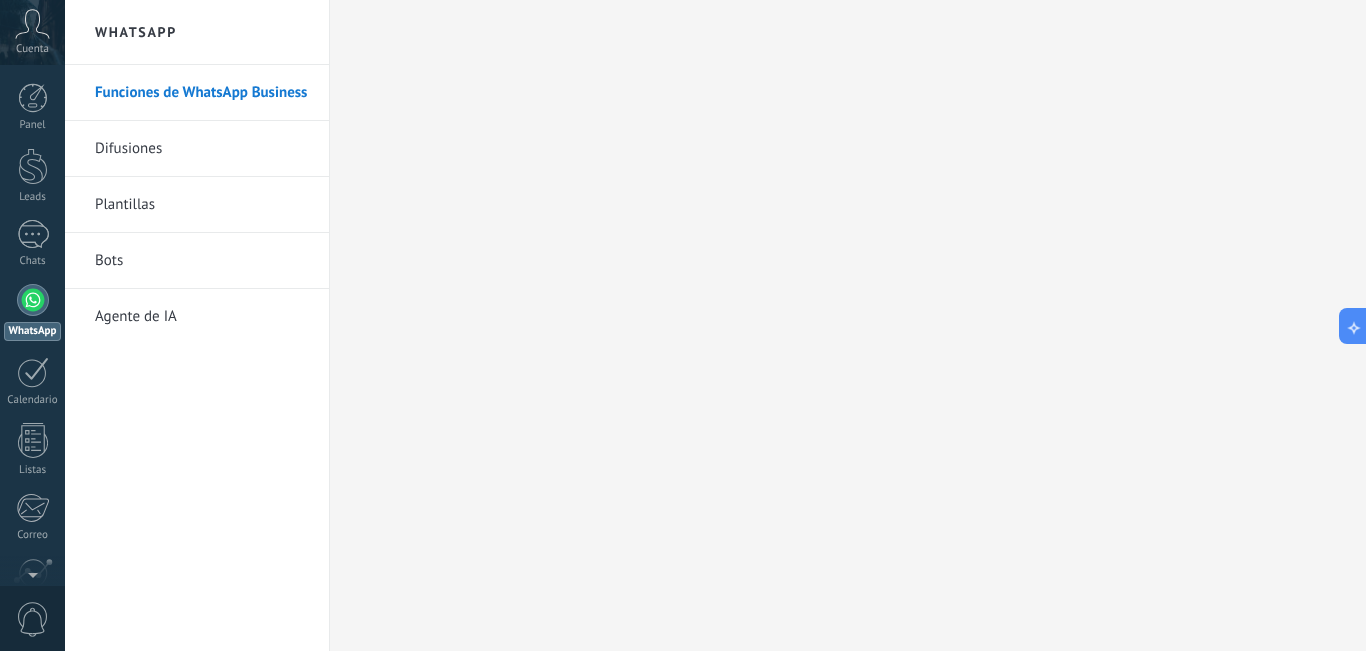 click at bounding box center (33, 300) 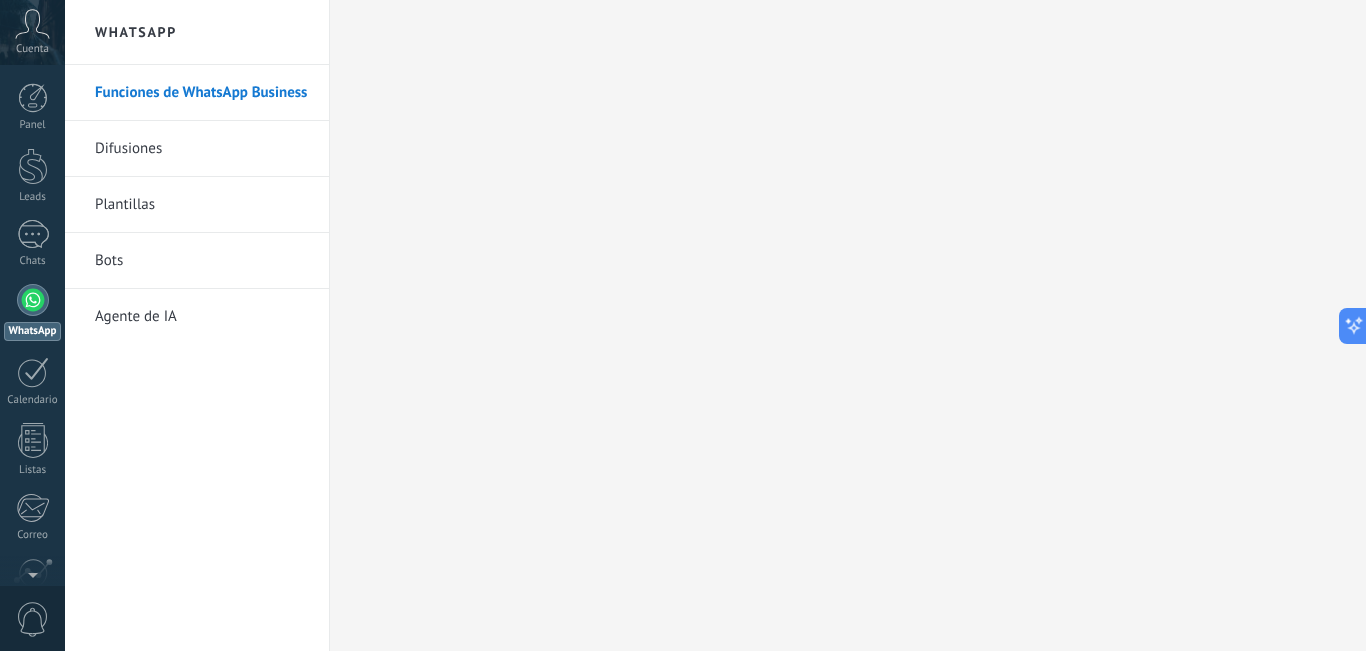 click on "Difusiones" at bounding box center [202, 149] 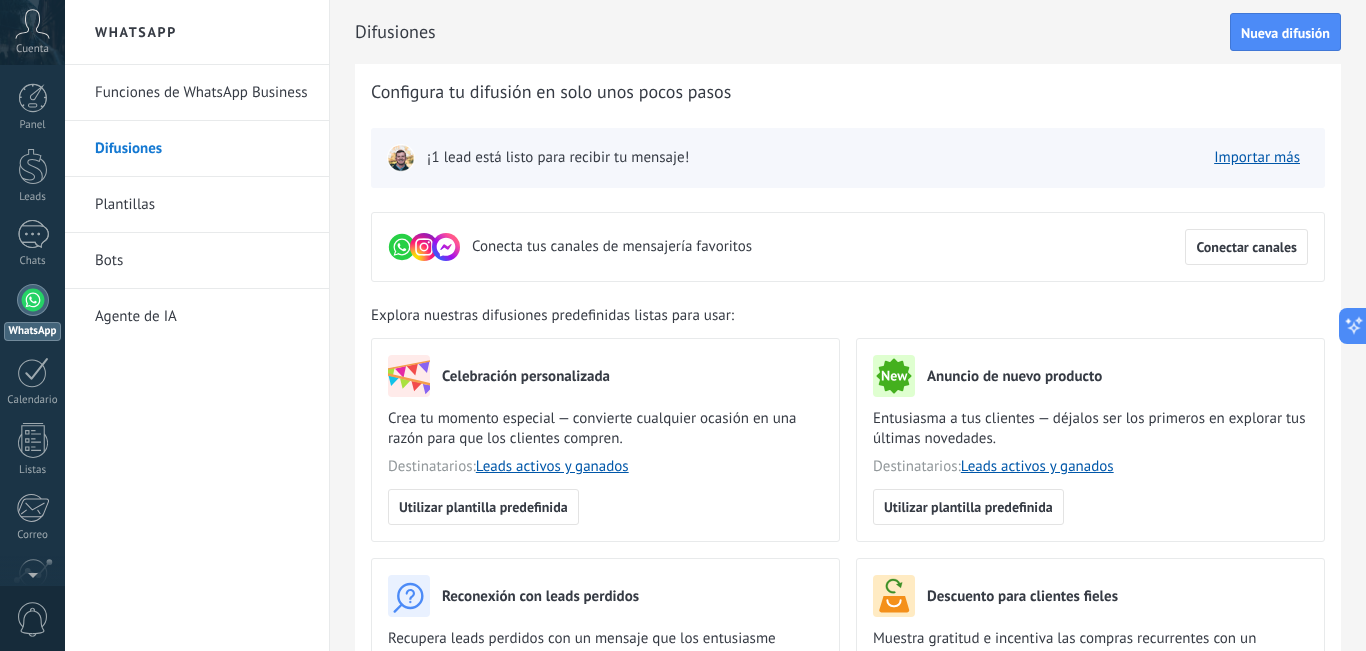 click on "Plantillas" at bounding box center [202, 205] 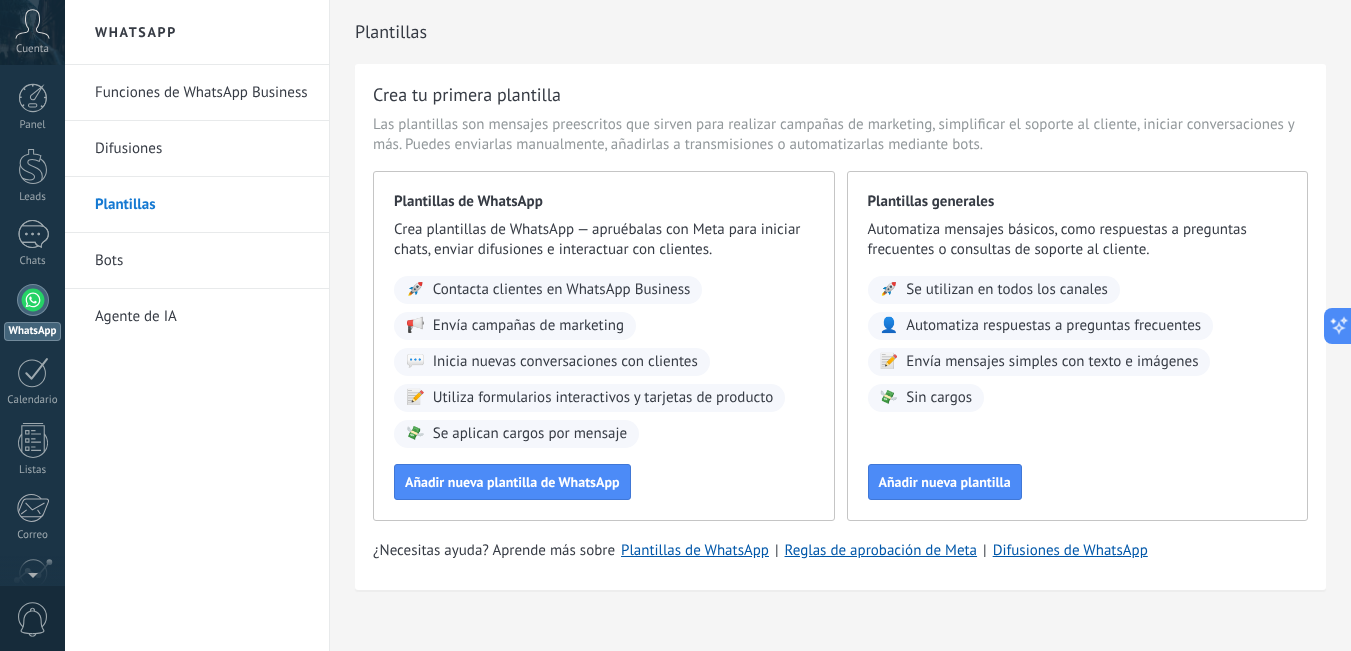 click on "Bots" at bounding box center (202, 261) 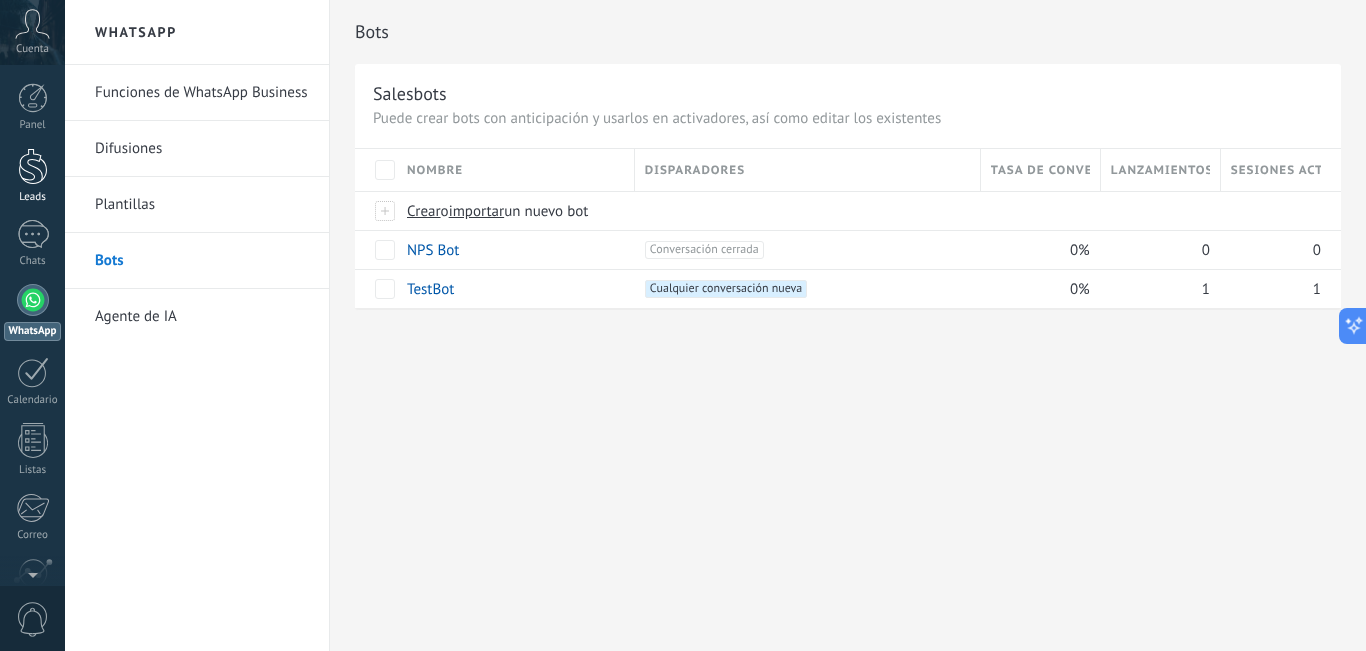 click at bounding box center [33, 166] 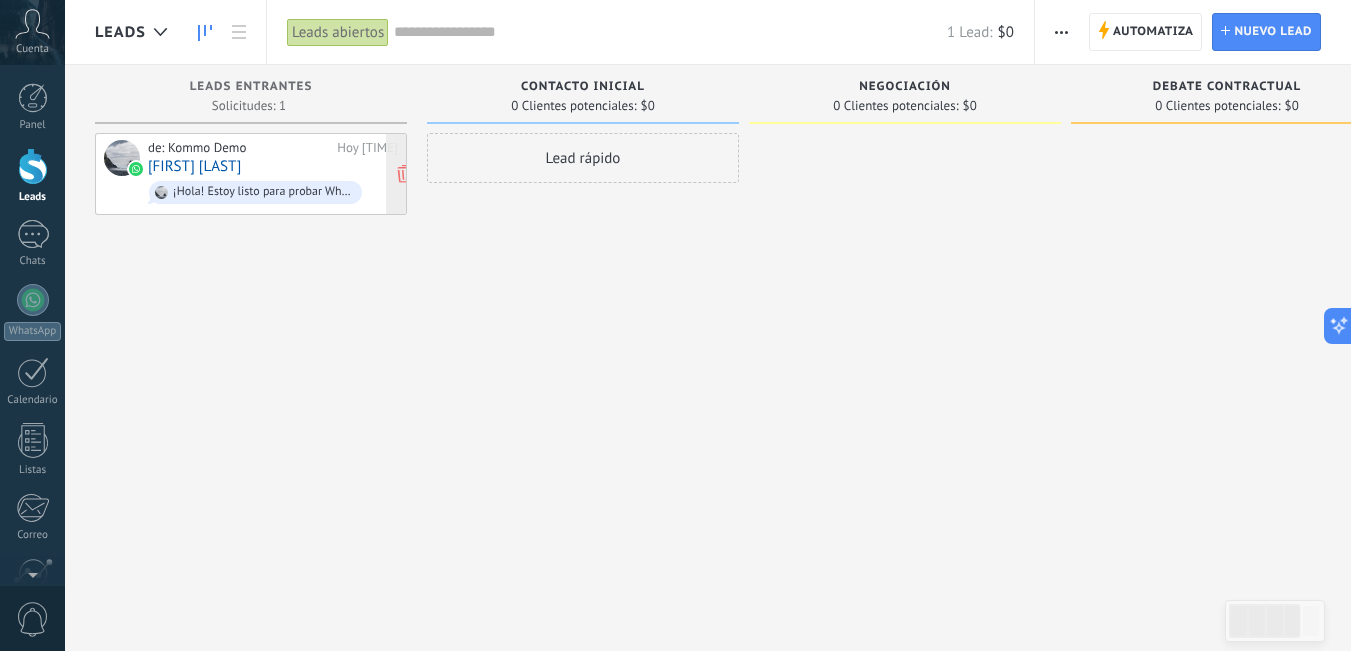 click on "de: Kommo Demo Hoy [TIME] [FIRST] [LAST] ¡Hola! Estoy listo para probar WhatsApp en Kommo. Mi código de verificación es [CODE]" at bounding box center [273, 174] 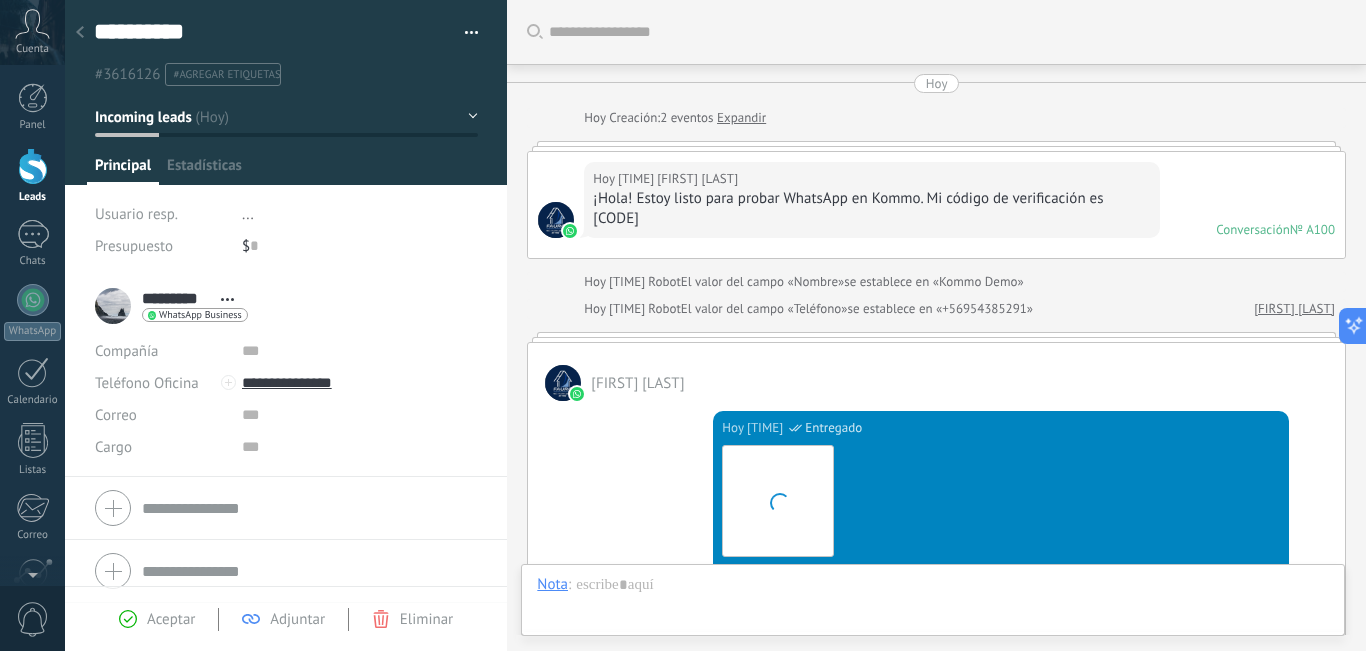 scroll, scrollTop: 754, scrollLeft: 0, axis: vertical 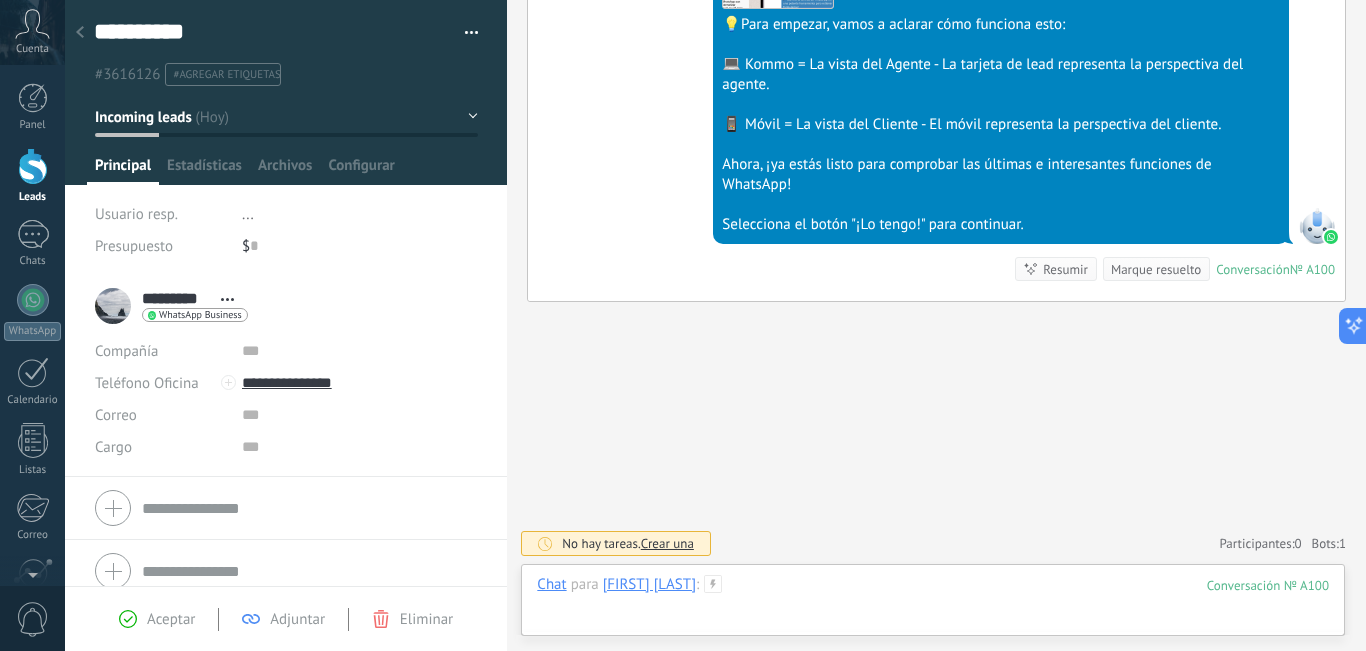 click at bounding box center (933, 605) 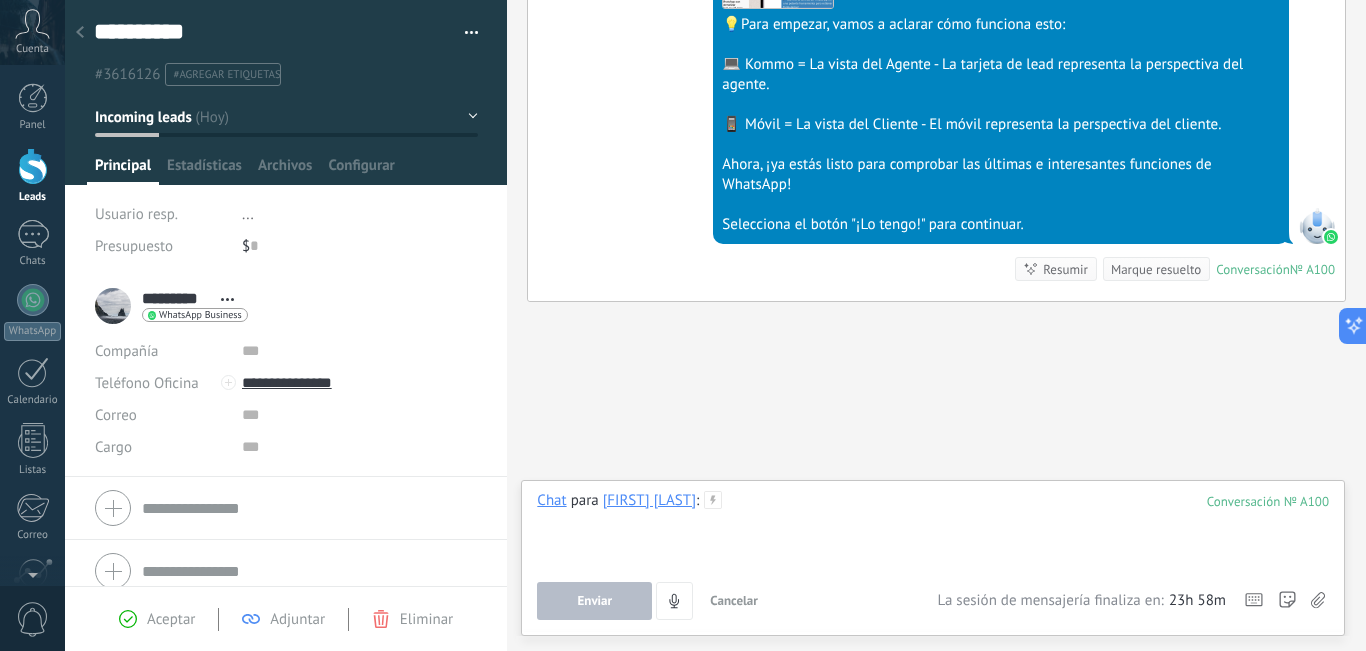 type 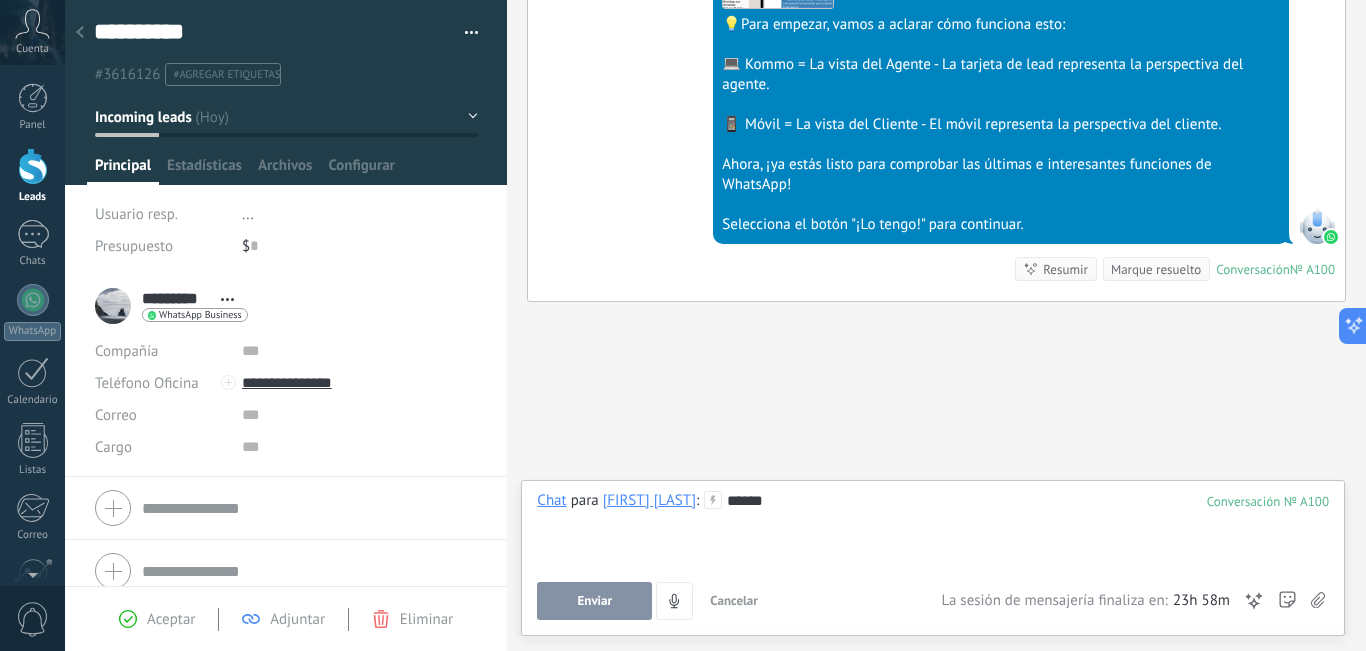 click on "Enviar" at bounding box center (595, 601) 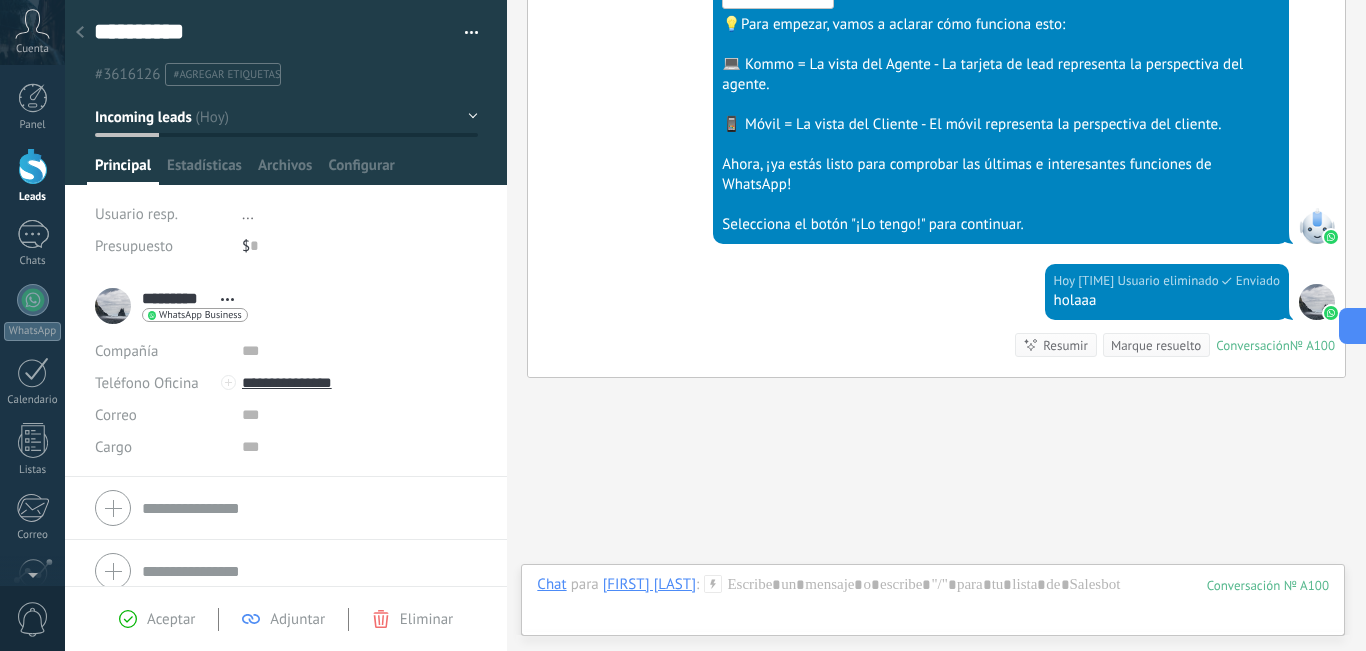 scroll, scrollTop: 830, scrollLeft: 0, axis: vertical 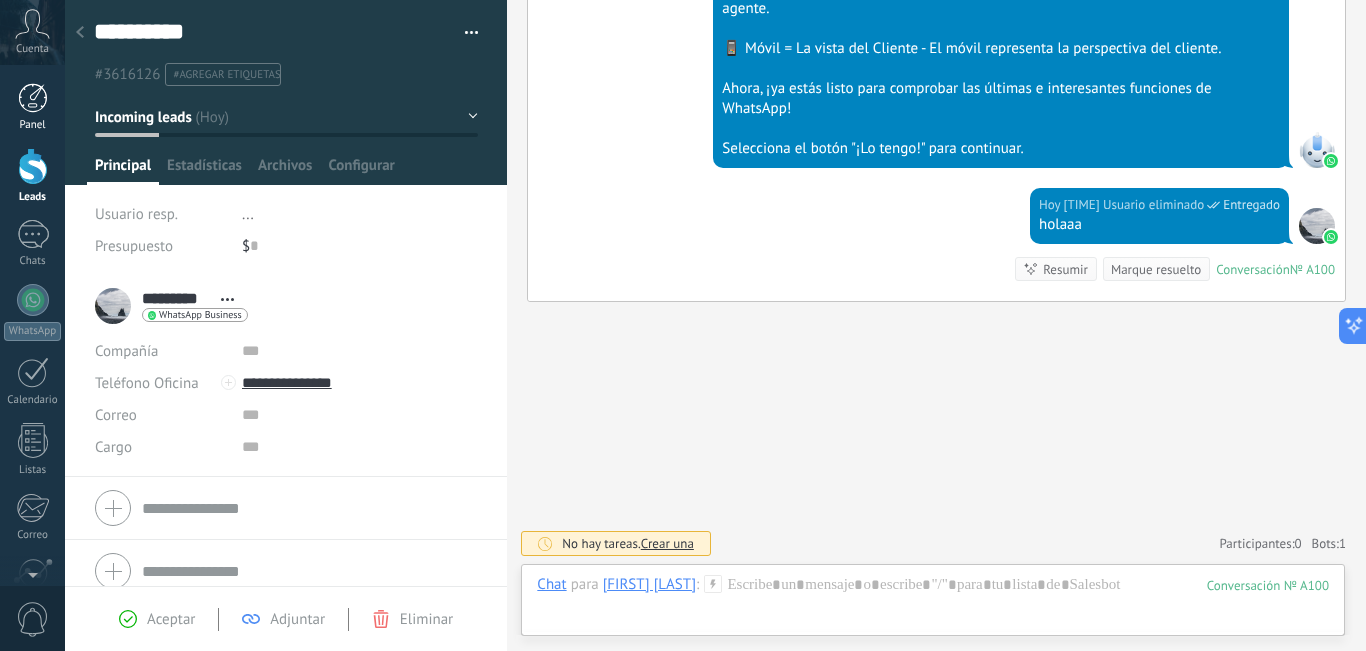 click at bounding box center (33, 98) 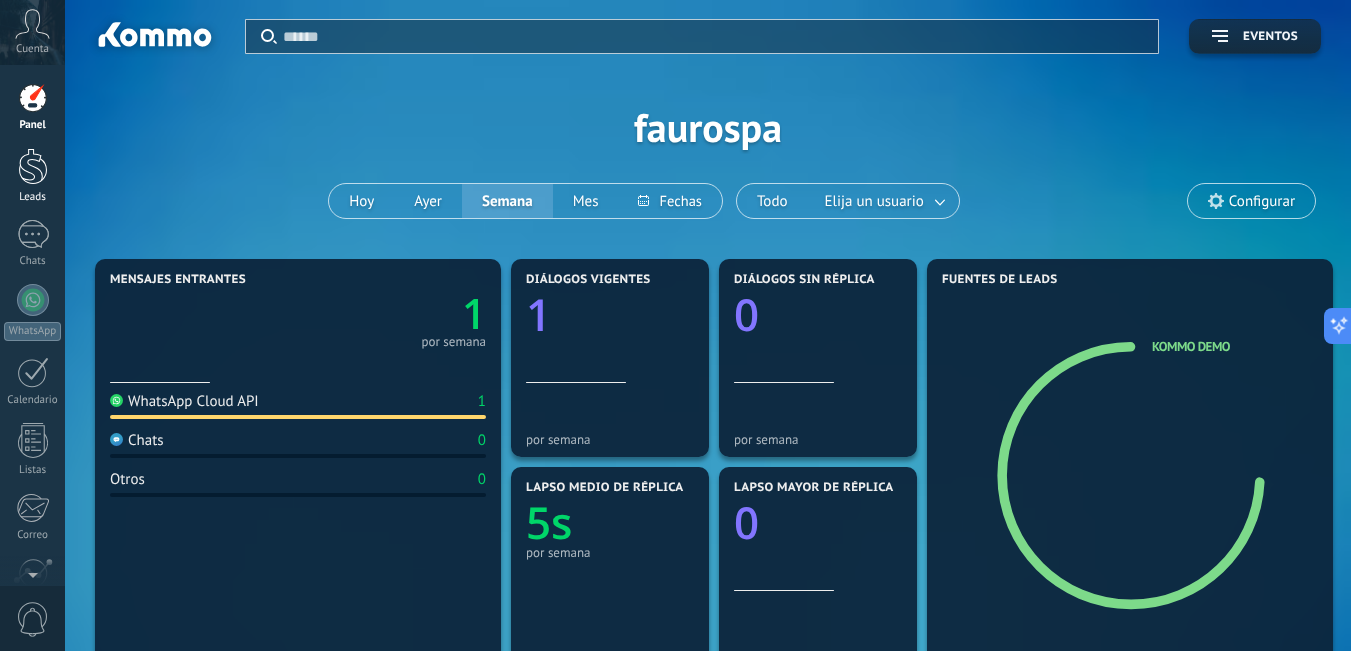 click at bounding box center (33, 166) 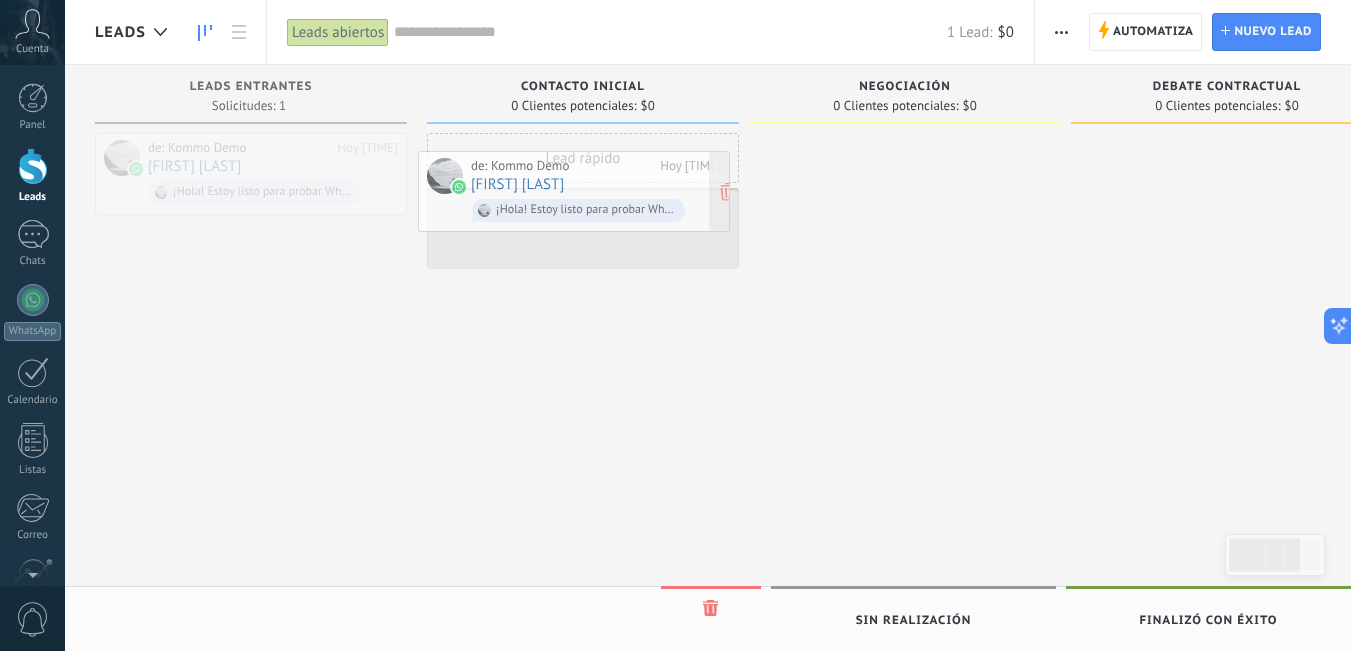 drag, startPoint x: 245, startPoint y: 165, endPoint x: 568, endPoint y: 183, distance: 323.50116 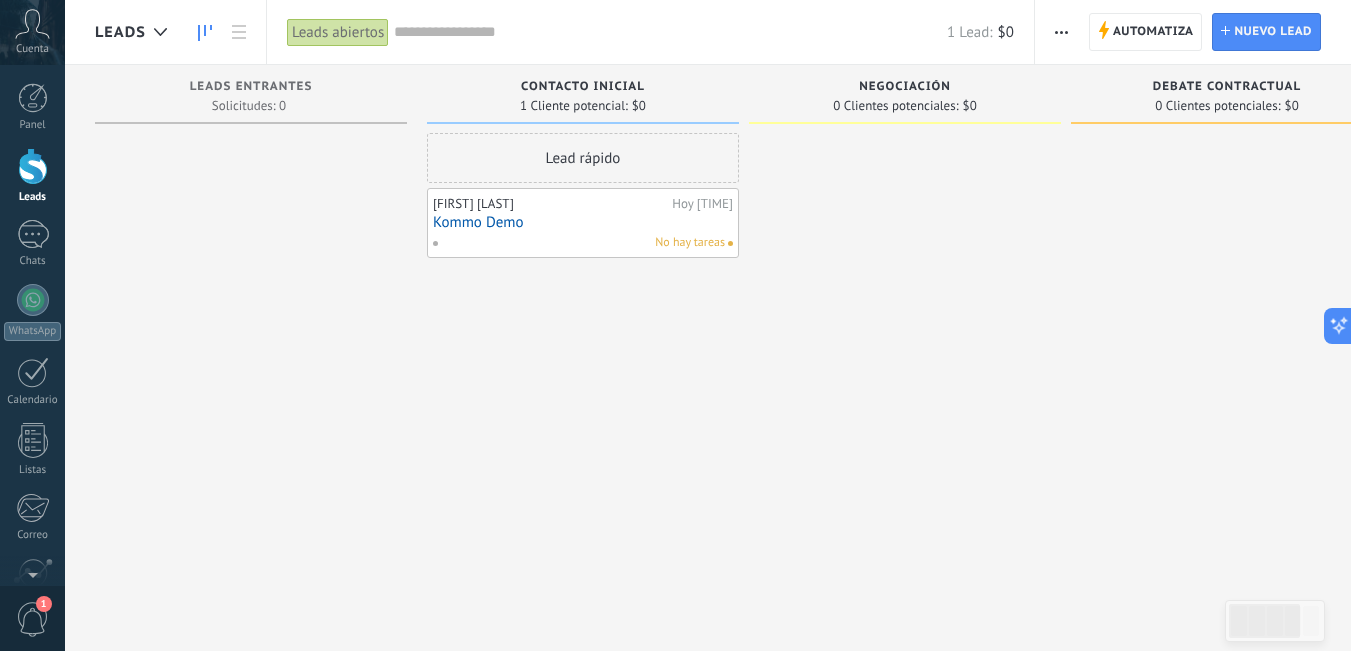 click on "1" at bounding box center [33, 619] 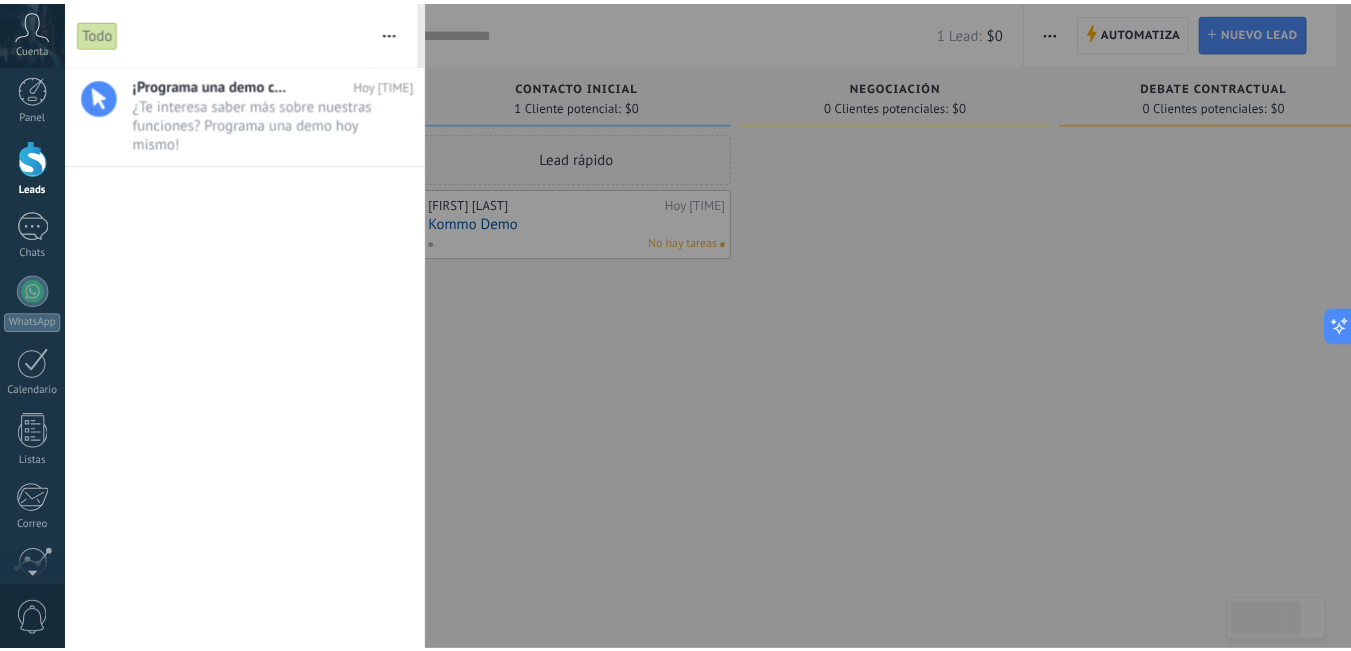 scroll, scrollTop: 0, scrollLeft: 0, axis: both 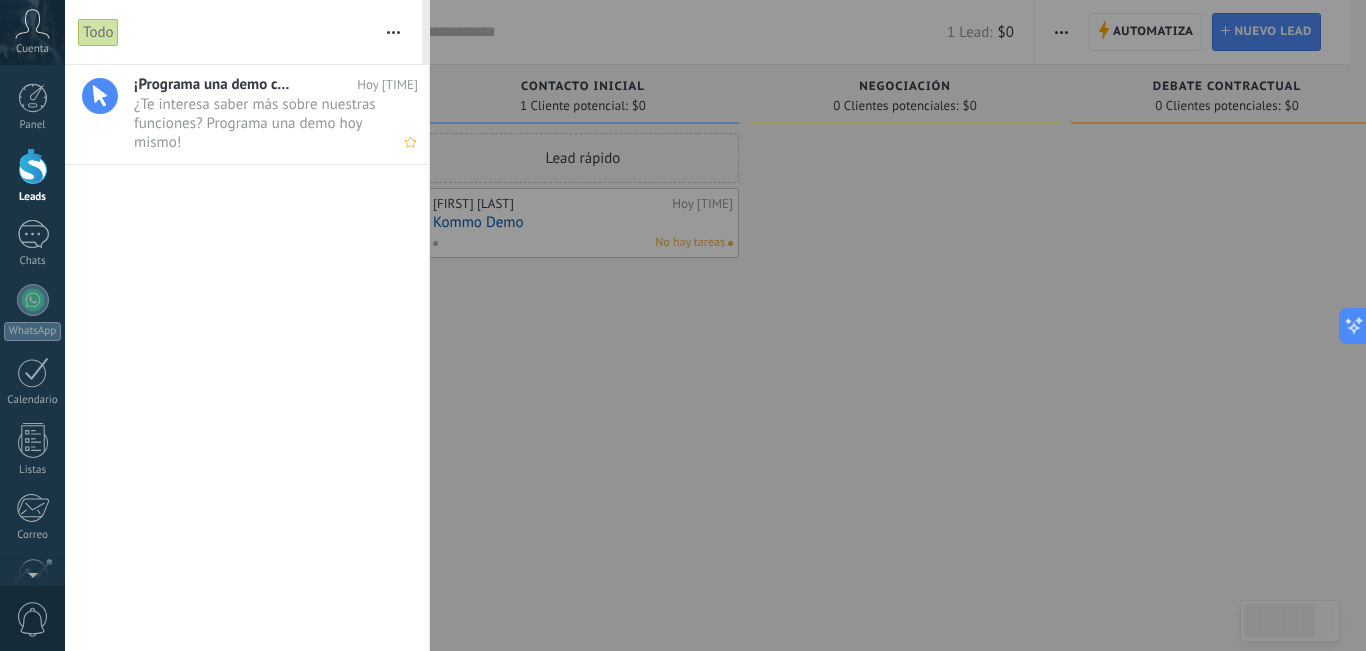 click on "¿Te interesa saber más sobre nuestras funciones? Programa una demo hoy mismo!
•••" at bounding box center (257, 123) 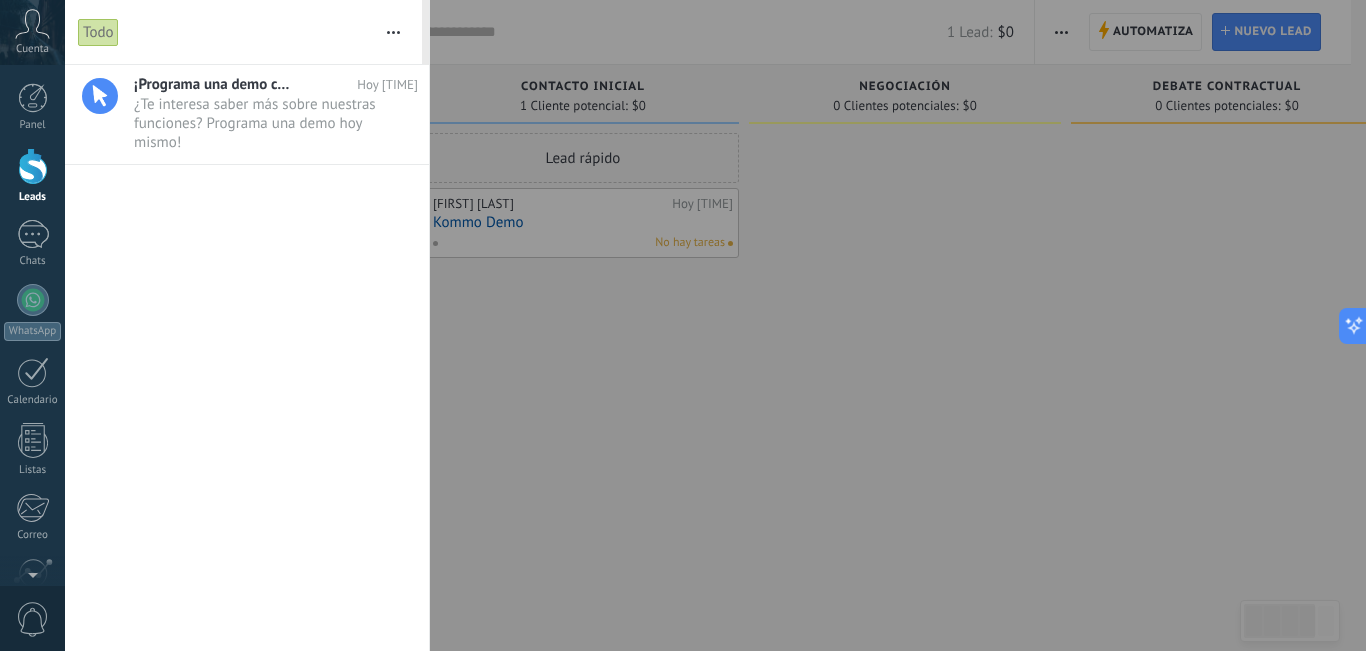 click at bounding box center (683, 325) 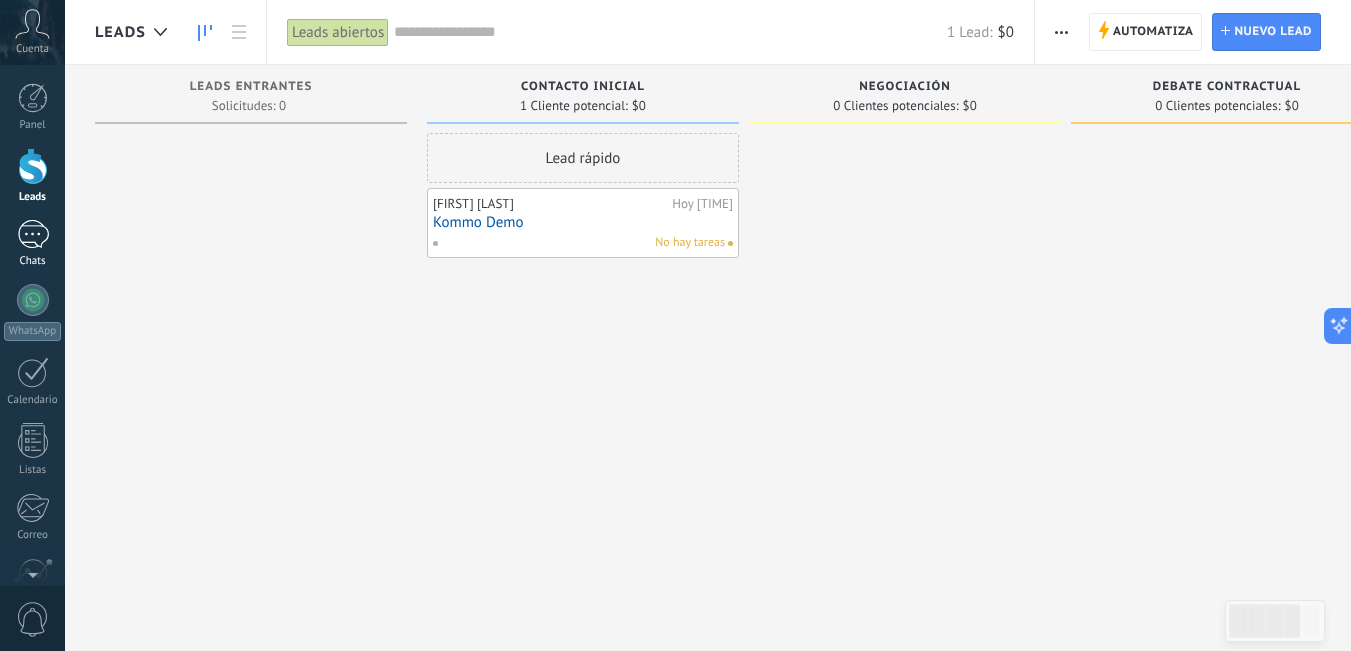click on "1" at bounding box center (33, 234) 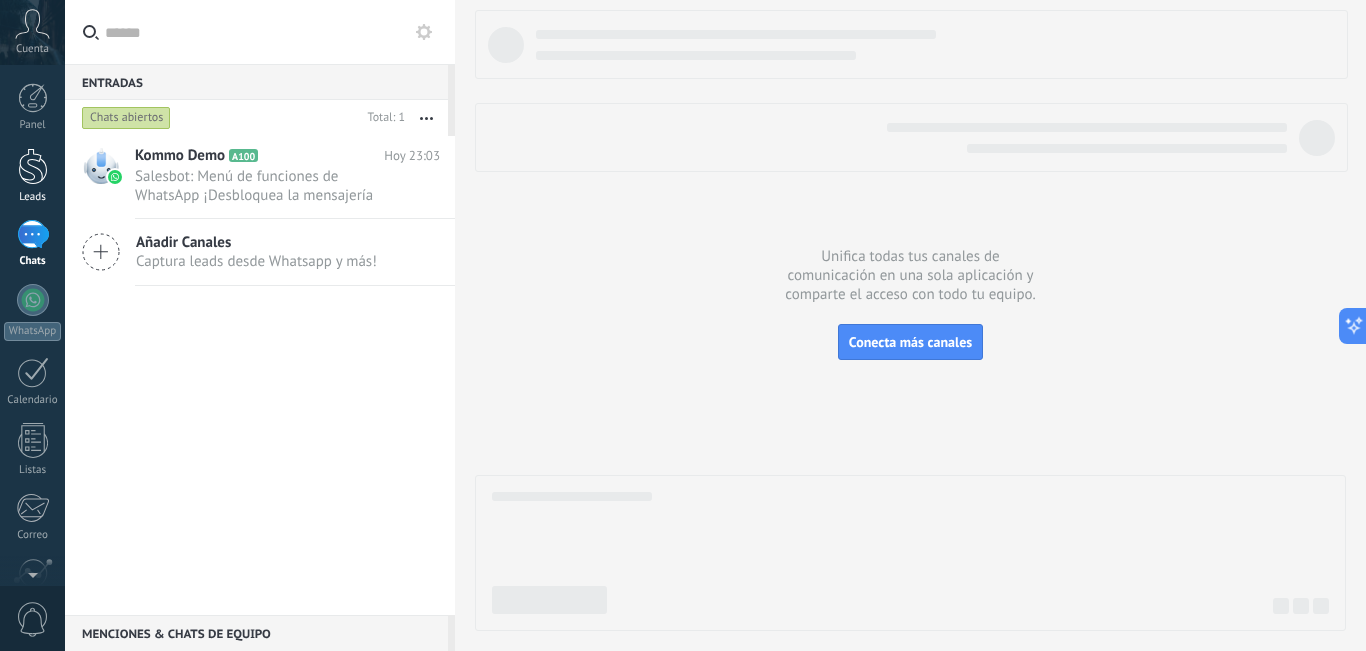 click at bounding box center [33, 166] 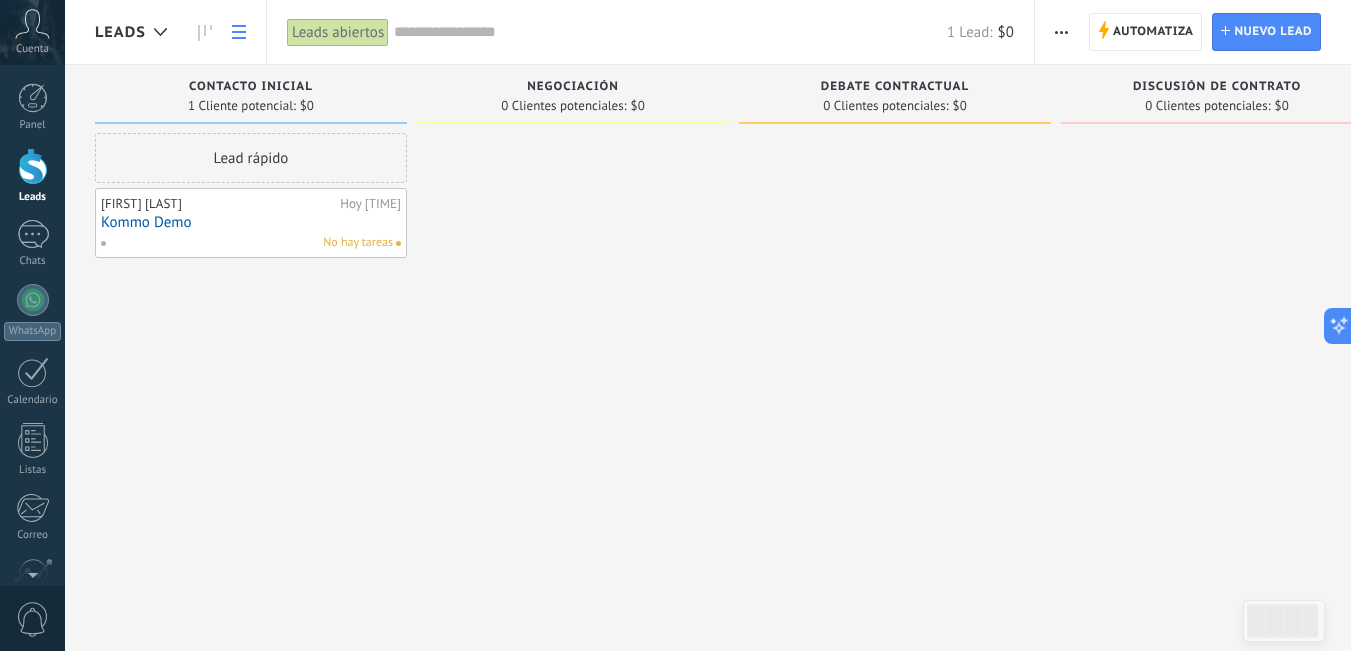 click 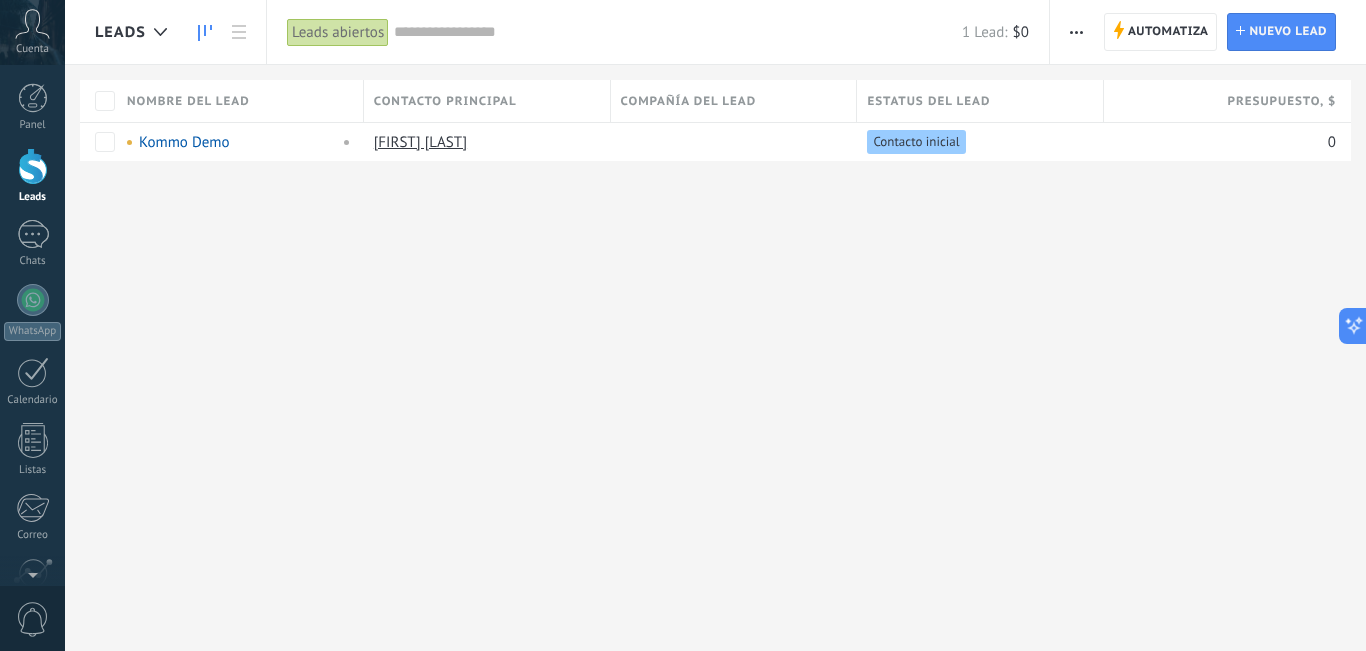 click 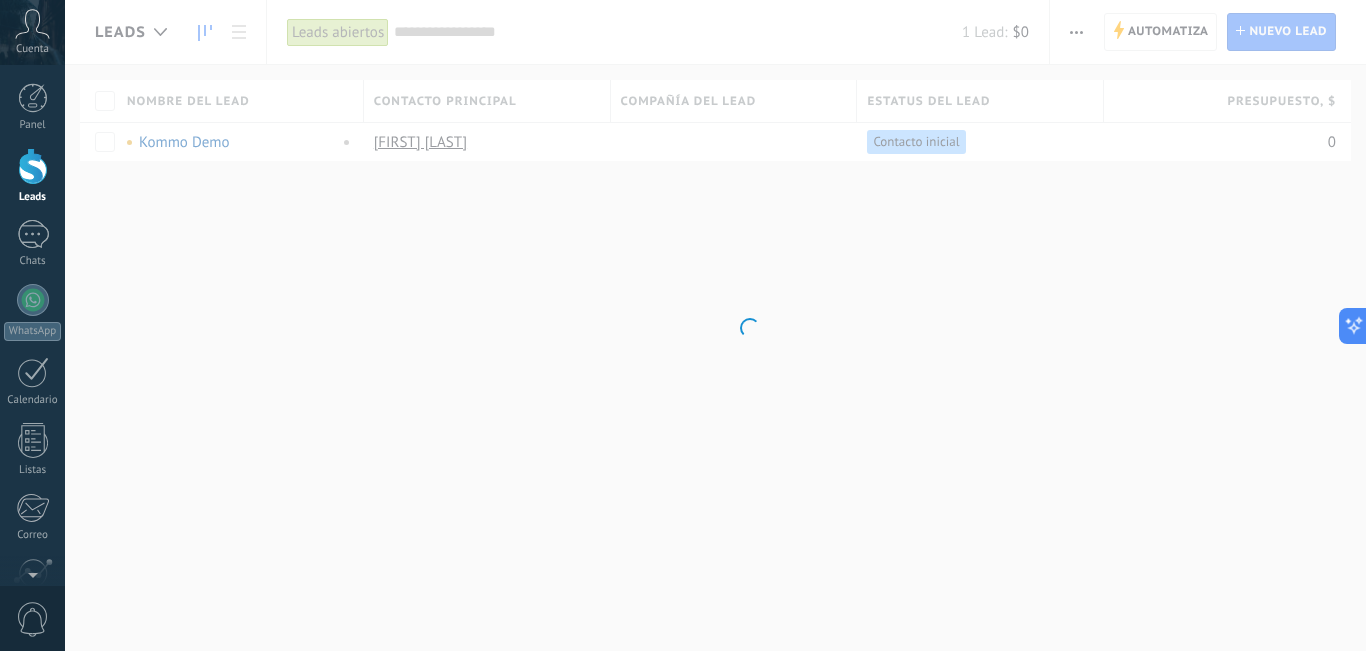 click on ".abccls-1,.abccls-2{fill-rule:evenodd}.abccls-2{fill:#fff} .abfcls-1{fill:none}.abfcls-2{fill:#fff} .abncls-1{isolation:isolate}.abncls-2{opacity:.06}.abncls-2,.abncls-3,.abncls-6{mix-blend-mode:multiply}.abncls-3{opacity:.15}.abncls-4,.abncls-8{fill:#fff}.abncls-5{fill:url(#abnlinear-gradient)}.abncls-6{opacity:.04}.abncls-7{fill:url(#abnlinear-gradient-2)}.abncls-8{fill-rule:evenodd} .abqst0{fill:#ffa200} .abwcls-1{fill:#252525} .cls-1{isolation:isolate} .acicls-1{fill:none} .aclcls-1{fill:#232323} .acnst0{display:none} .addcls-1,.addcls-2{fill:none;stroke-miterlimit:10}.addcls-1{stroke:#dfe0e5}.addcls-2{stroke:#a1a7ab} .adecls-1,.adecls-2{fill:none;stroke-miterlimit:10}.adecls-1{stroke:#dfe0e5}.adecls-2{stroke:#a1a7ab} .adqcls-1{fill:#8591a5;fill-rule:evenodd} .aeccls-1{fill:#5c9f37} .aeecls-1{fill:#f86161} .aejcls-1{fill:#8591a5;fill-rule:evenodd} .aekcls-1{fill-rule:evenodd} .aelcls-1{fill-rule:evenodd;fill:currentColor} .aemcls-1{fill-rule:evenodd;fill:currentColor} .aencls-2{fill:#f86161;opacity:.3}" at bounding box center (683, 325) 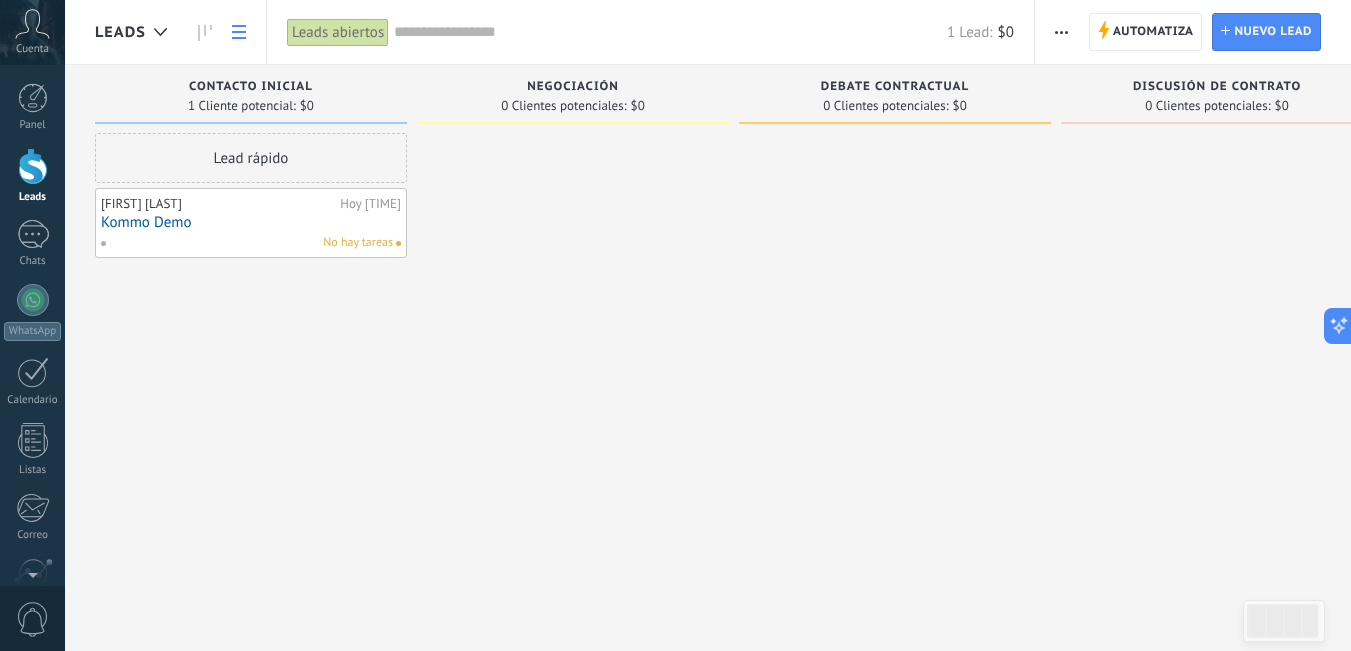 click 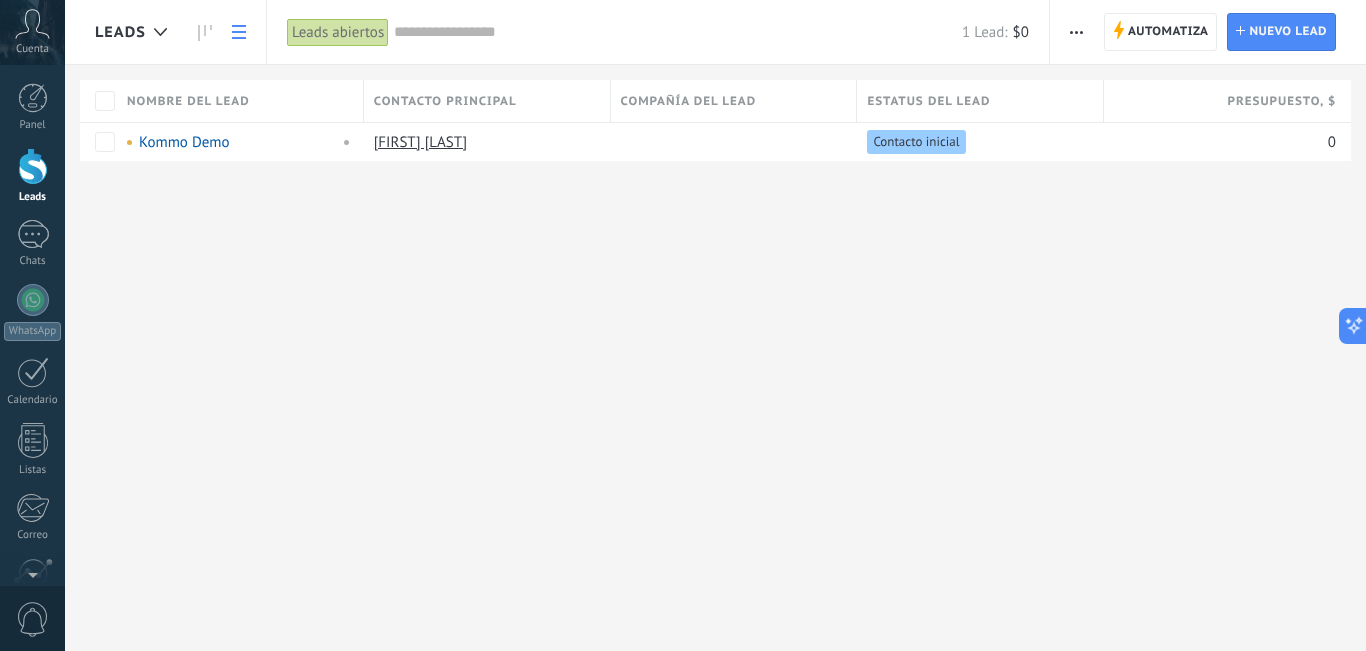 drag, startPoint x: 209, startPoint y: 32, endPoint x: 208, endPoint y: 53, distance: 21.023796 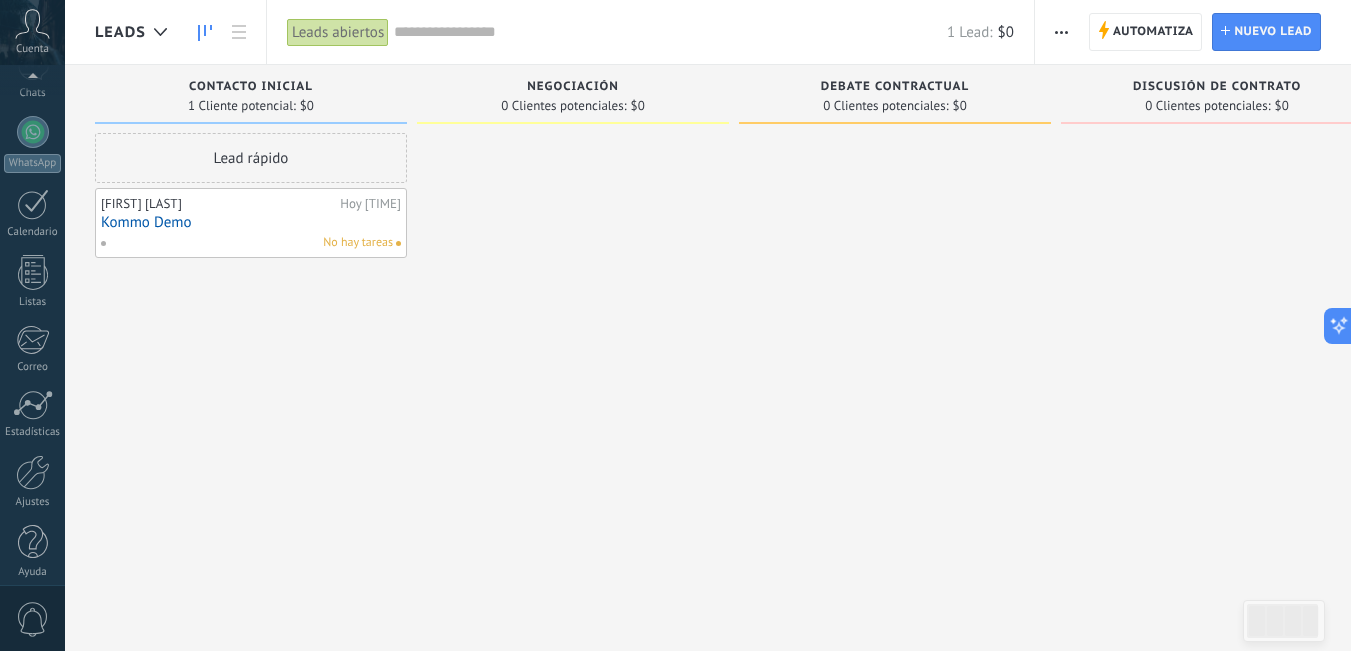 scroll, scrollTop: 181, scrollLeft: 0, axis: vertical 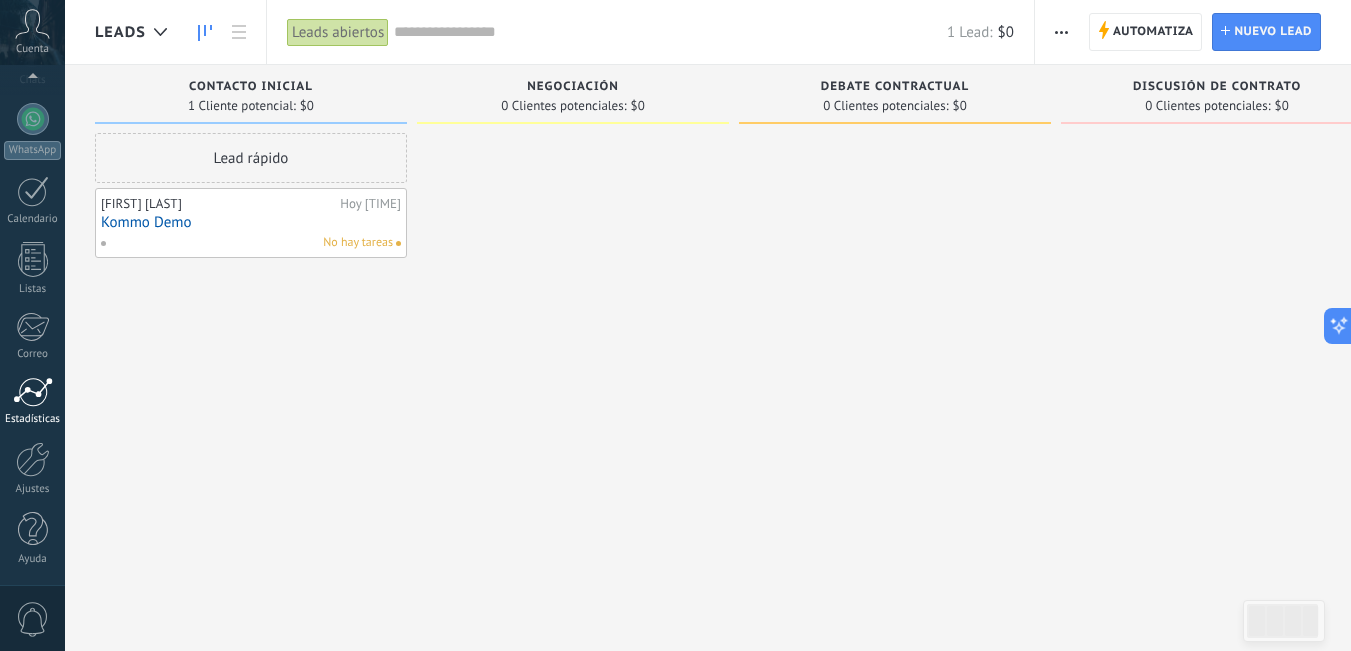 click at bounding box center [33, 392] 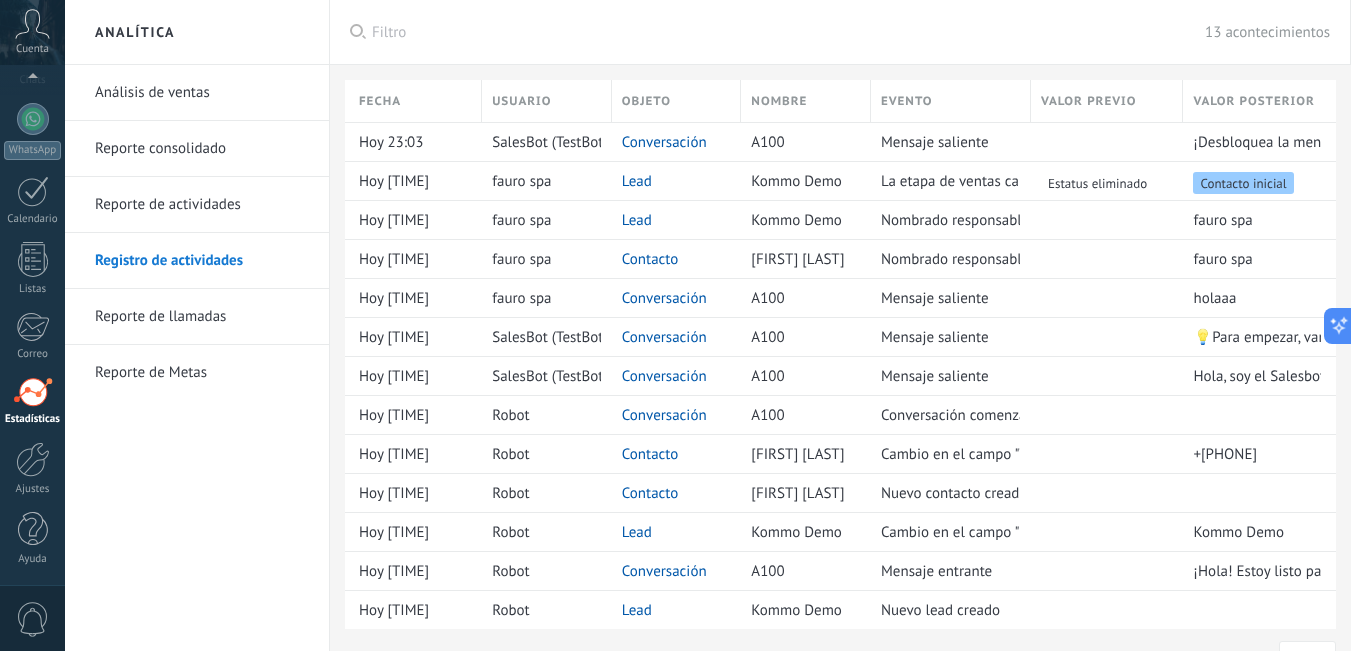 click on "Reporte consolidado" at bounding box center (202, 149) 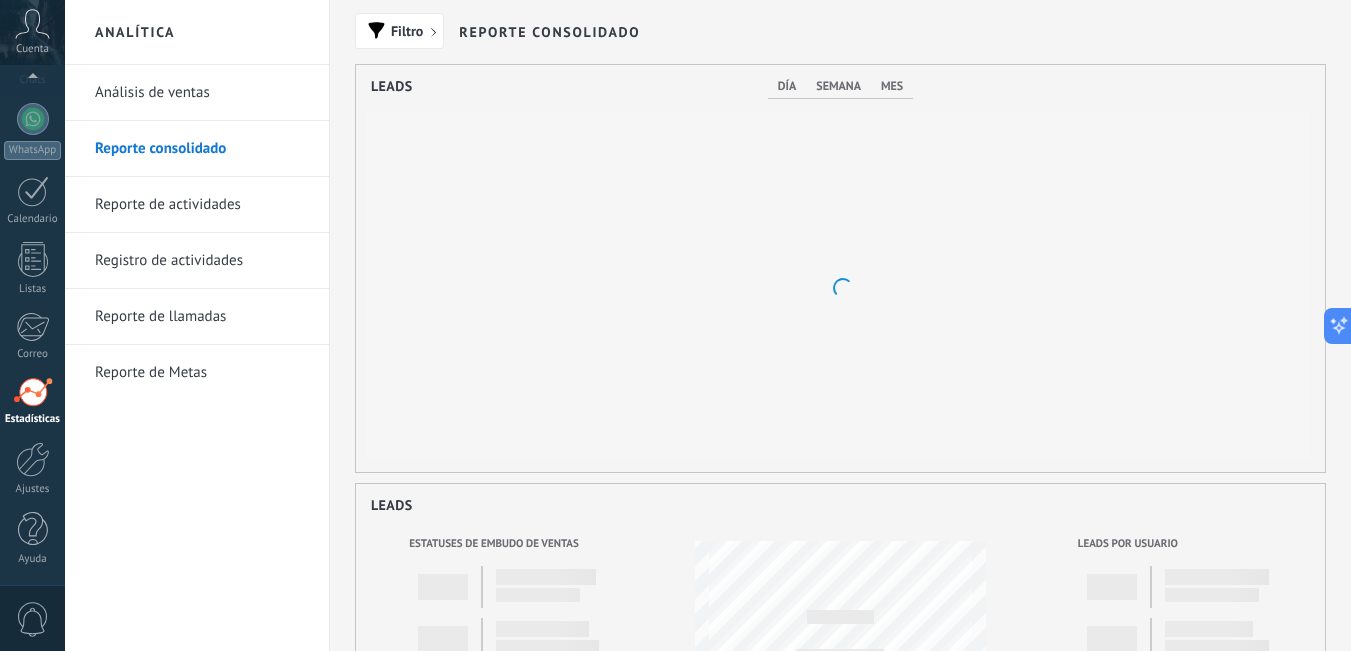 scroll, scrollTop: 999593, scrollLeft: 999031, axis: both 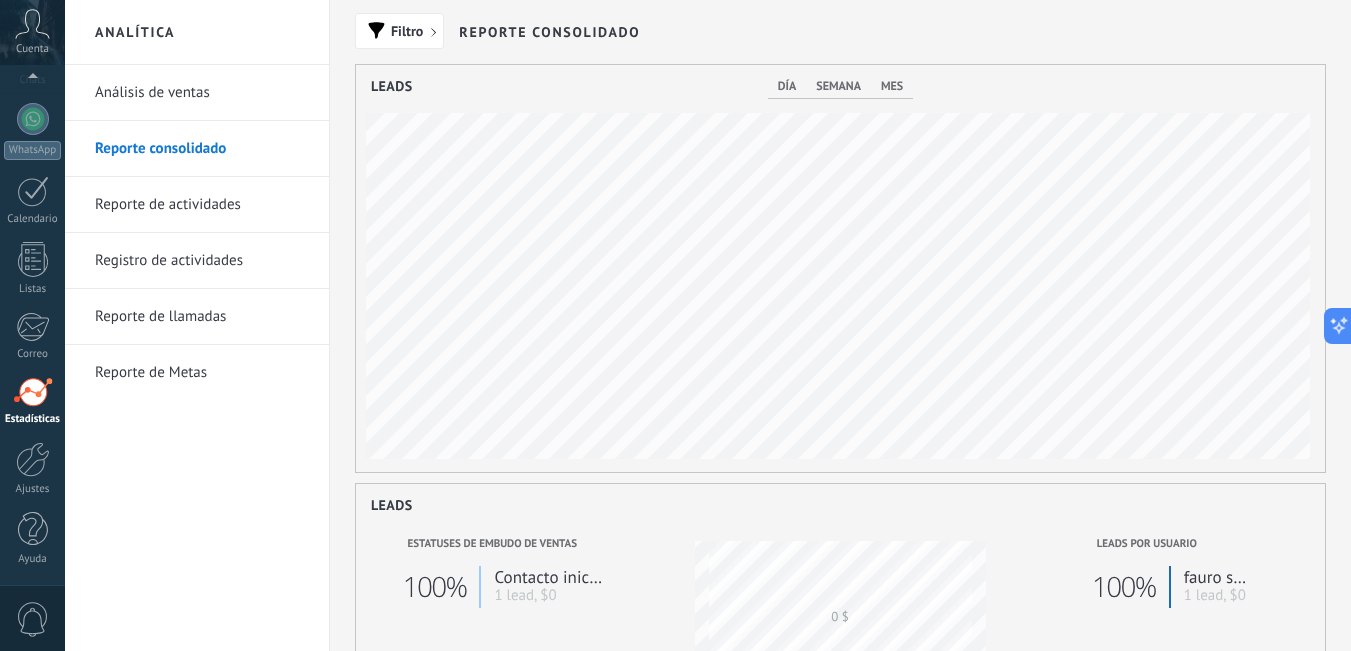 click on "Reporte de actividades" at bounding box center [202, 205] 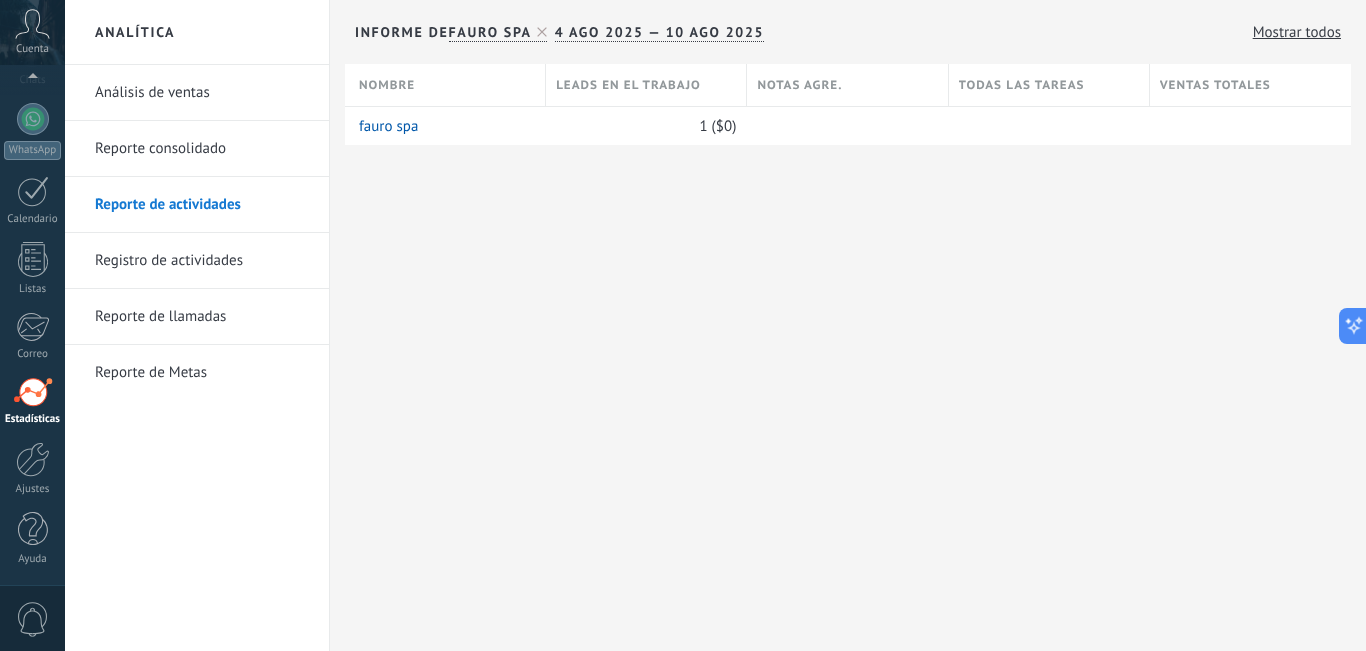 click on "Registro de actividades" at bounding box center (202, 261) 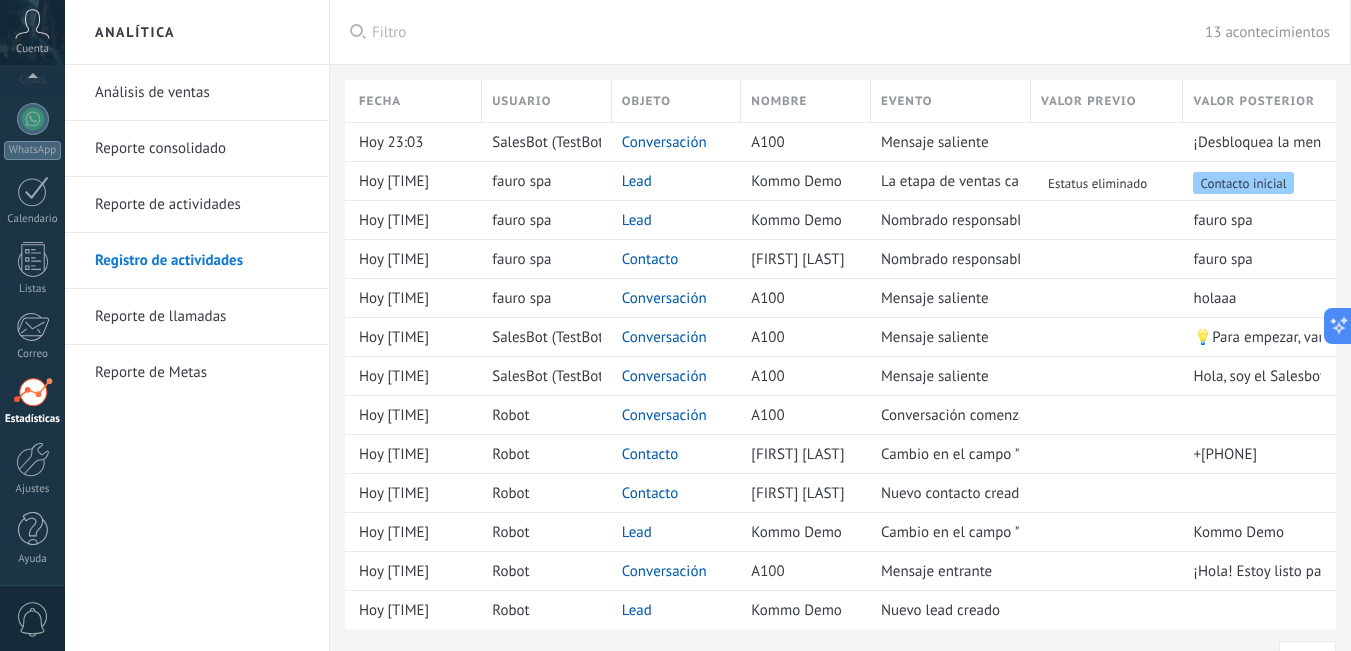 click on "Reporte de llamadas" at bounding box center (202, 317) 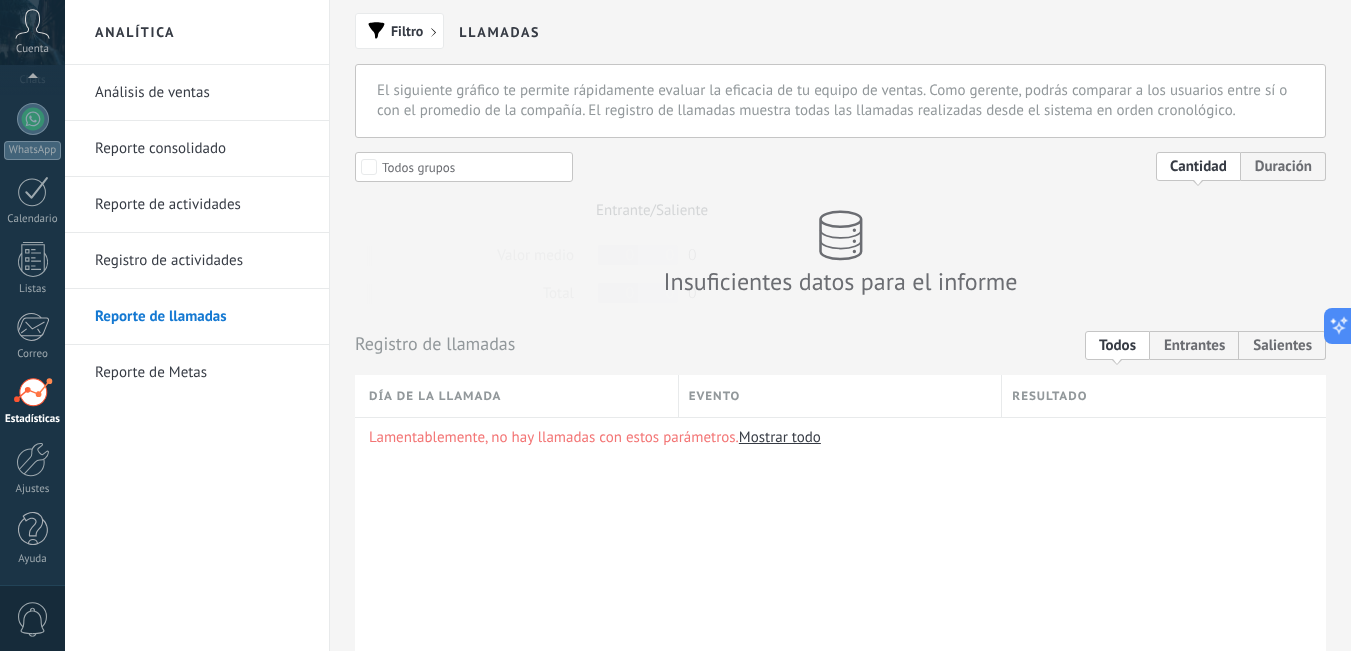 click on "Reporte de Metas" at bounding box center (202, 373) 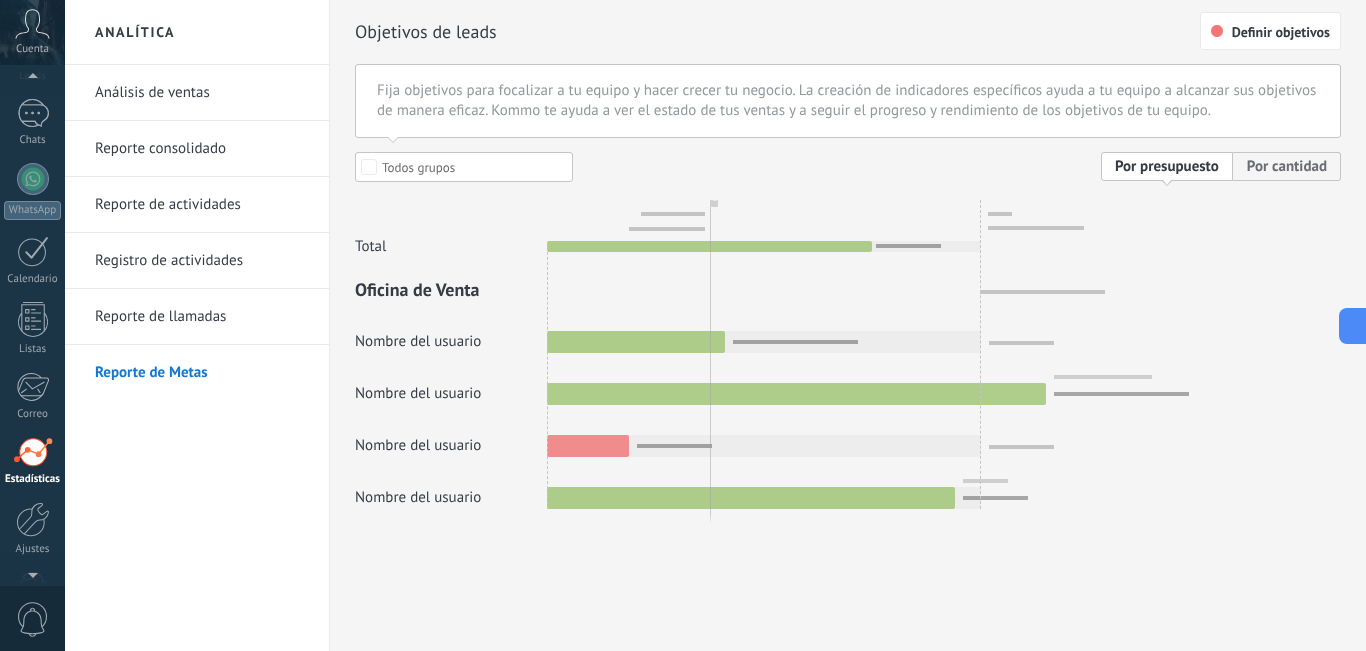 scroll, scrollTop: 181, scrollLeft: 0, axis: vertical 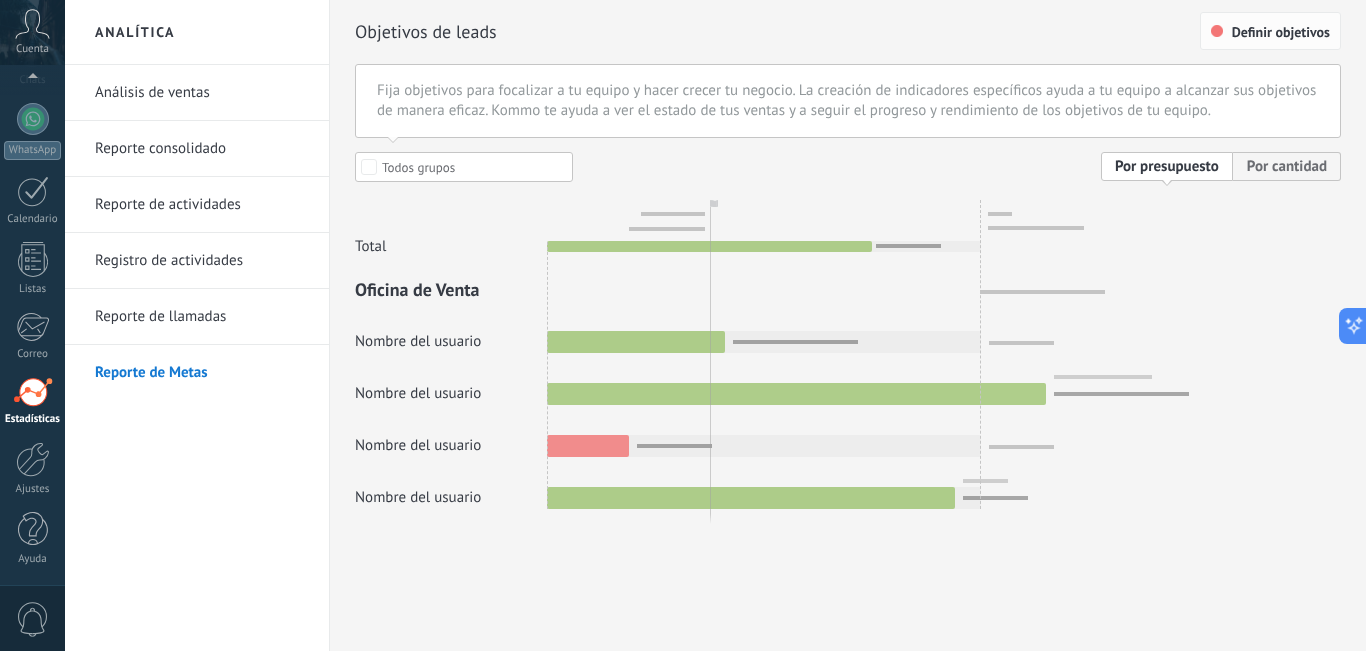 click on "Definir objetivos" at bounding box center [1281, 32] 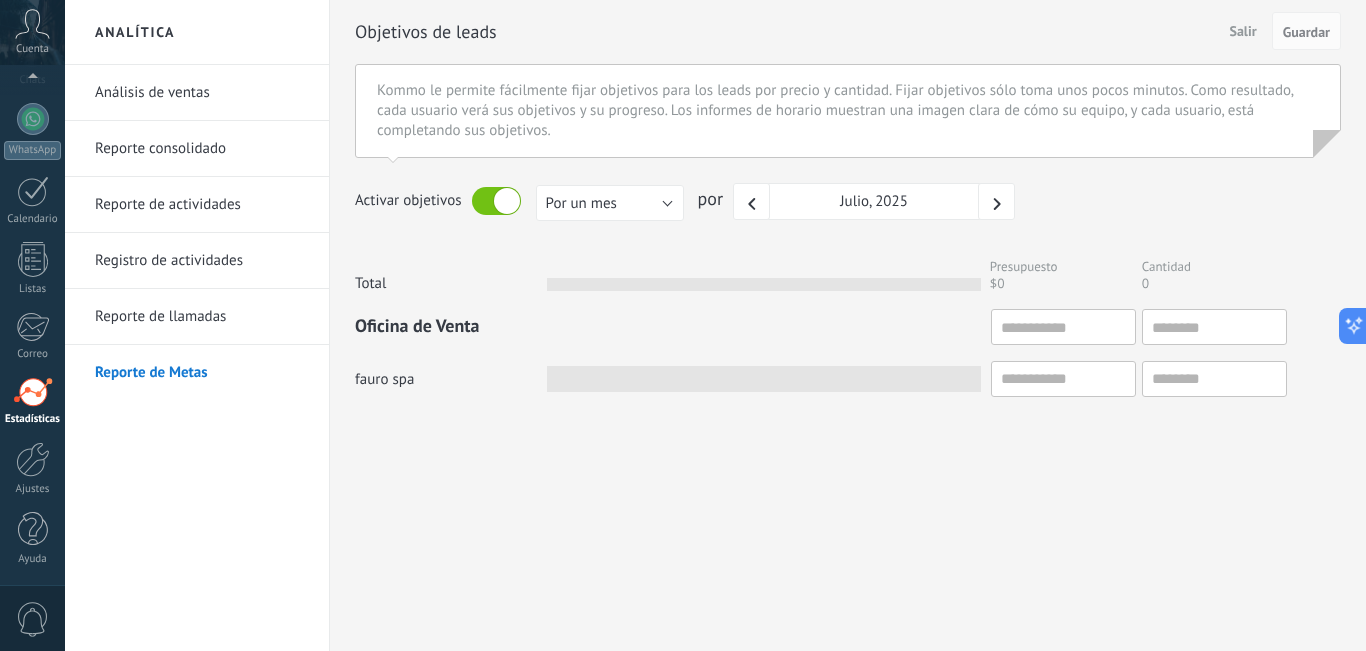 scroll, scrollTop: 7, scrollLeft: 0, axis: vertical 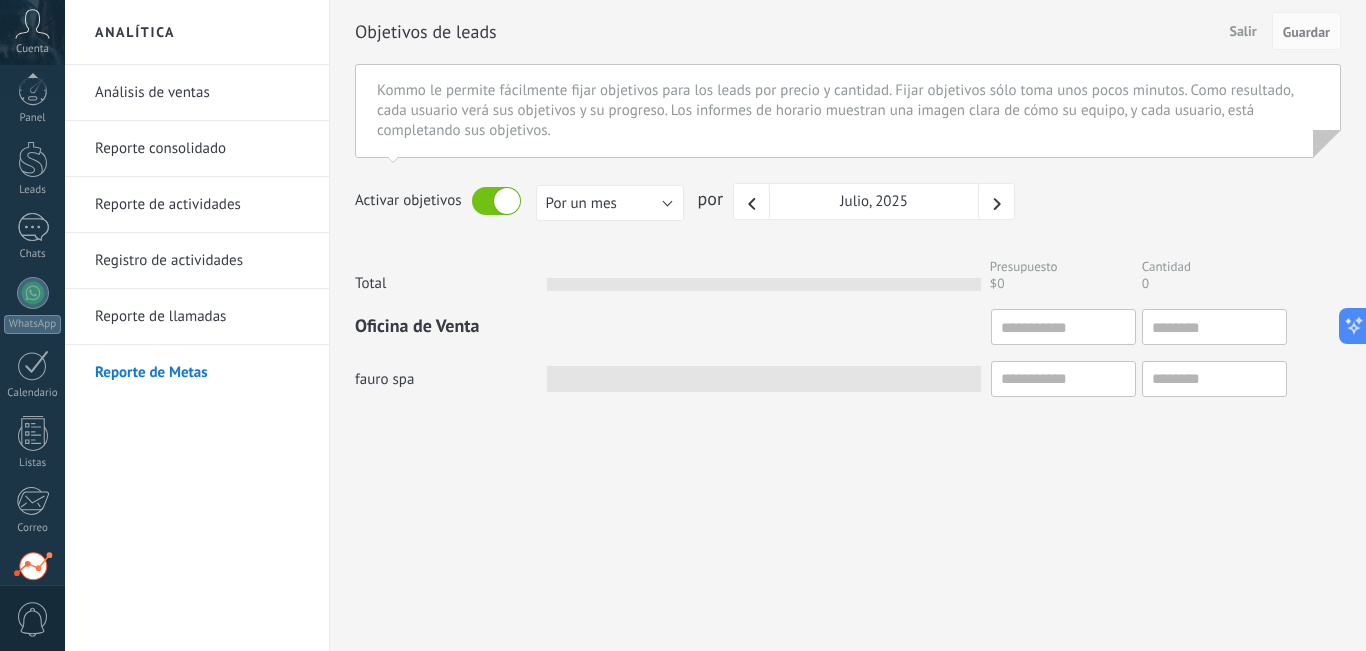 click 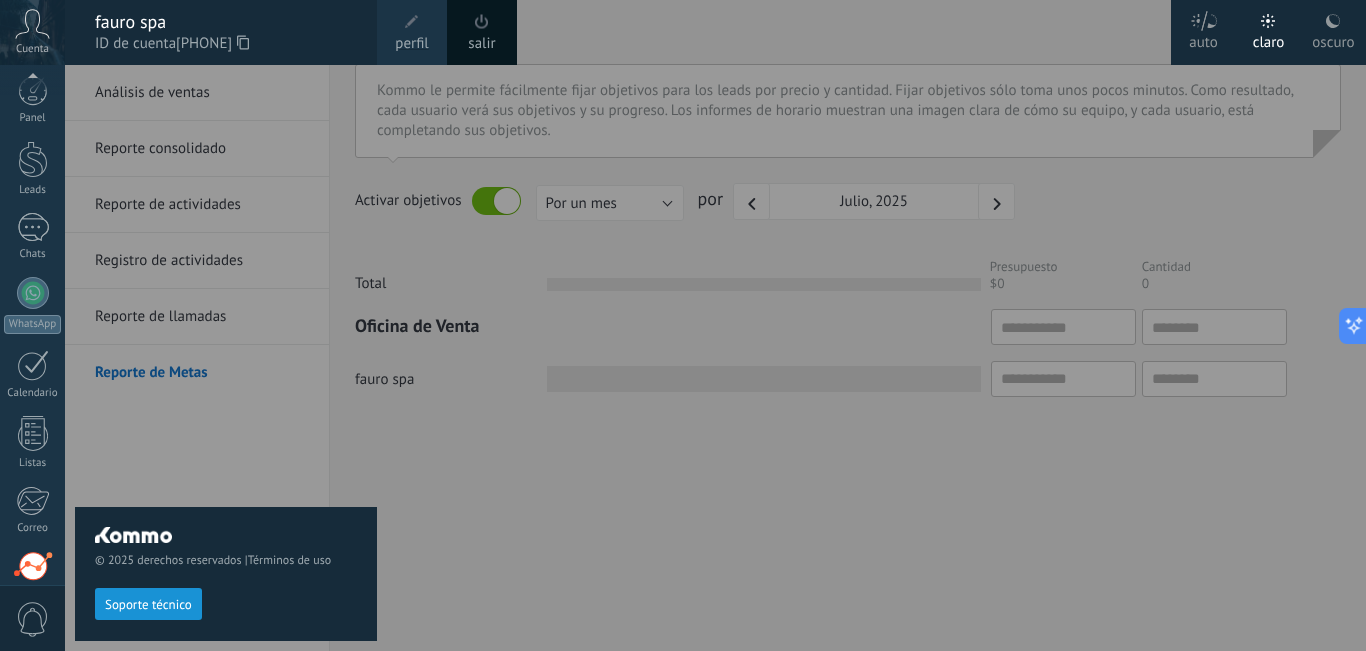 click on "perfil" at bounding box center (411, 44) 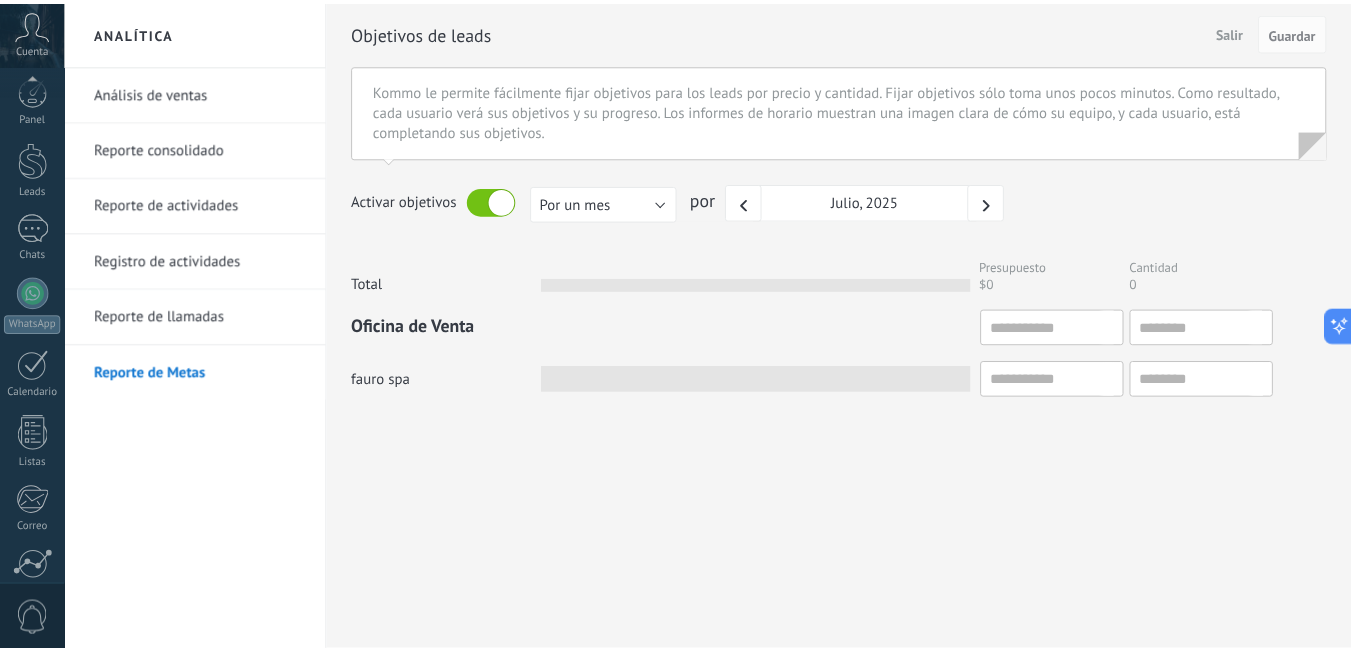 scroll, scrollTop: 181, scrollLeft: 0, axis: vertical 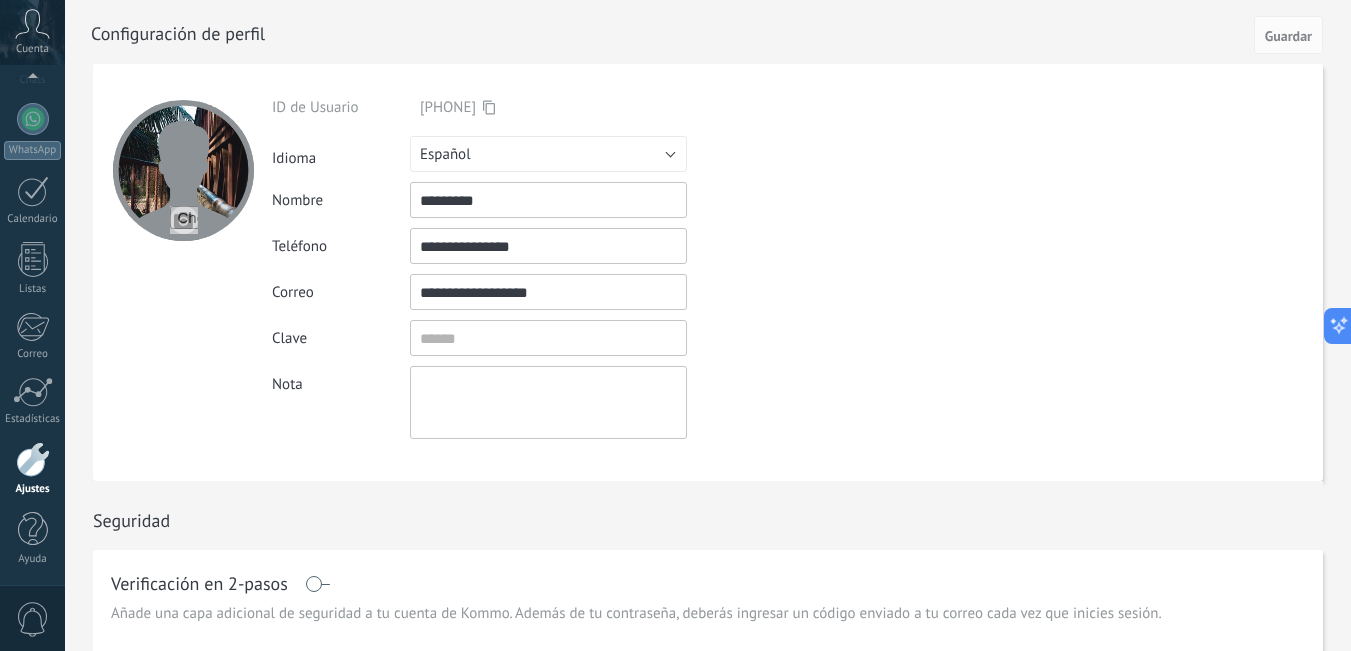 click at bounding box center (184, 220) 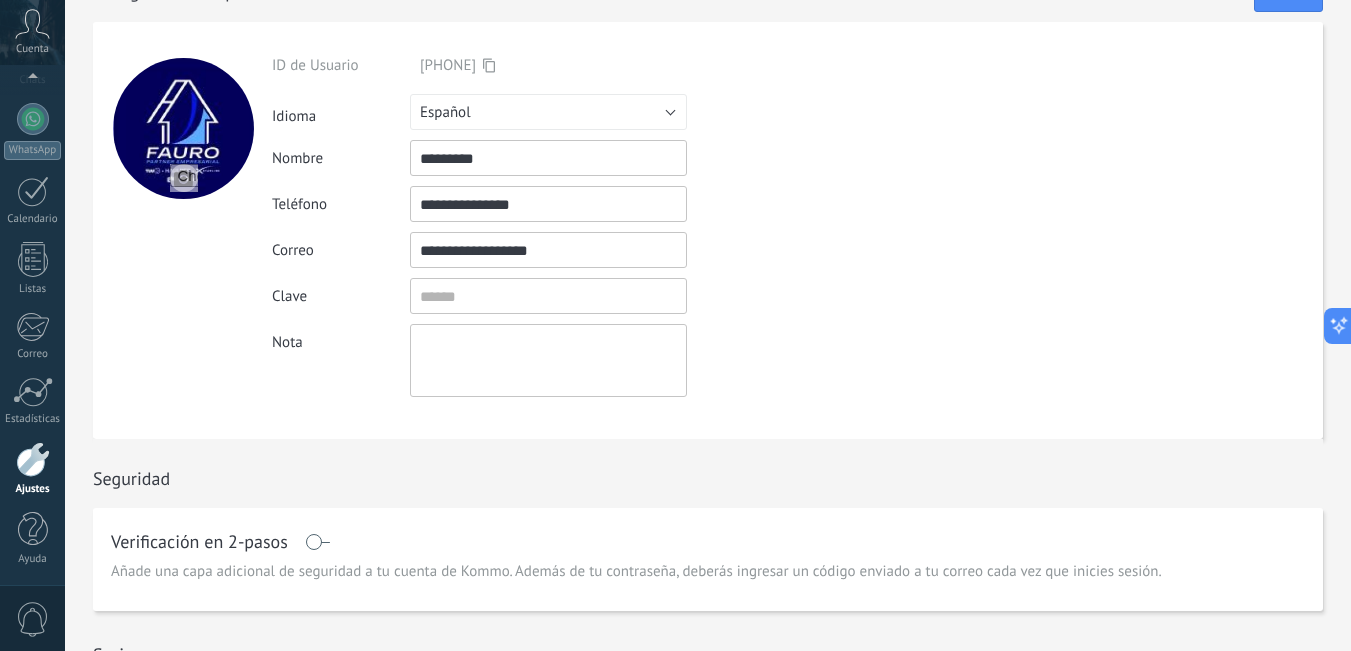 scroll, scrollTop: 0, scrollLeft: 0, axis: both 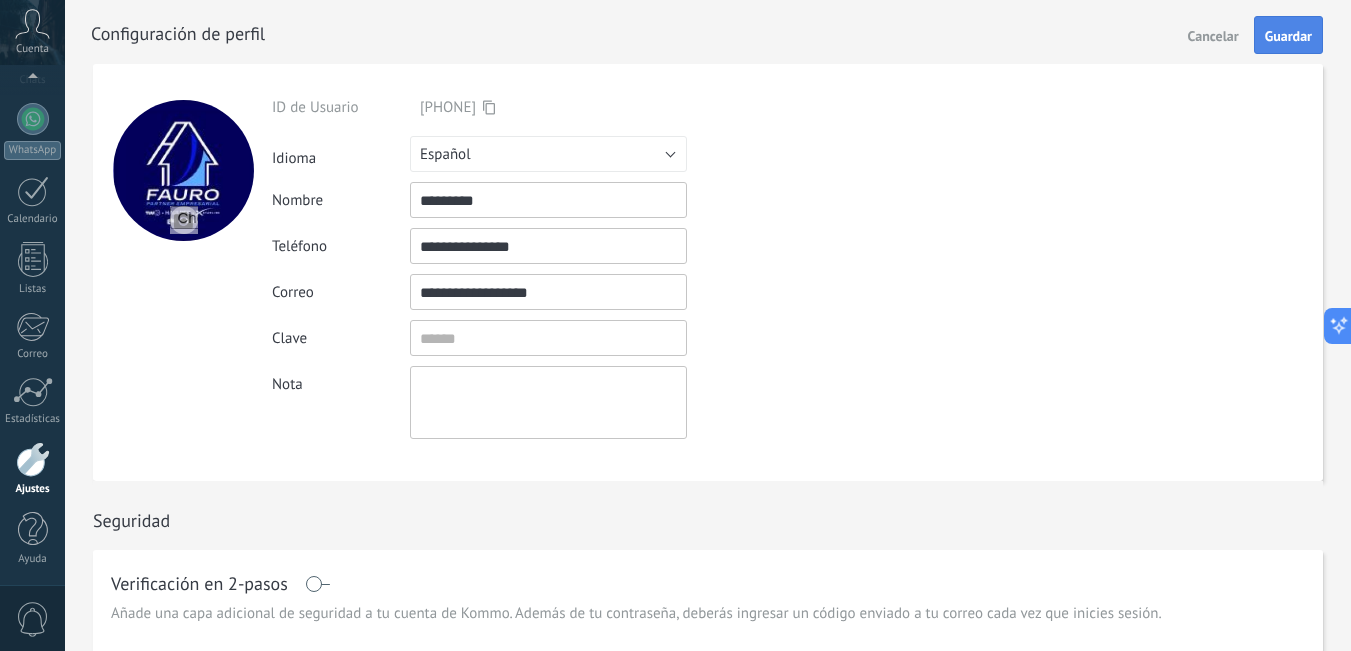 click on "Guardar" at bounding box center (1288, 36) 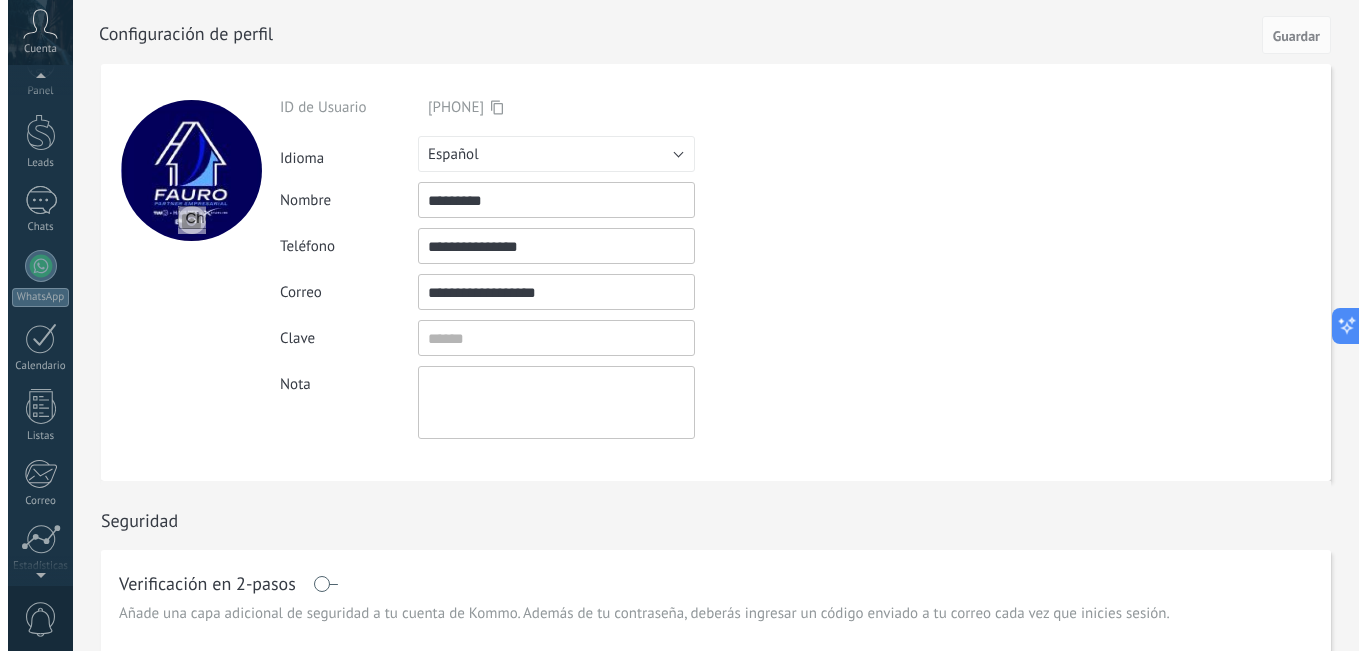 scroll, scrollTop: 0, scrollLeft: 0, axis: both 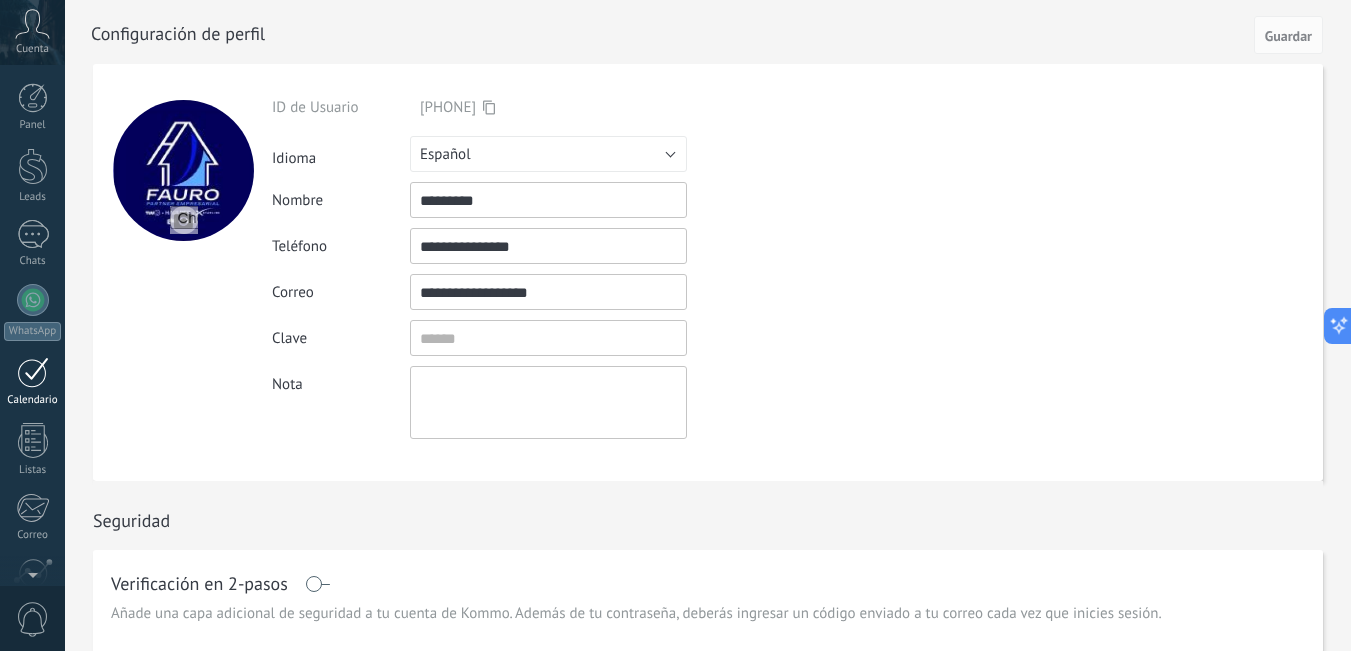 click on "Calendario" at bounding box center [32, 382] 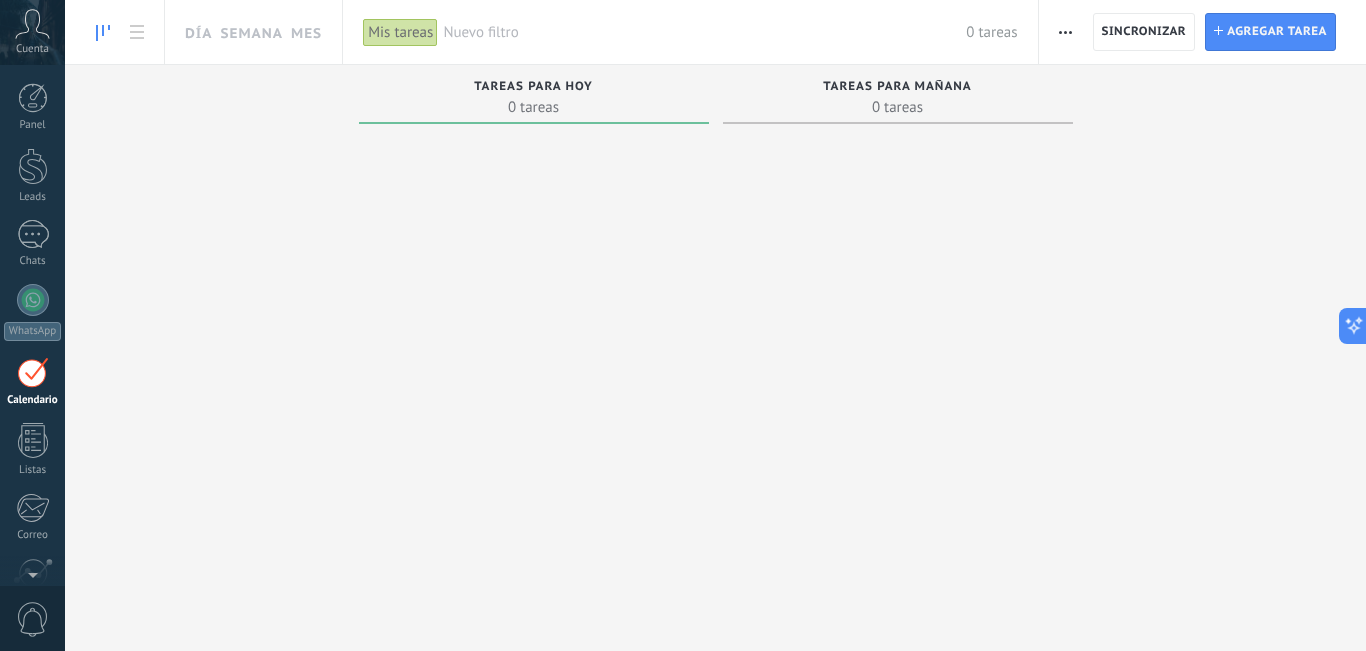 scroll, scrollTop: 58, scrollLeft: 0, axis: vertical 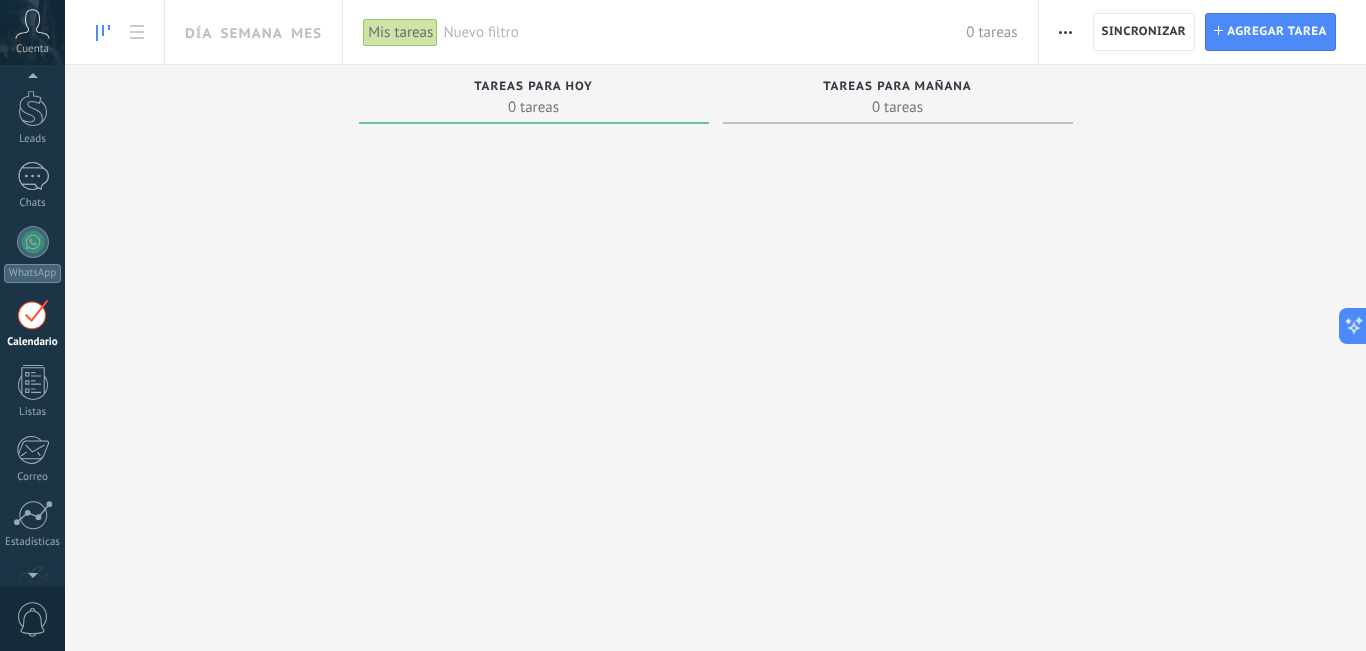 click at bounding box center (1065, 32) 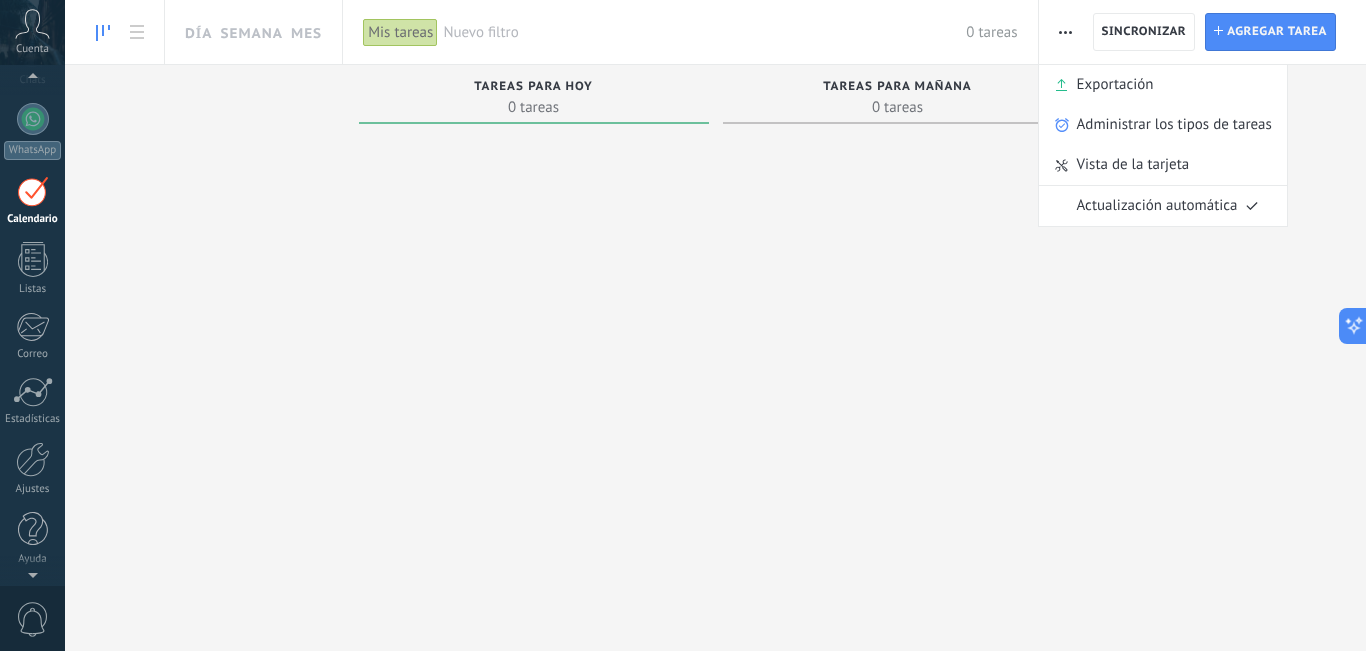 scroll, scrollTop: 58, scrollLeft: 0, axis: vertical 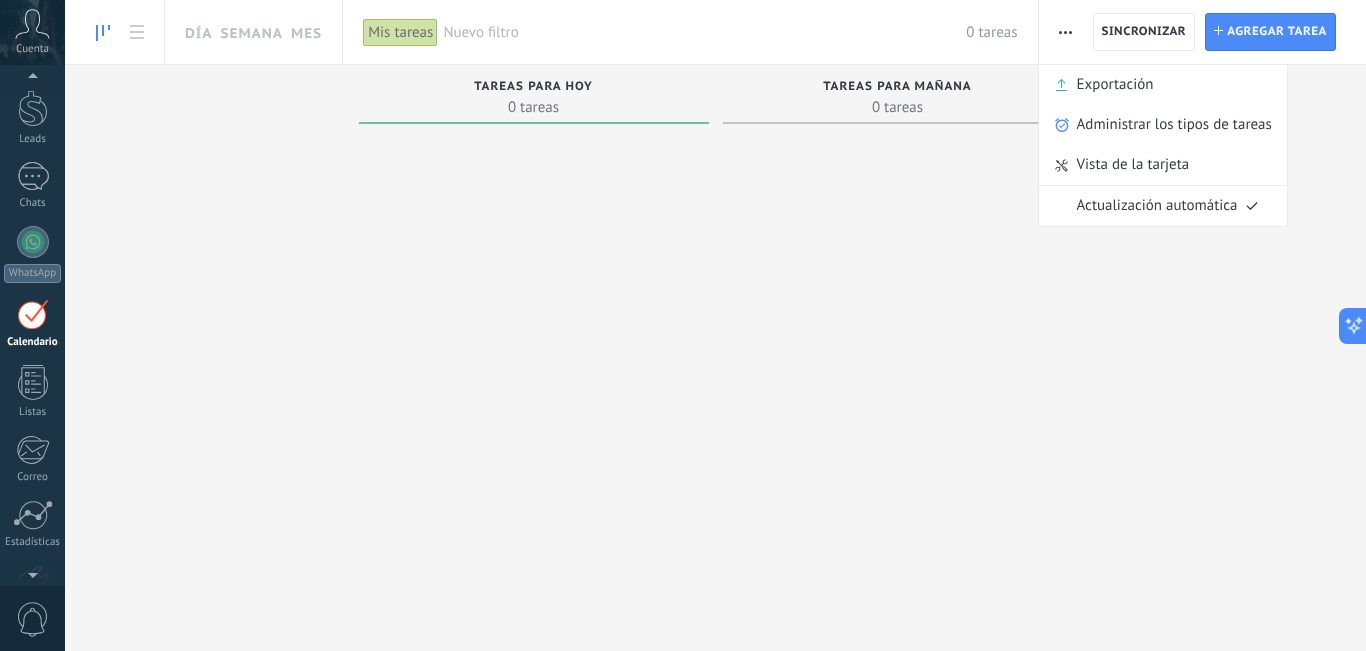 click at bounding box center [534, 366] 